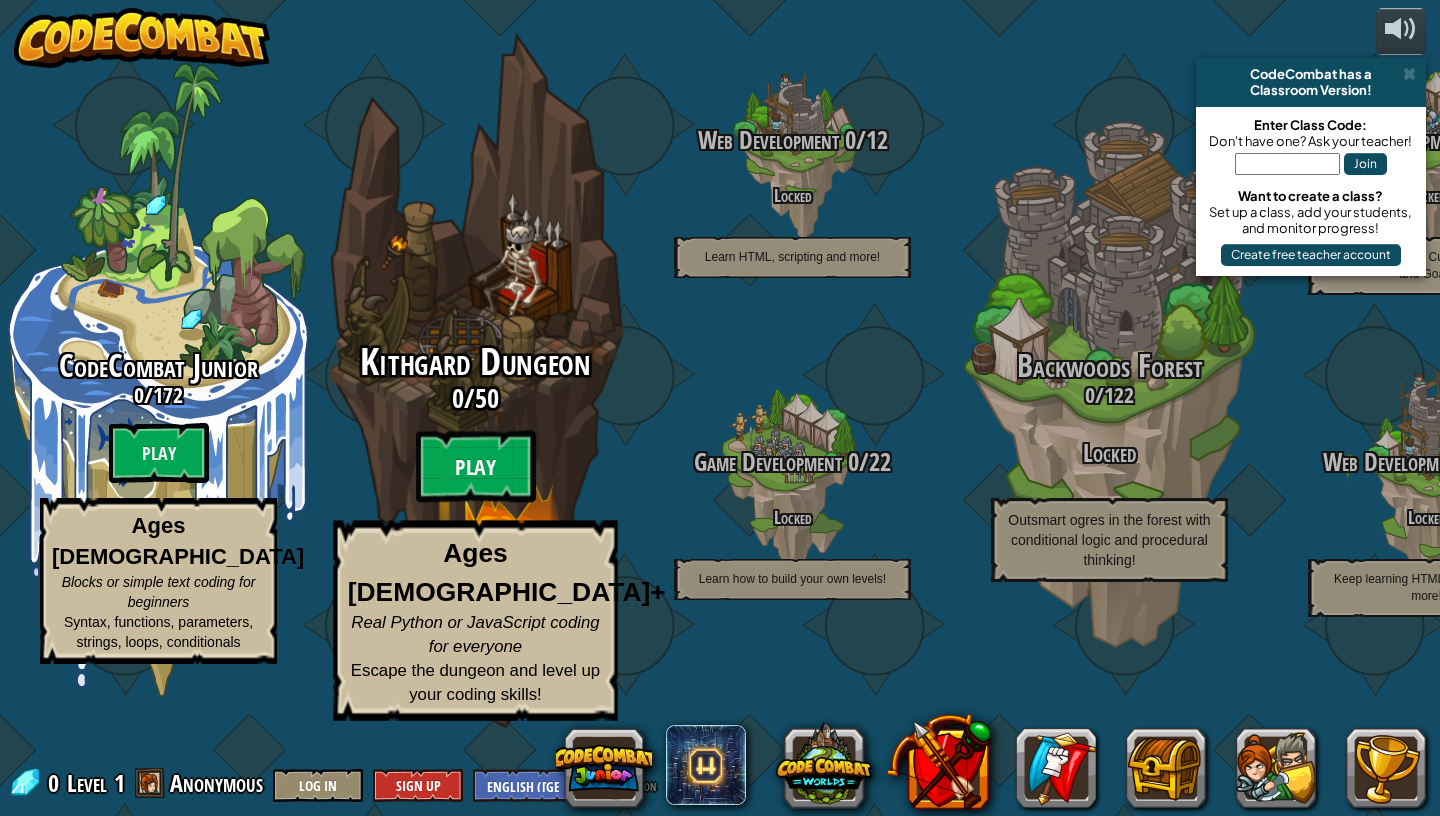 scroll, scrollTop: 0, scrollLeft: 0, axis: both 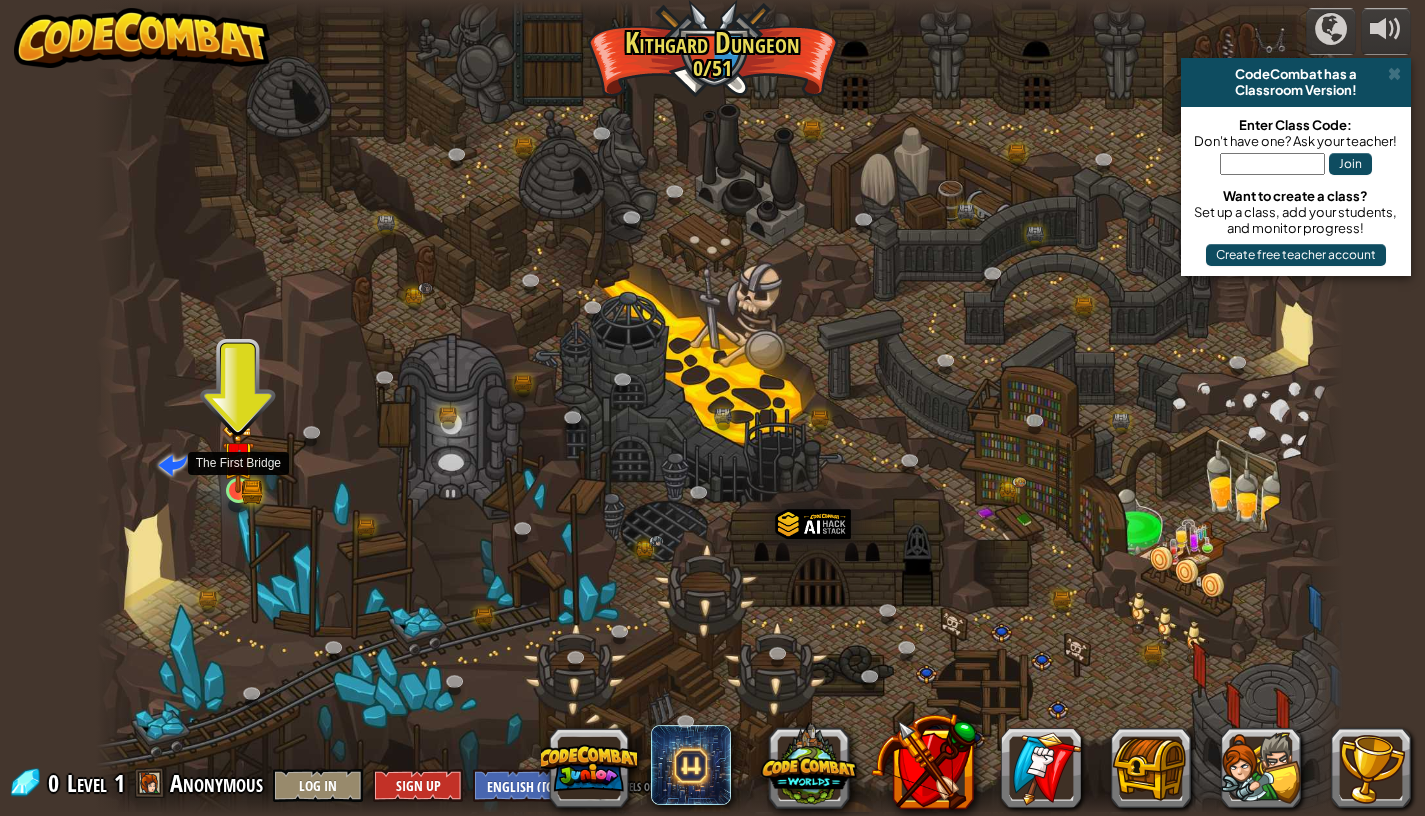 click at bounding box center (238, 457) 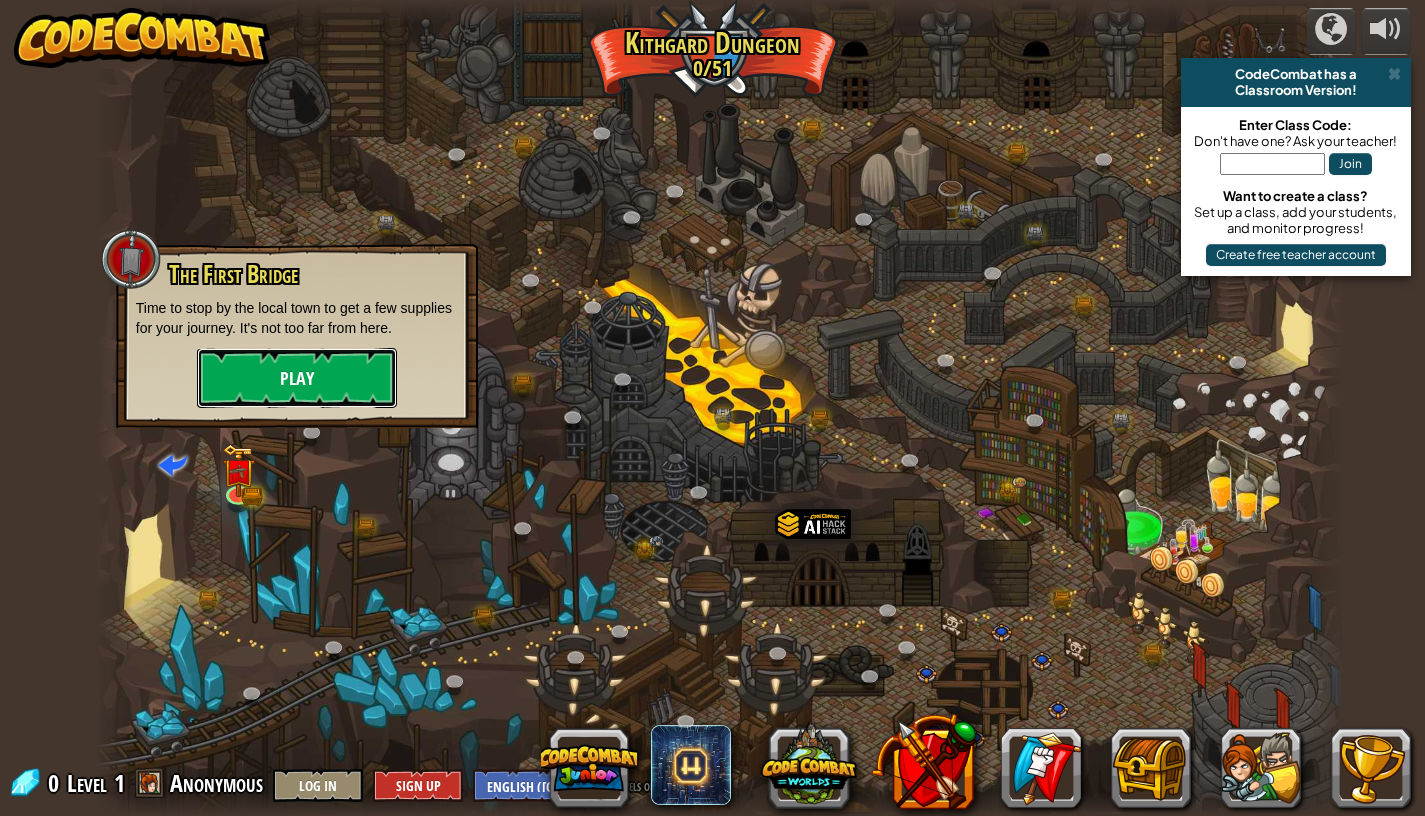 click on "Play" at bounding box center (297, 378) 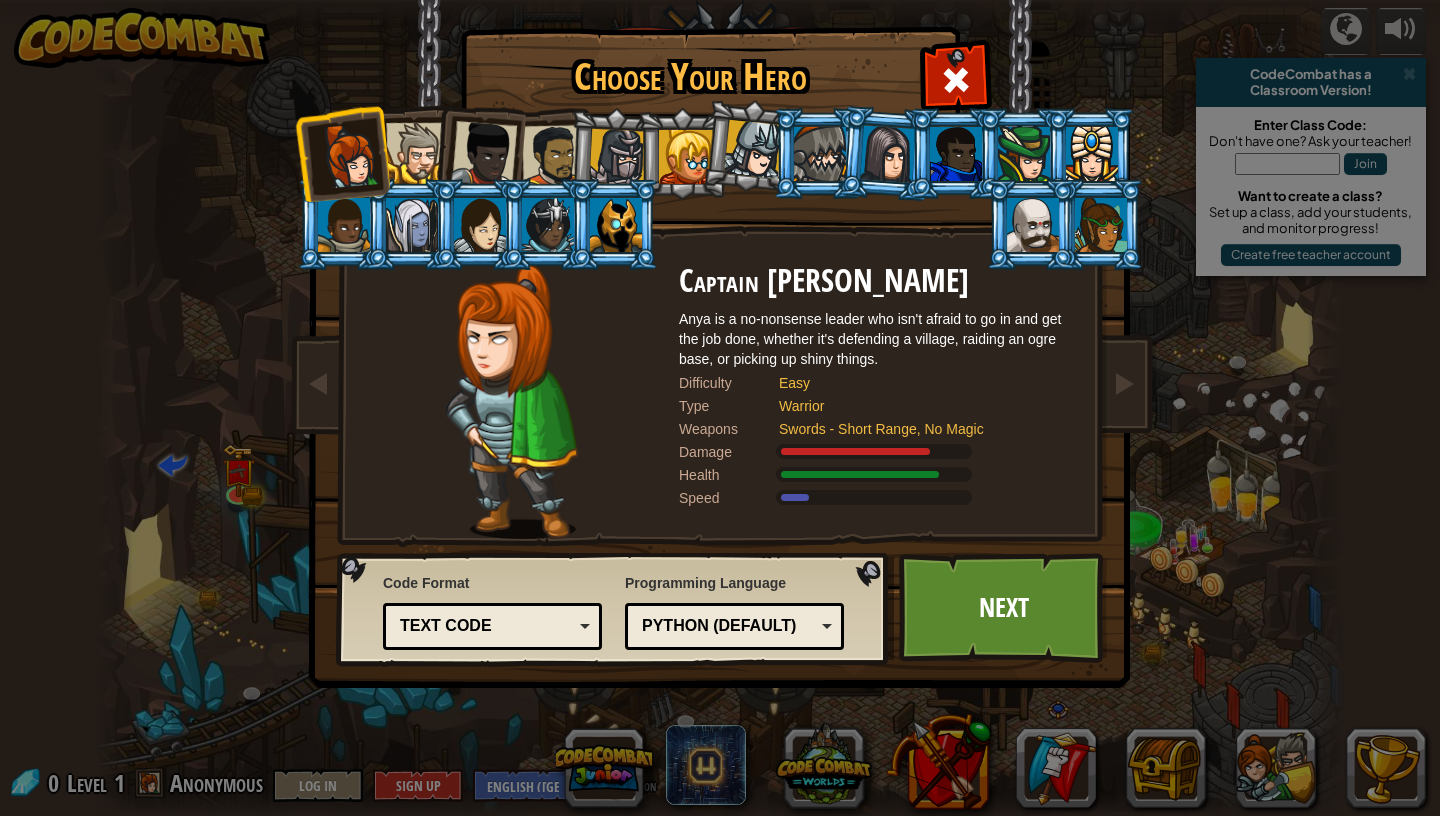 click at bounding box center (820, 154) 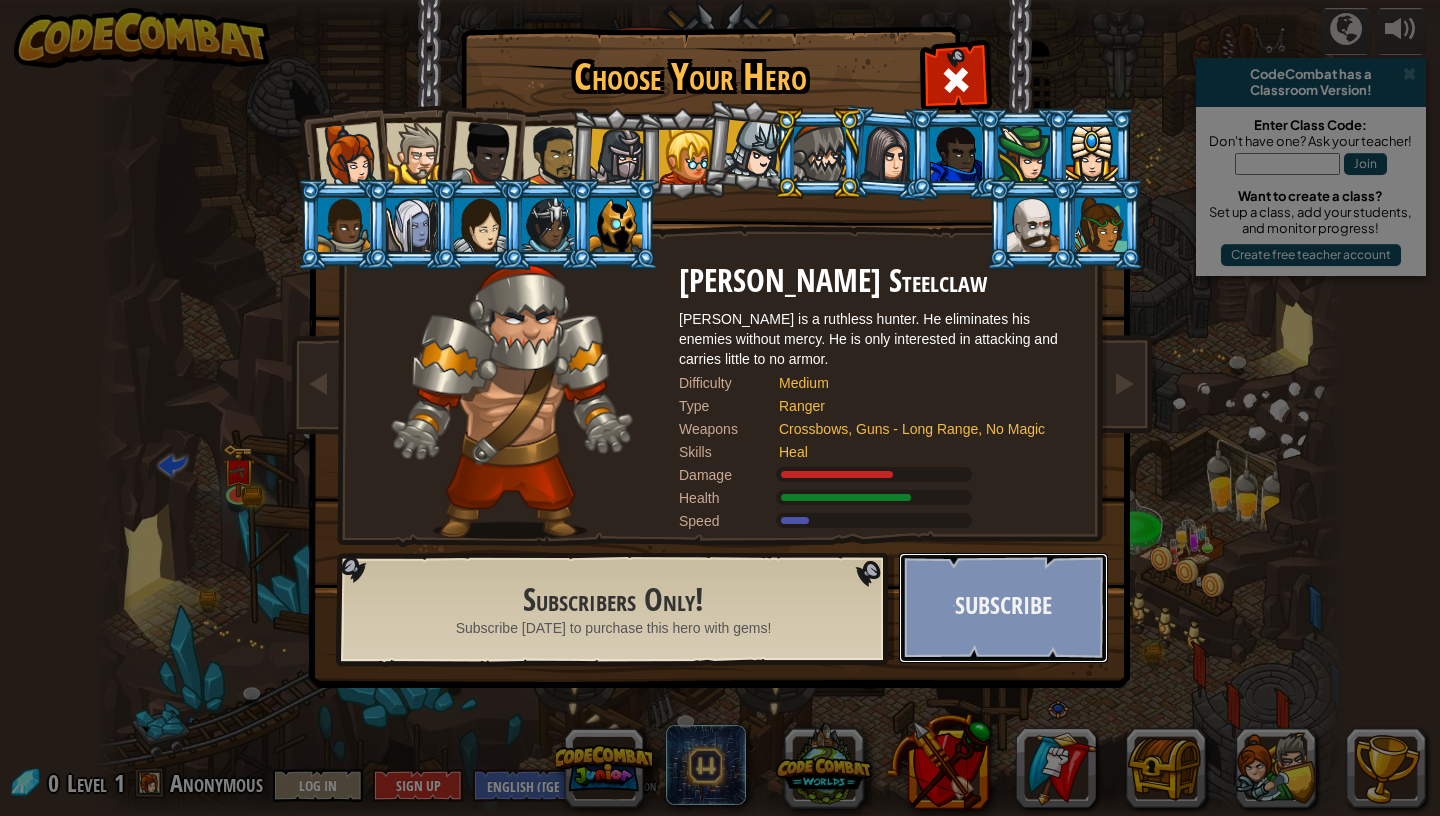 click on "Subscribe" at bounding box center (1003, 608) 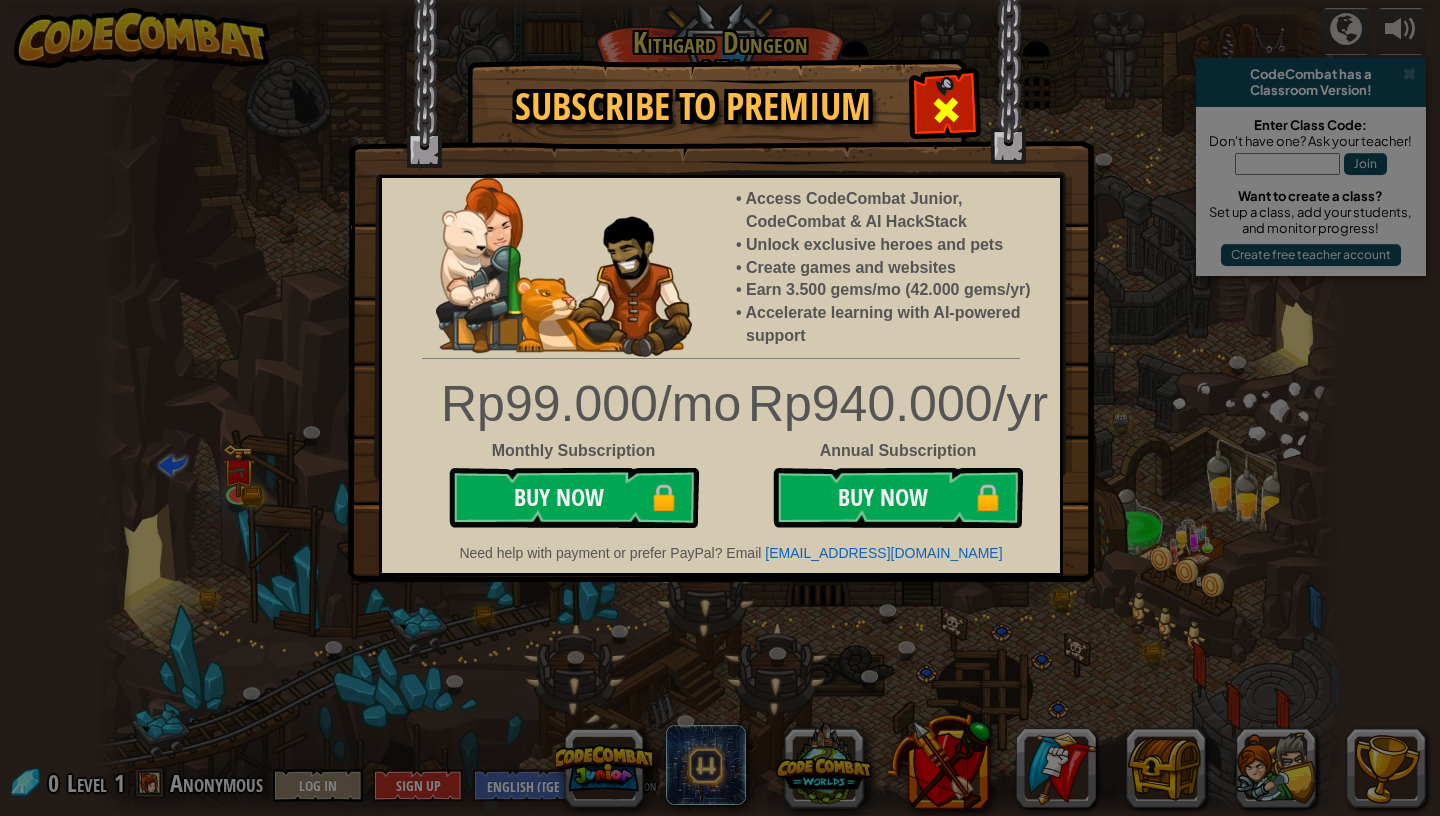 click at bounding box center (946, 110) 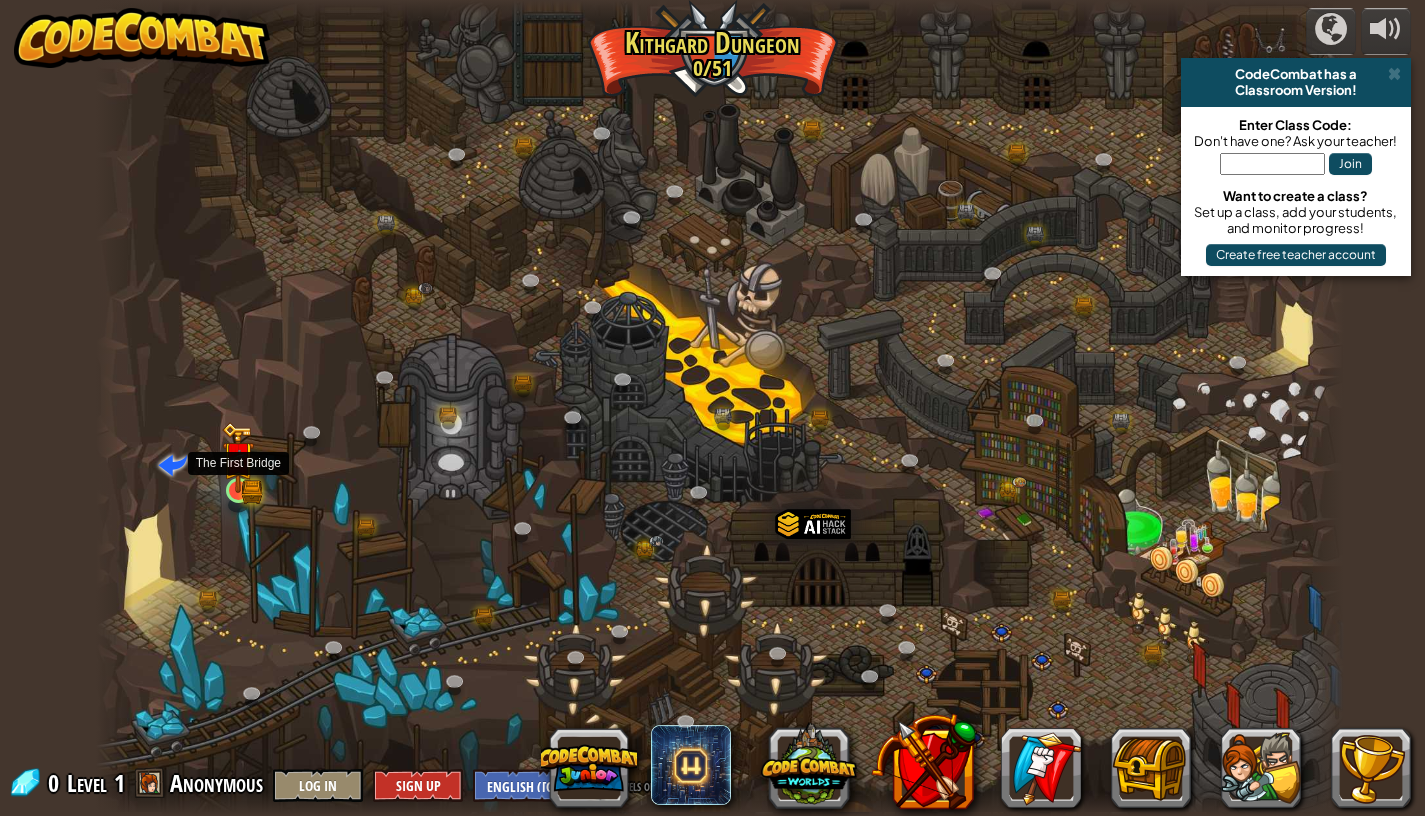 click at bounding box center (238, 457) 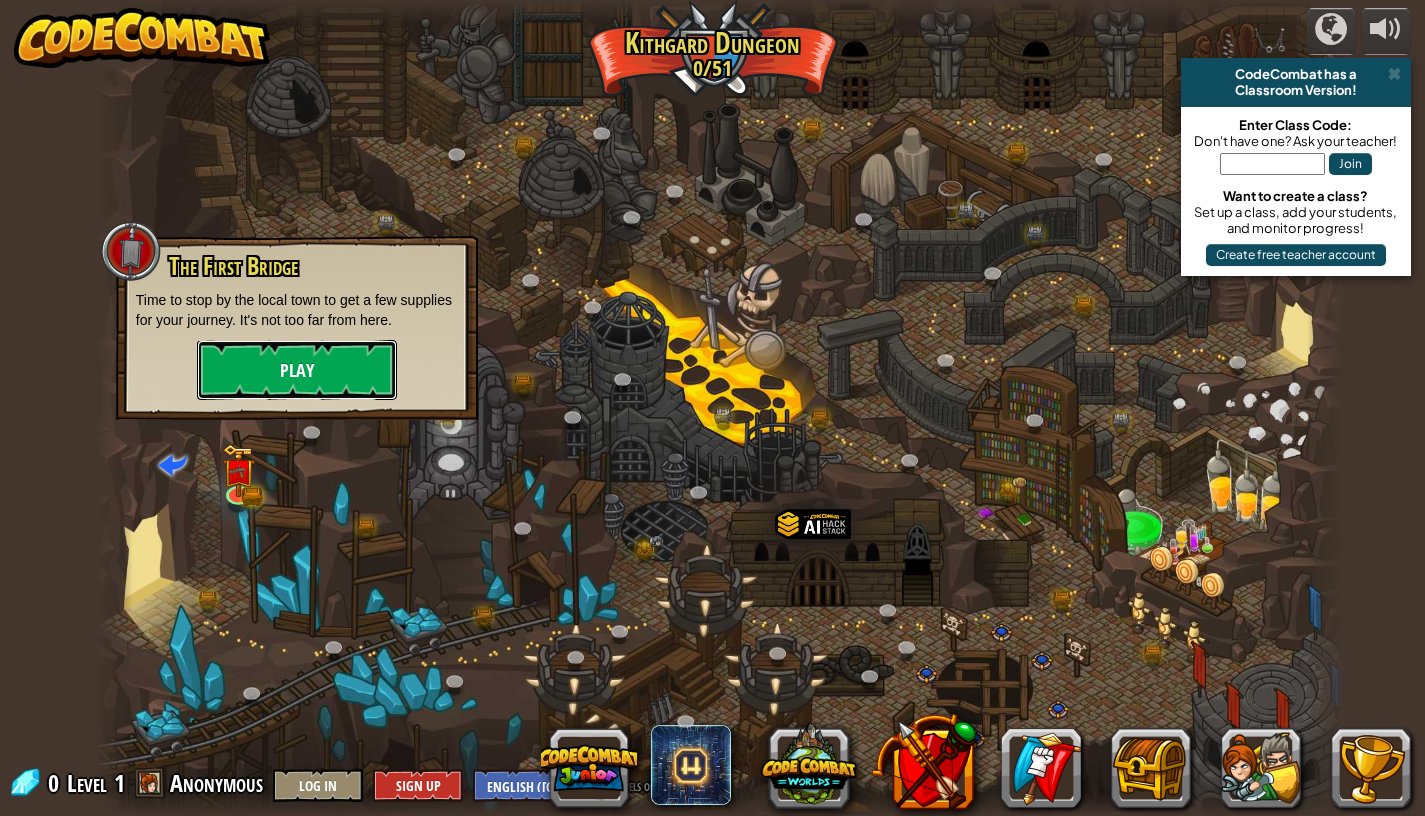 click on "Play" at bounding box center (297, 370) 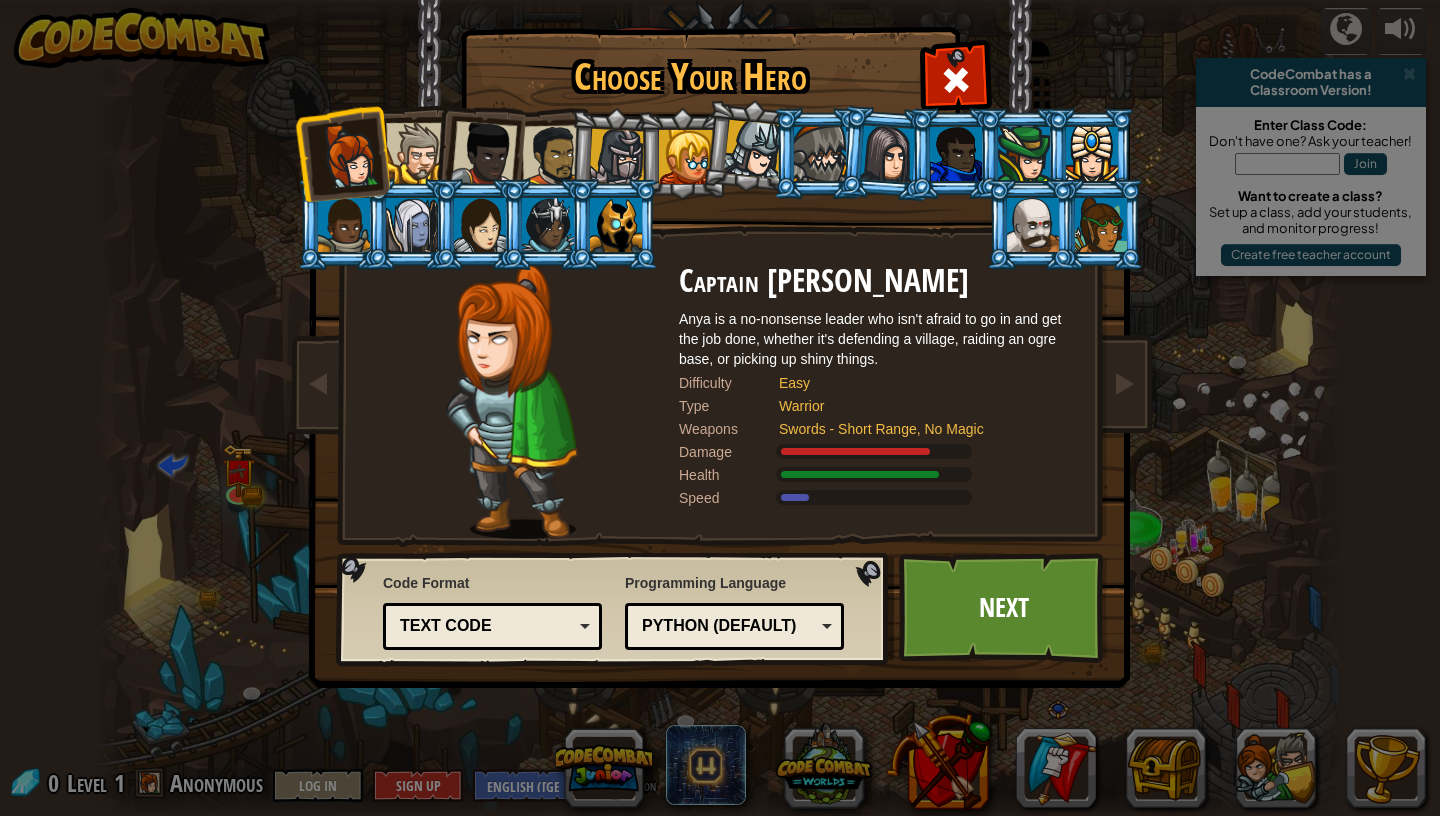 click at bounding box center (617, 157) 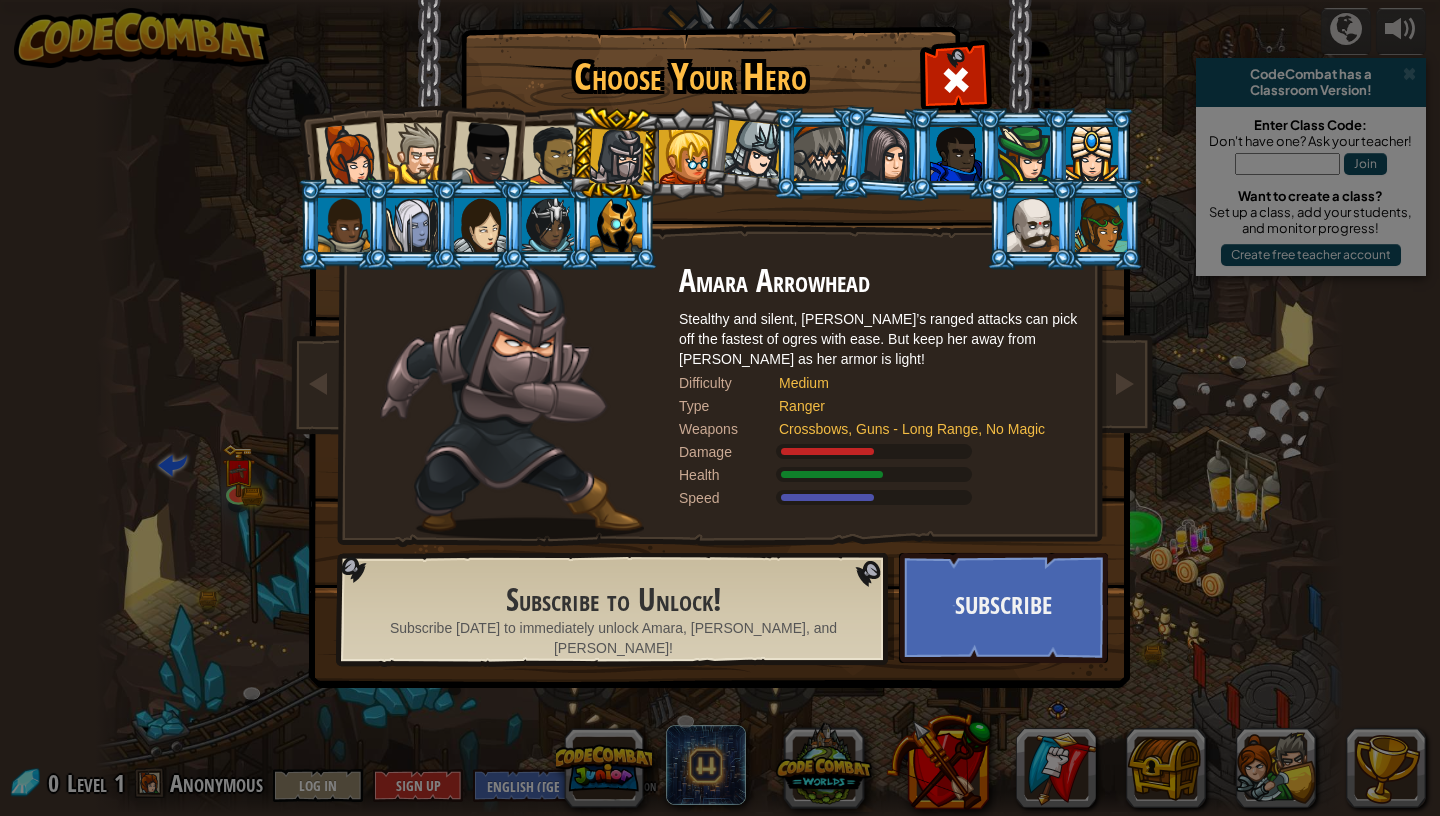 click at bounding box center (349, 156) 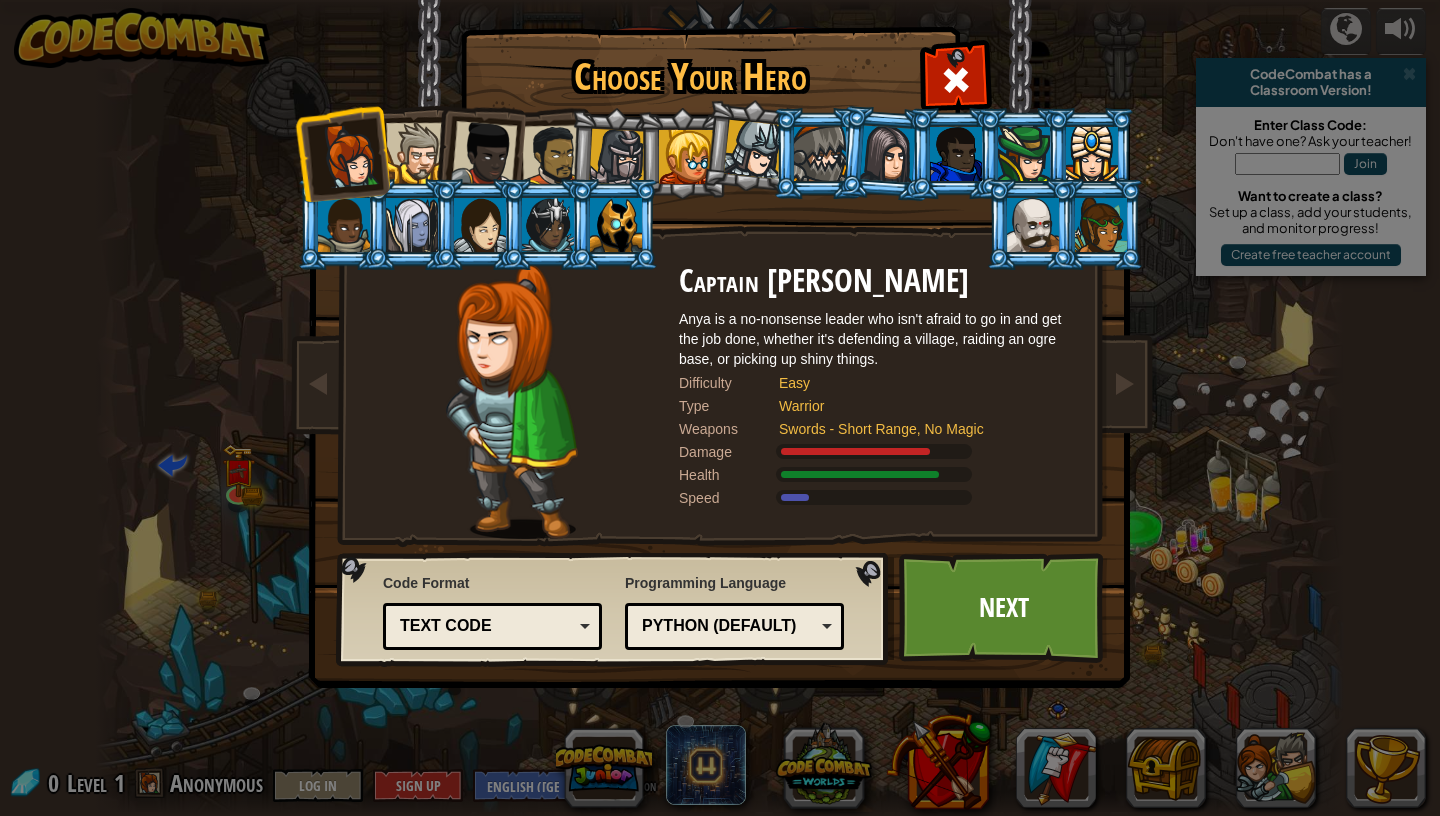 click at bounding box center (416, 153) 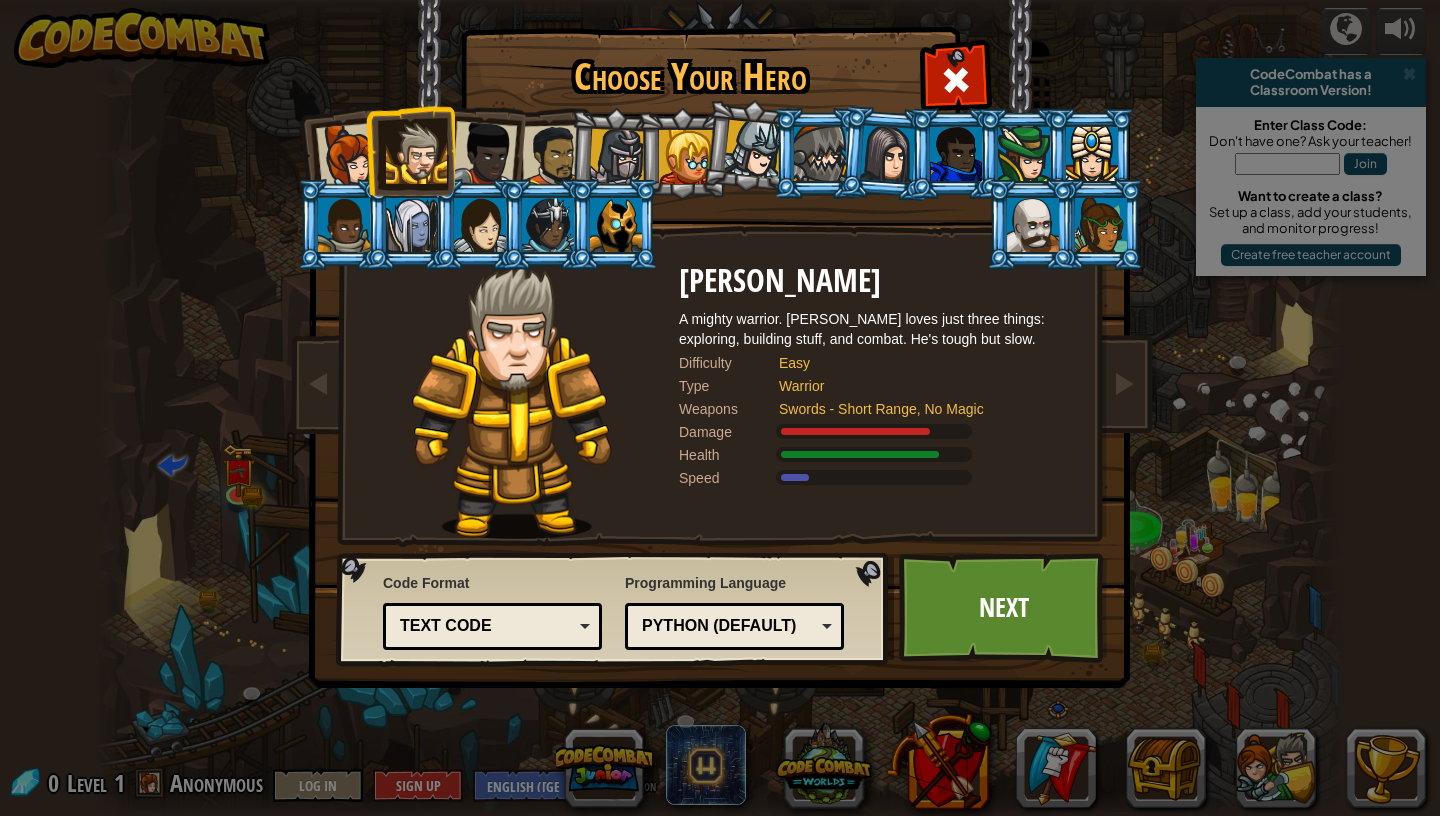 click at bounding box center [484, 154] 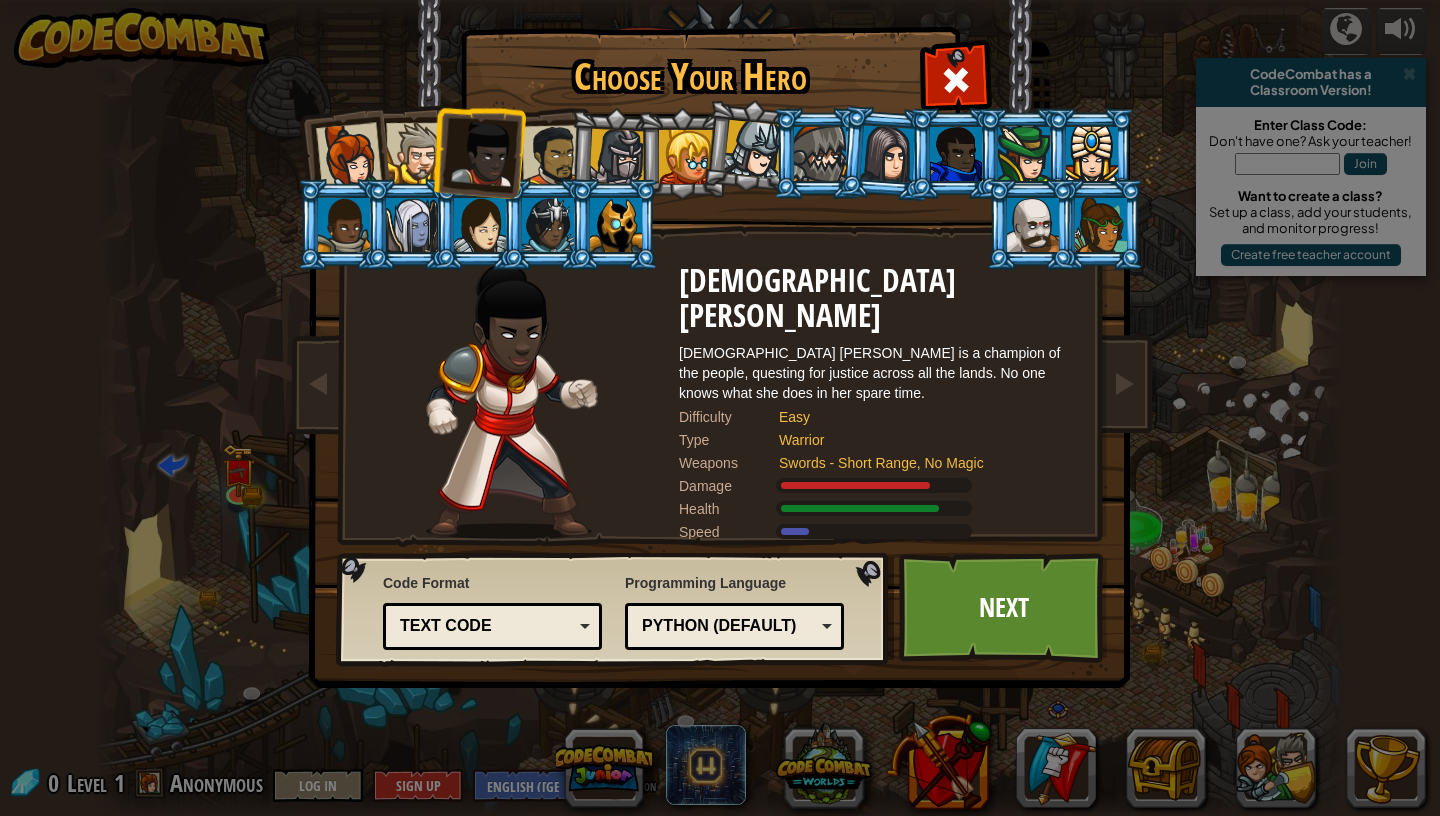 click at bounding box center (553, 156) 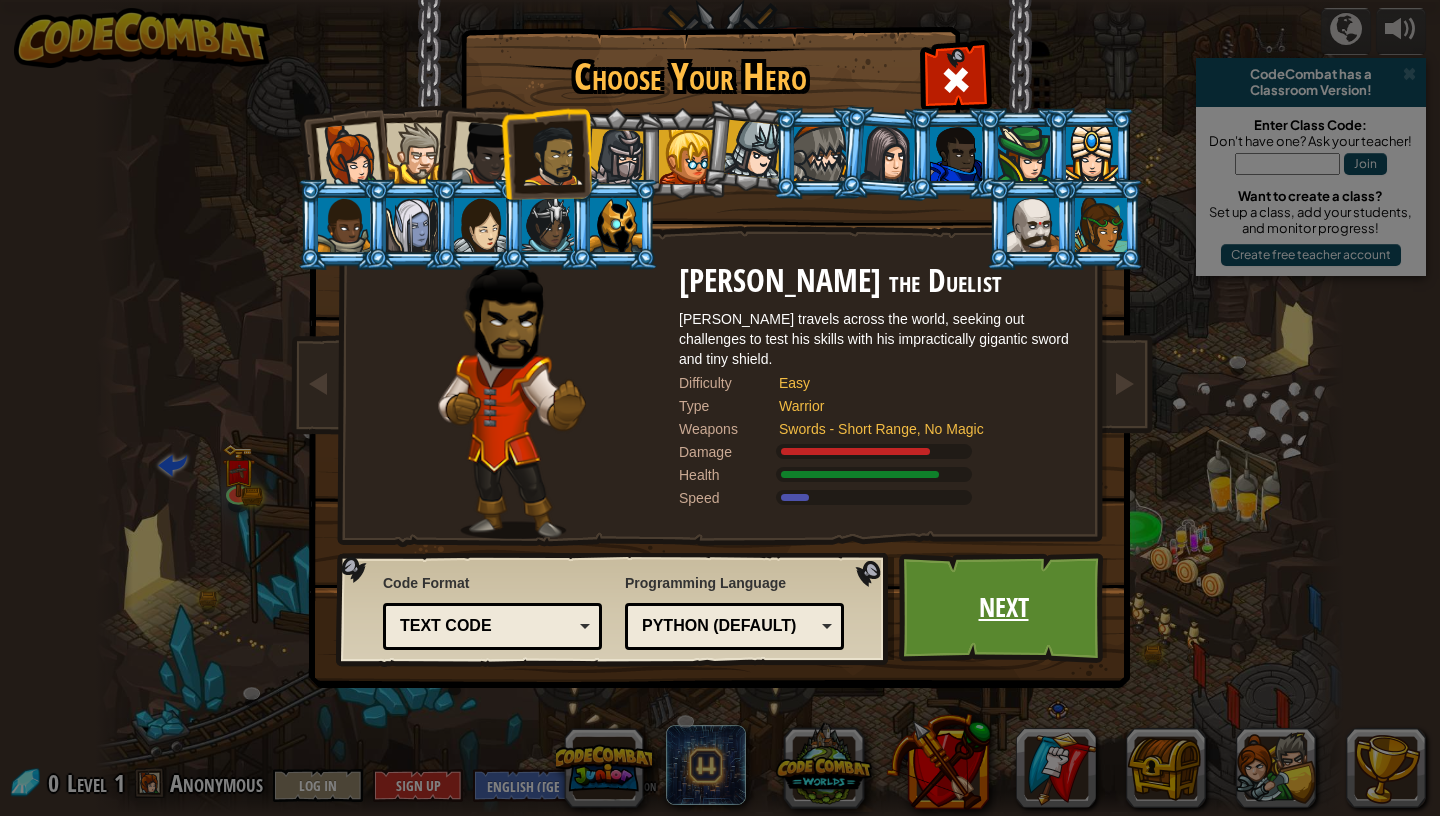 click on "Next" at bounding box center [1003, 608] 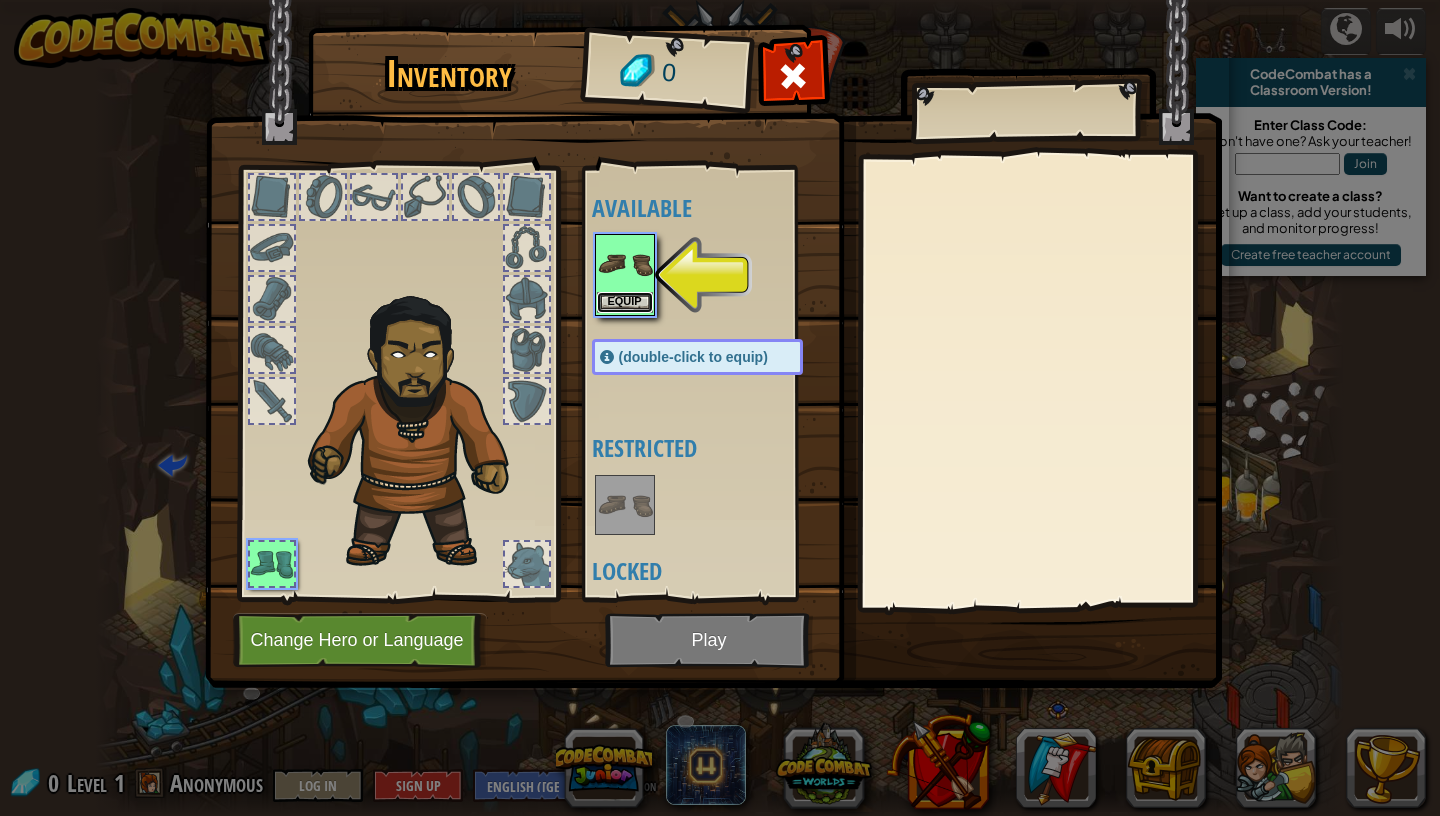click on "Equip" at bounding box center (625, 302) 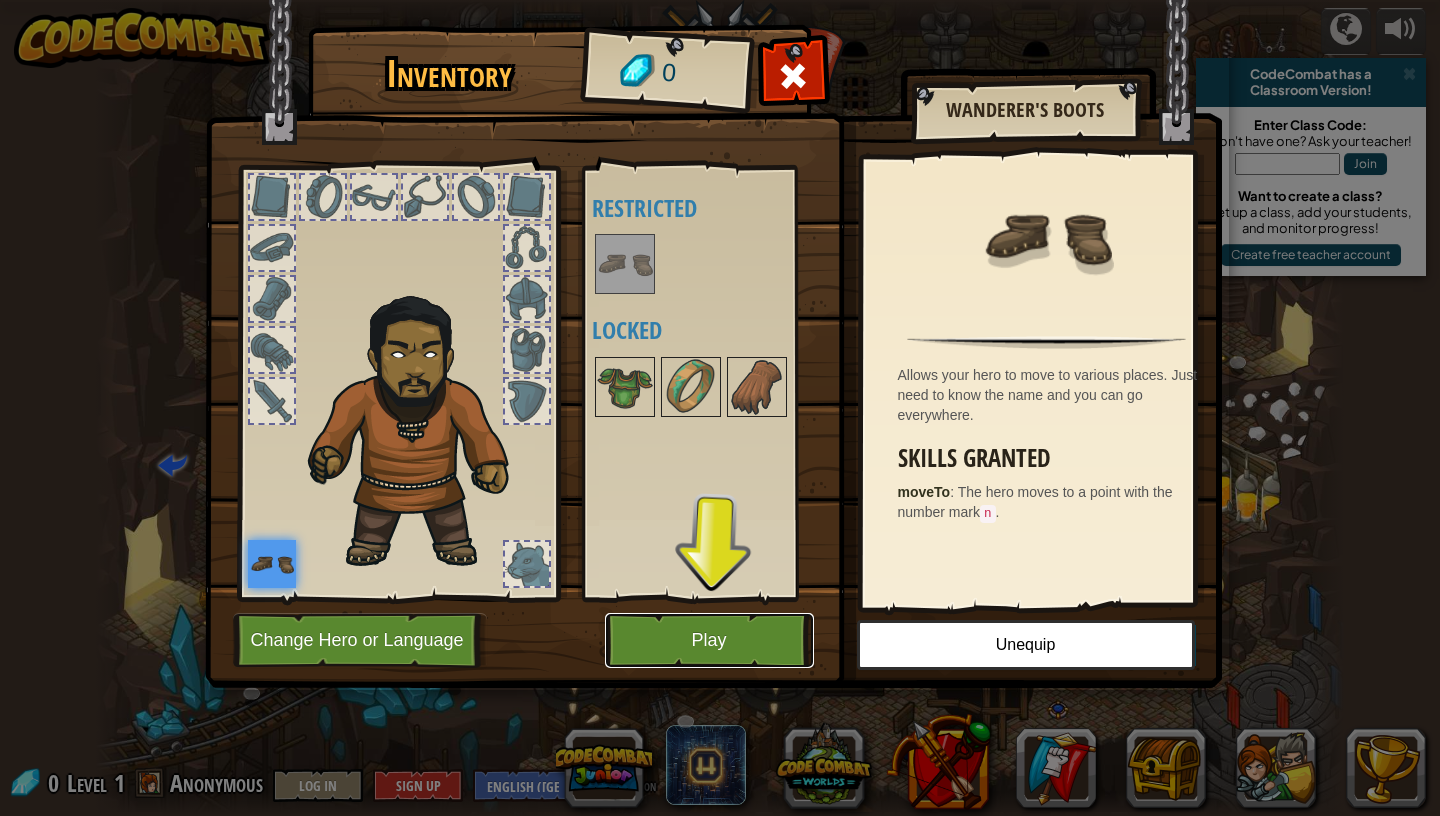 click on "Play" at bounding box center (709, 640) 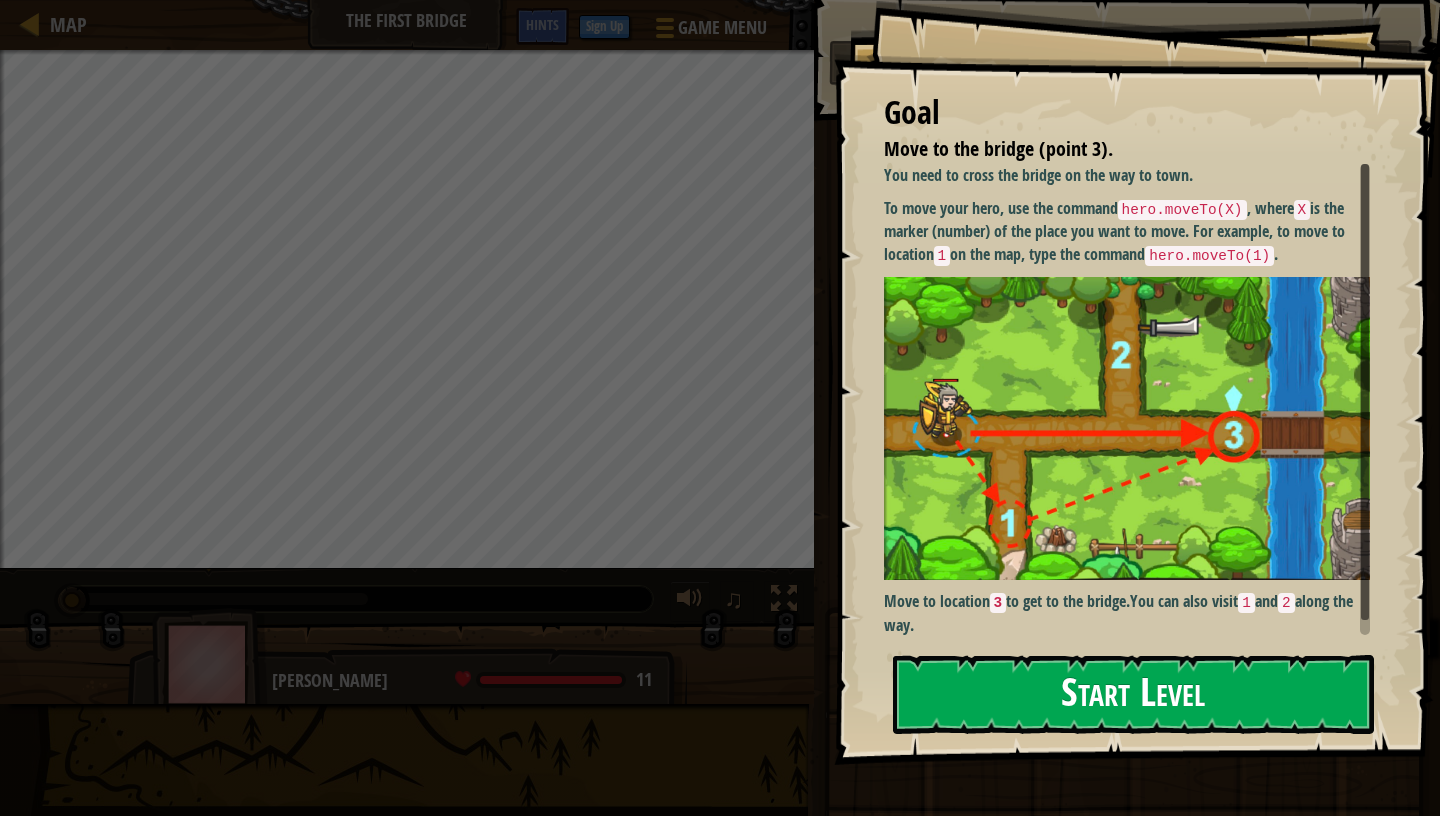 click on "Start Level" at bounding box center [1133, 694] 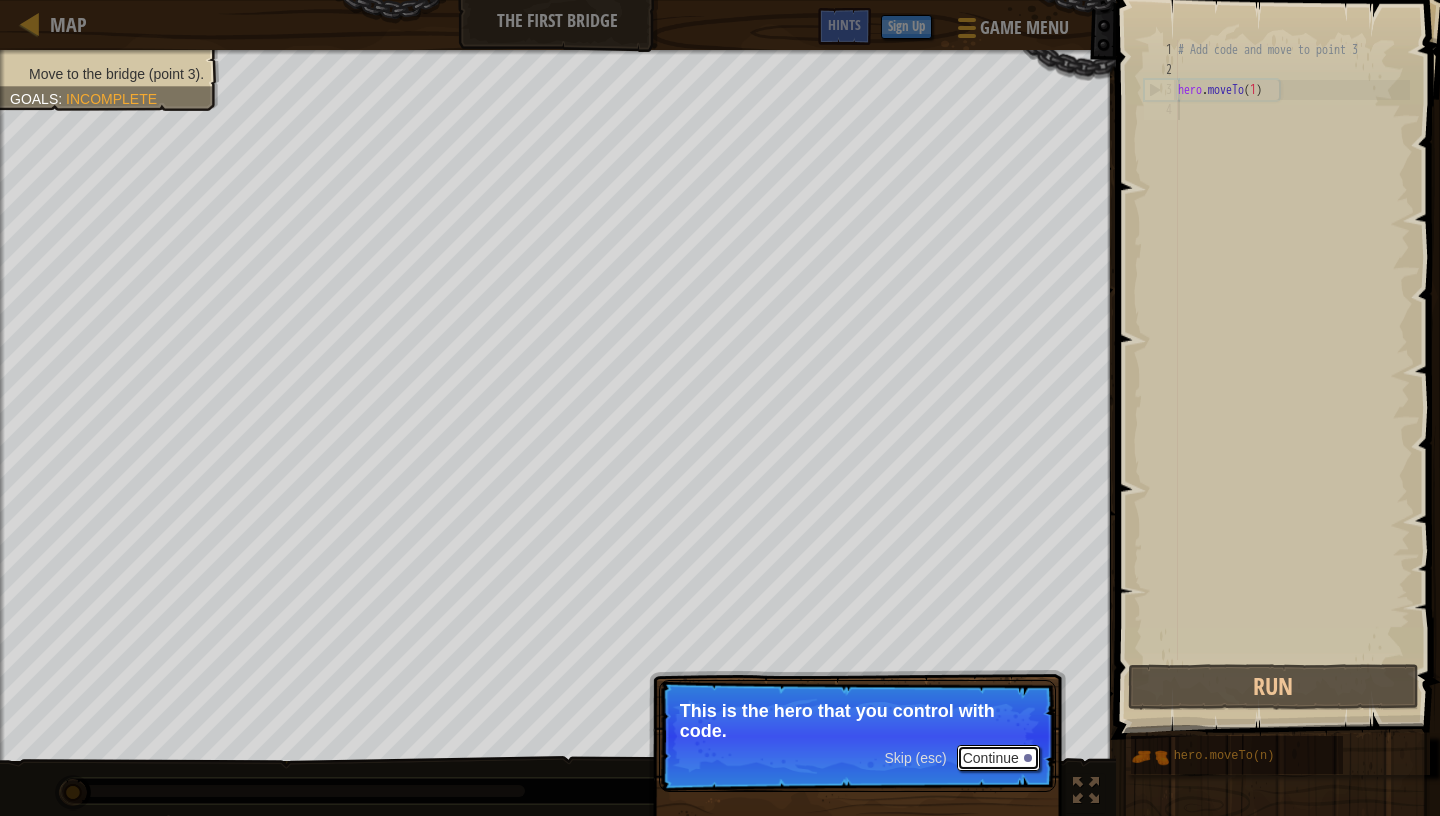click on "Continue" at bounding box center (998, 758) 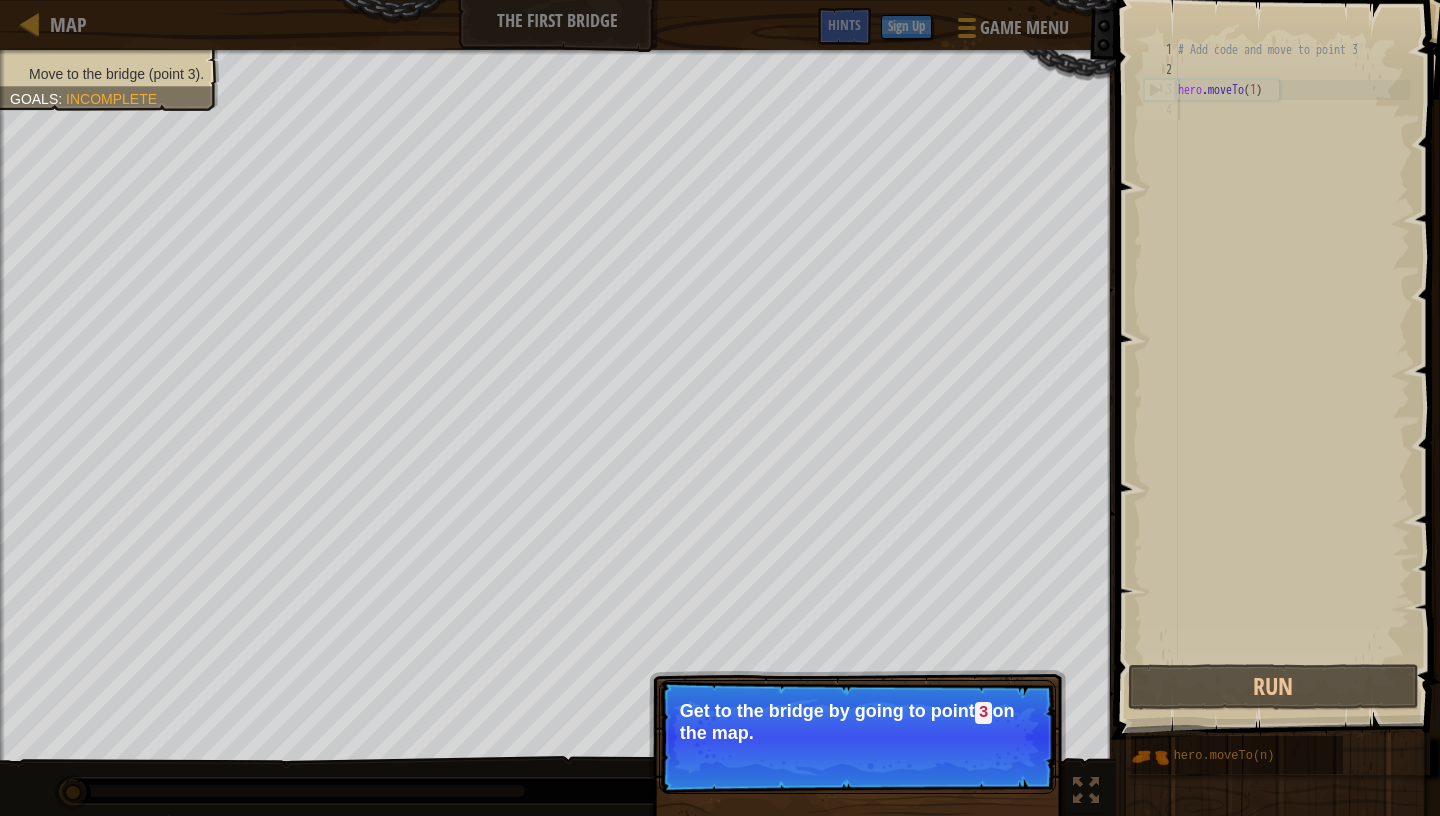 click on "Skip (esc) Continue" at bounding box center (961, 760) 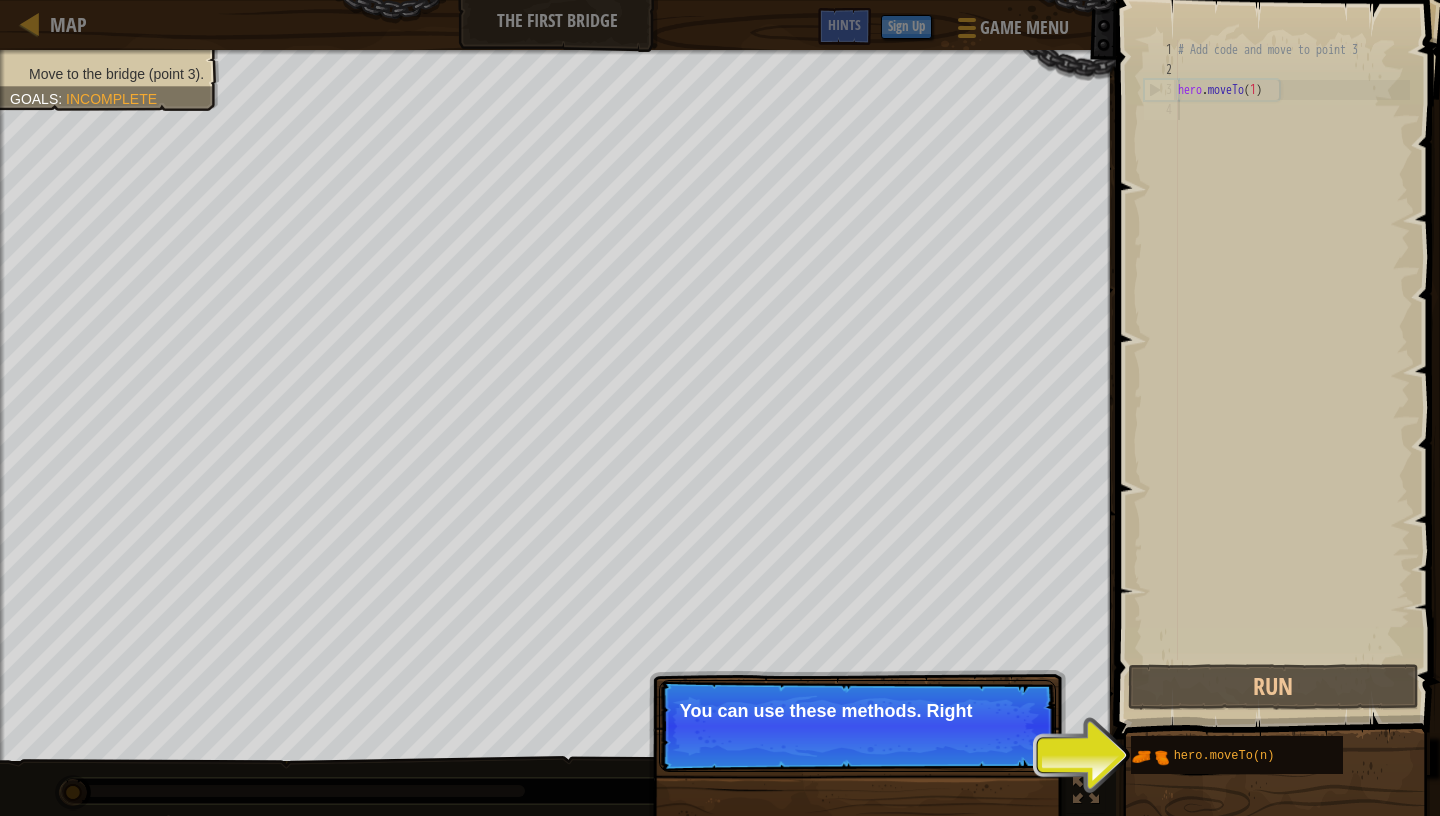 click on "Skip (esc) Continue  You can use these methods. Right" at bounding box center (857, 726) 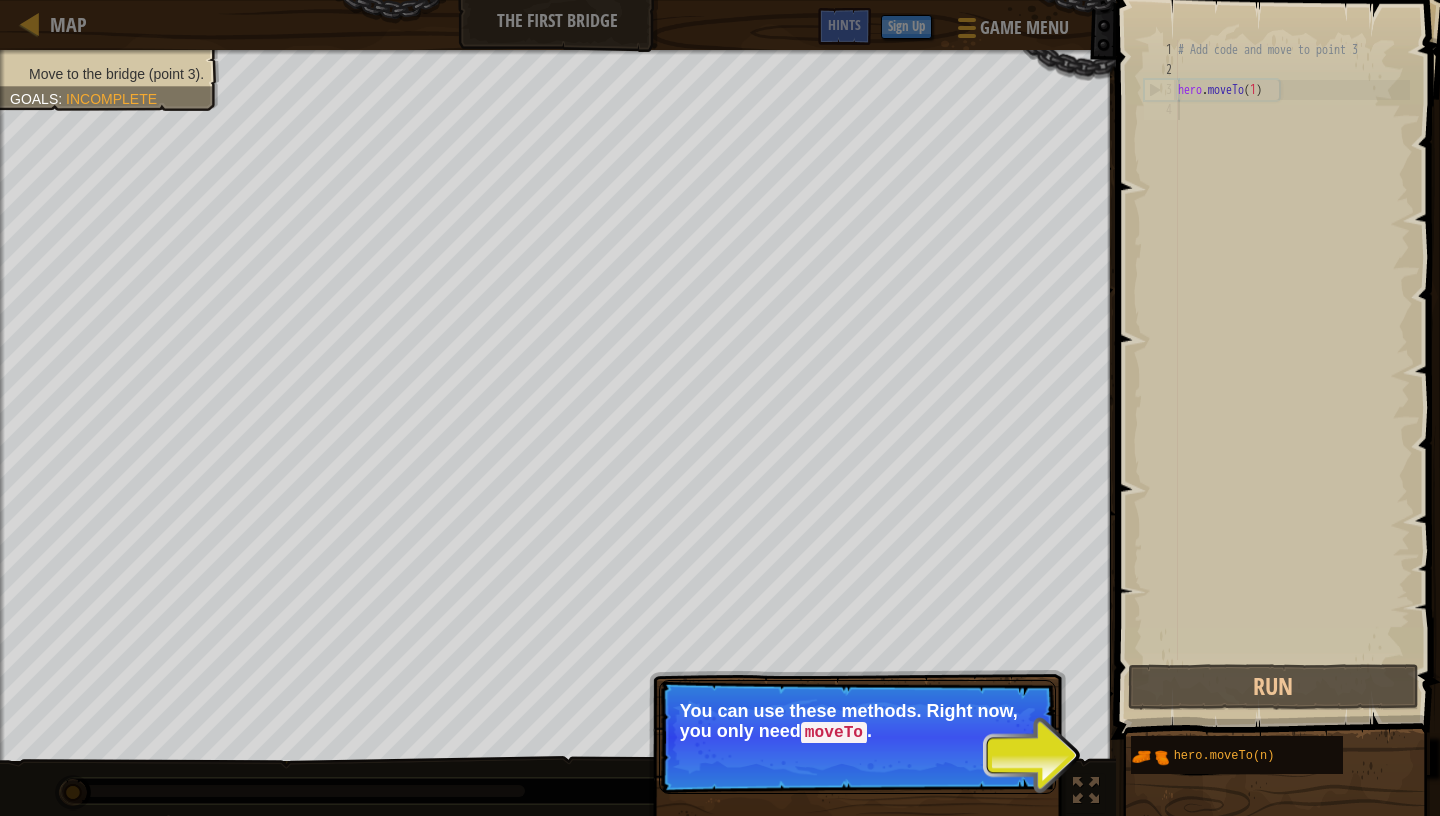 click on "Continue" at bounding box center [998, 760] 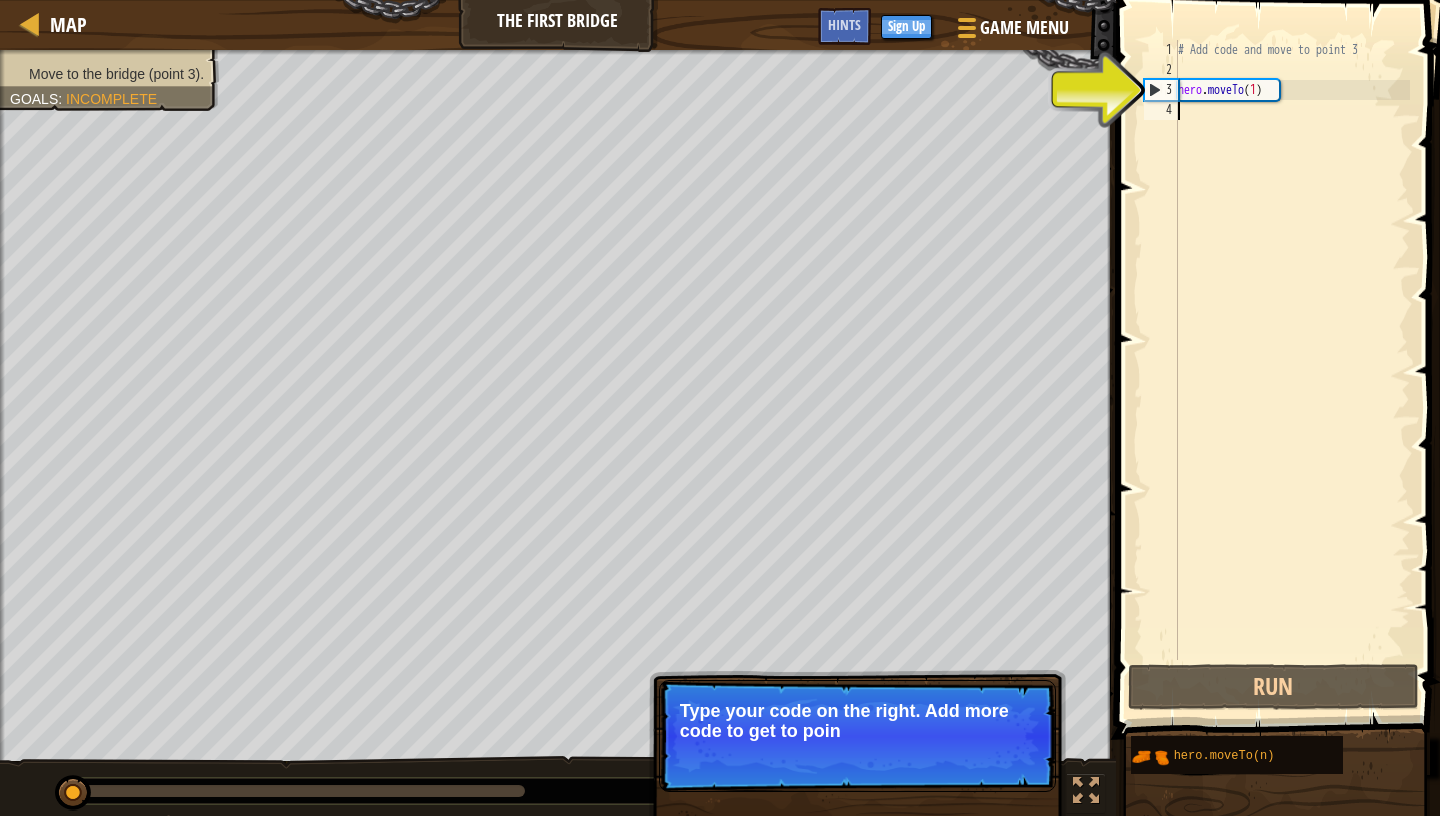 click on "# Add code and move to point 3 hero . moveTo ( 1 )" at bounding box center (1292, 370) 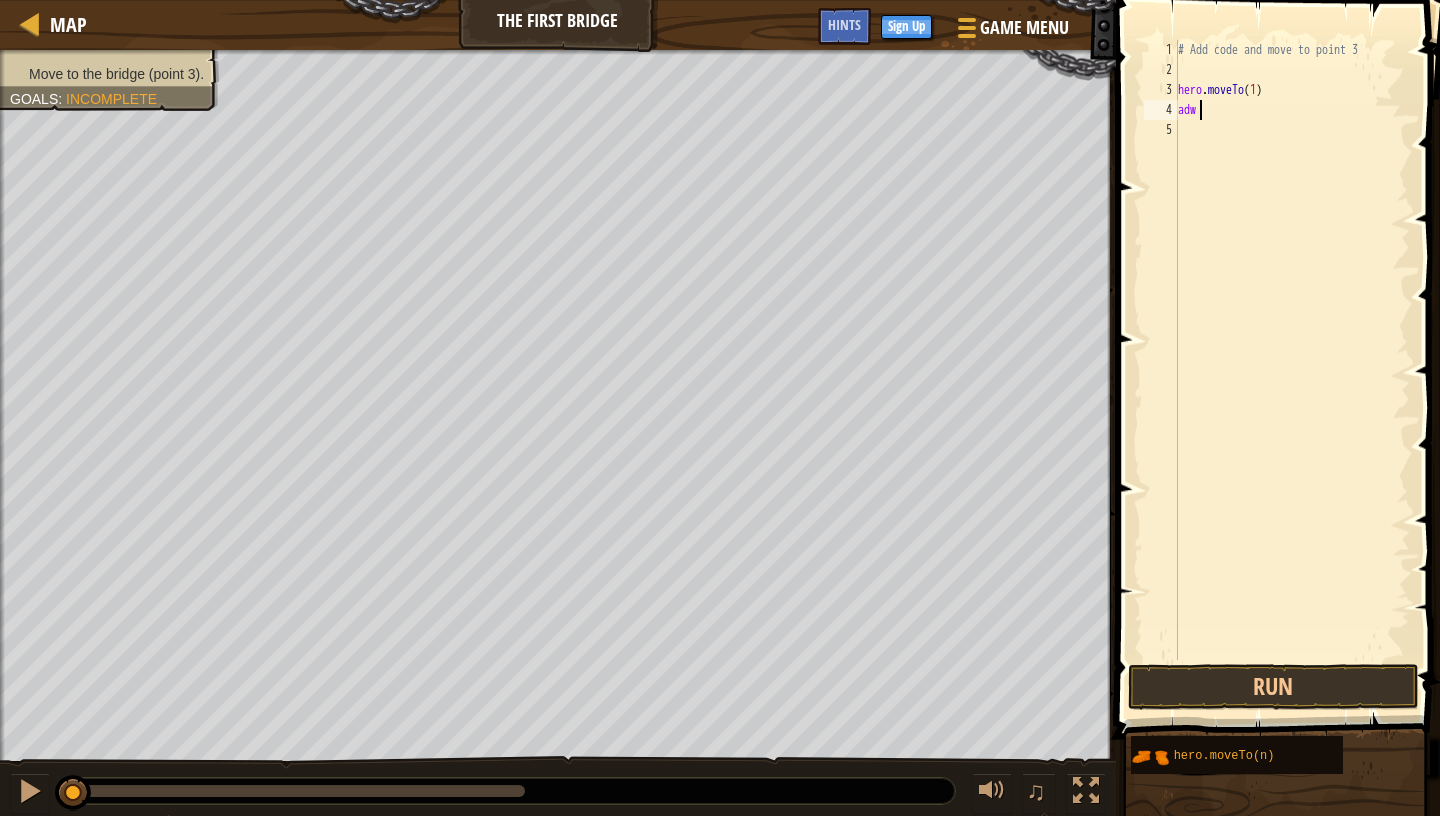 scroll, scrollTop: 9, scrollLeft: 0, axis: vertical 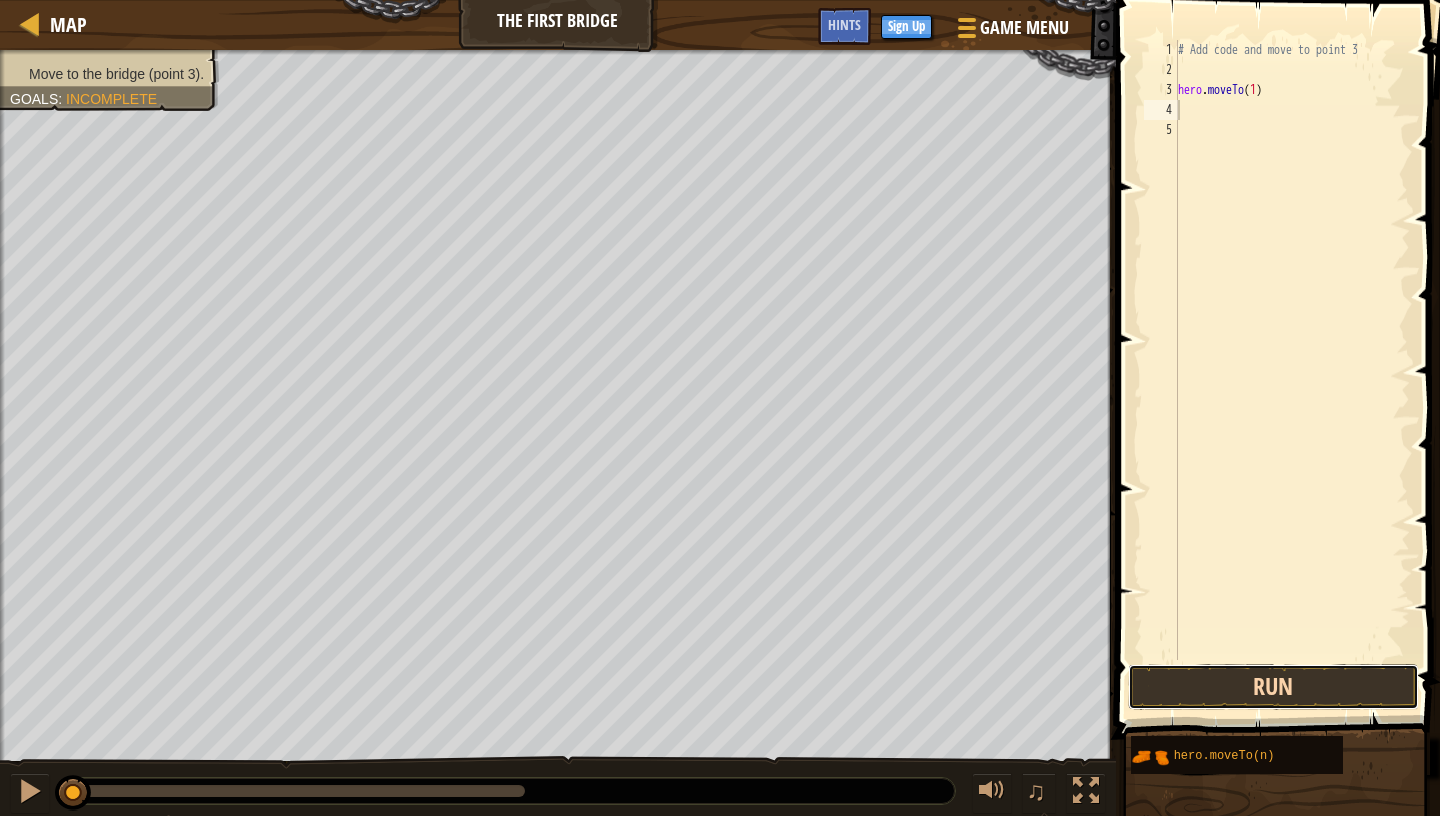 click on "Run" at bounding box center (1273, 687) 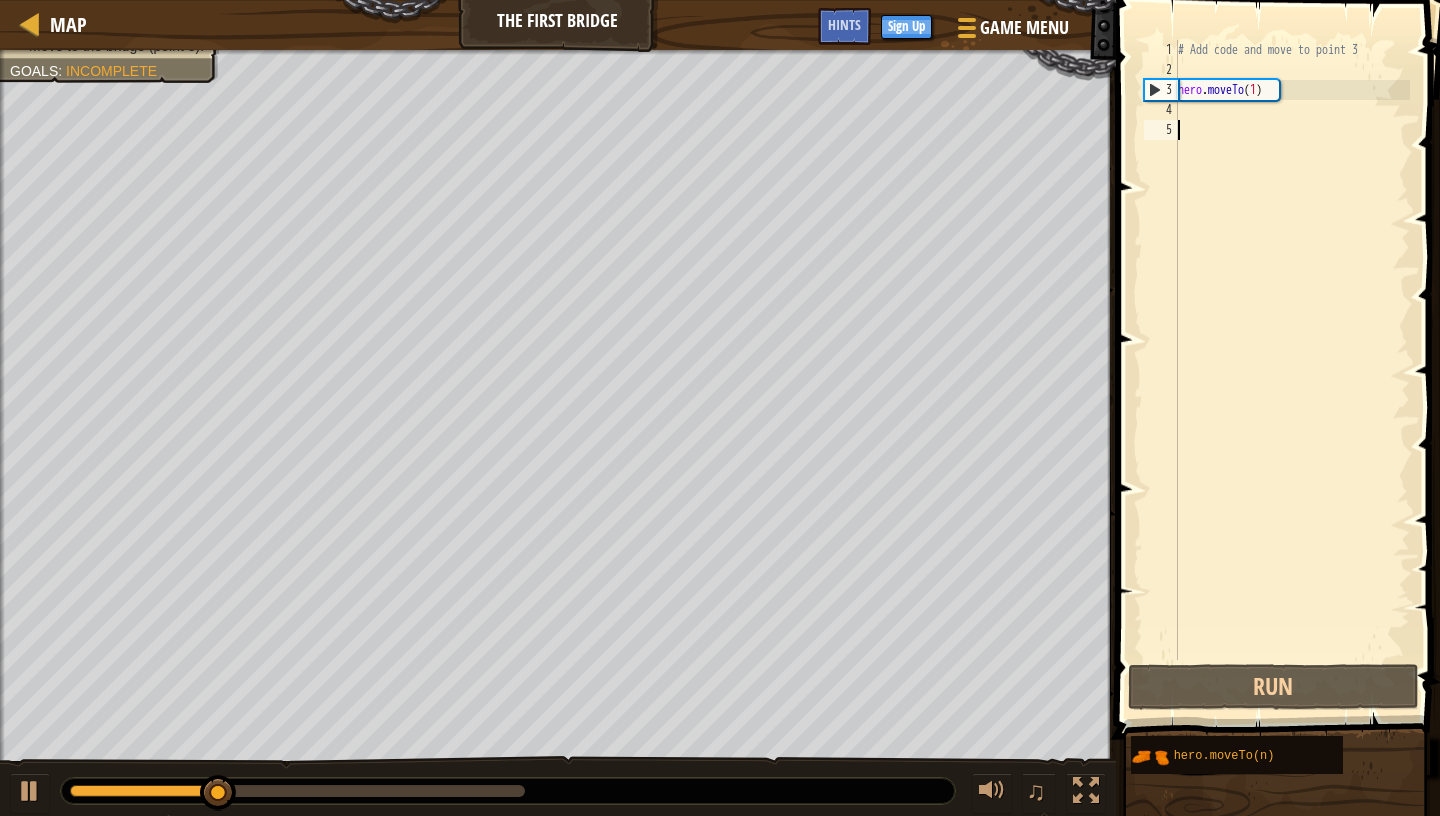 click on "# Add code and move to point 3 hero . moveTo ( 1 )" at bounding box center (1292, 370) 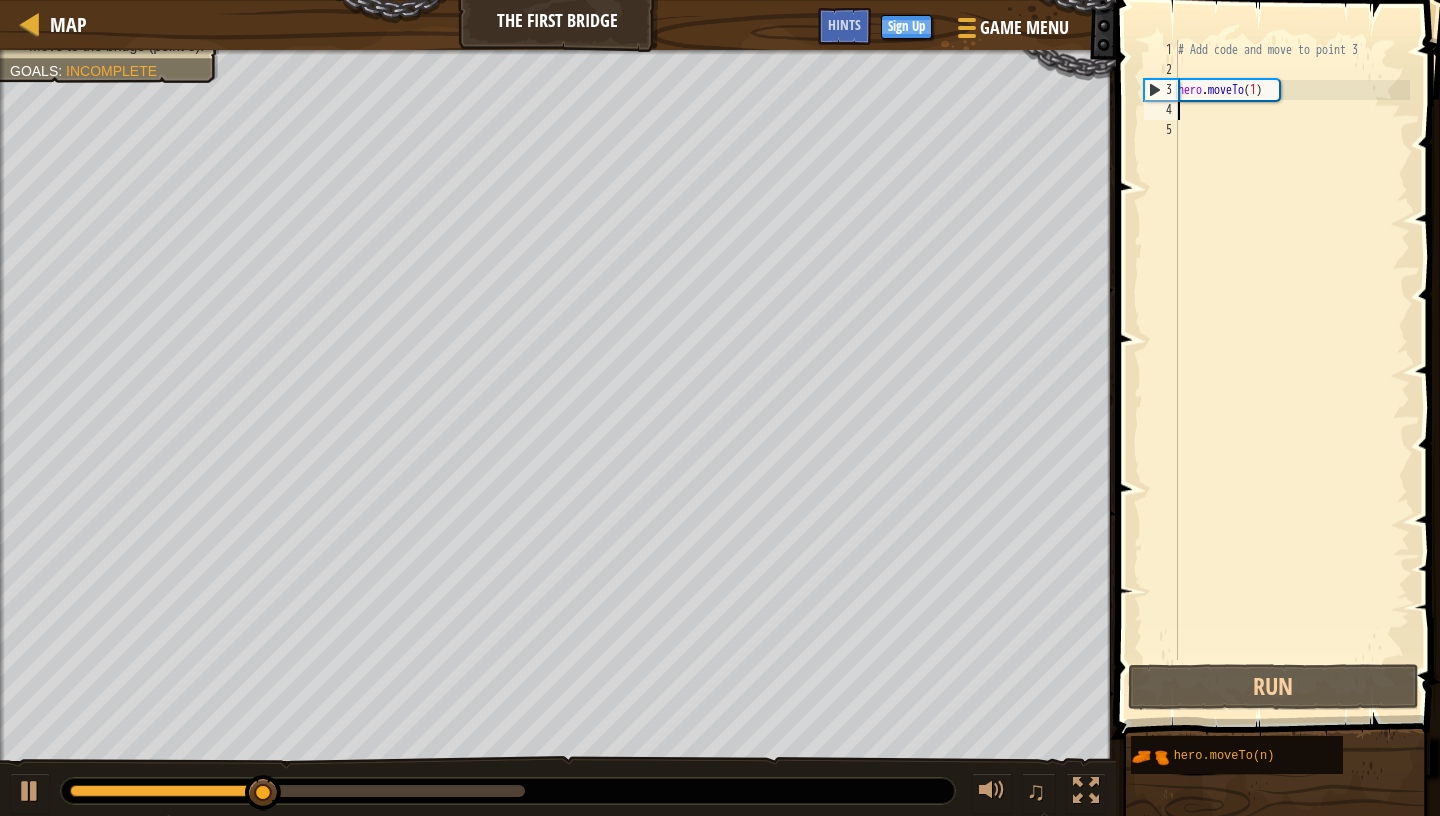 type on "hero.moveTo(1)" 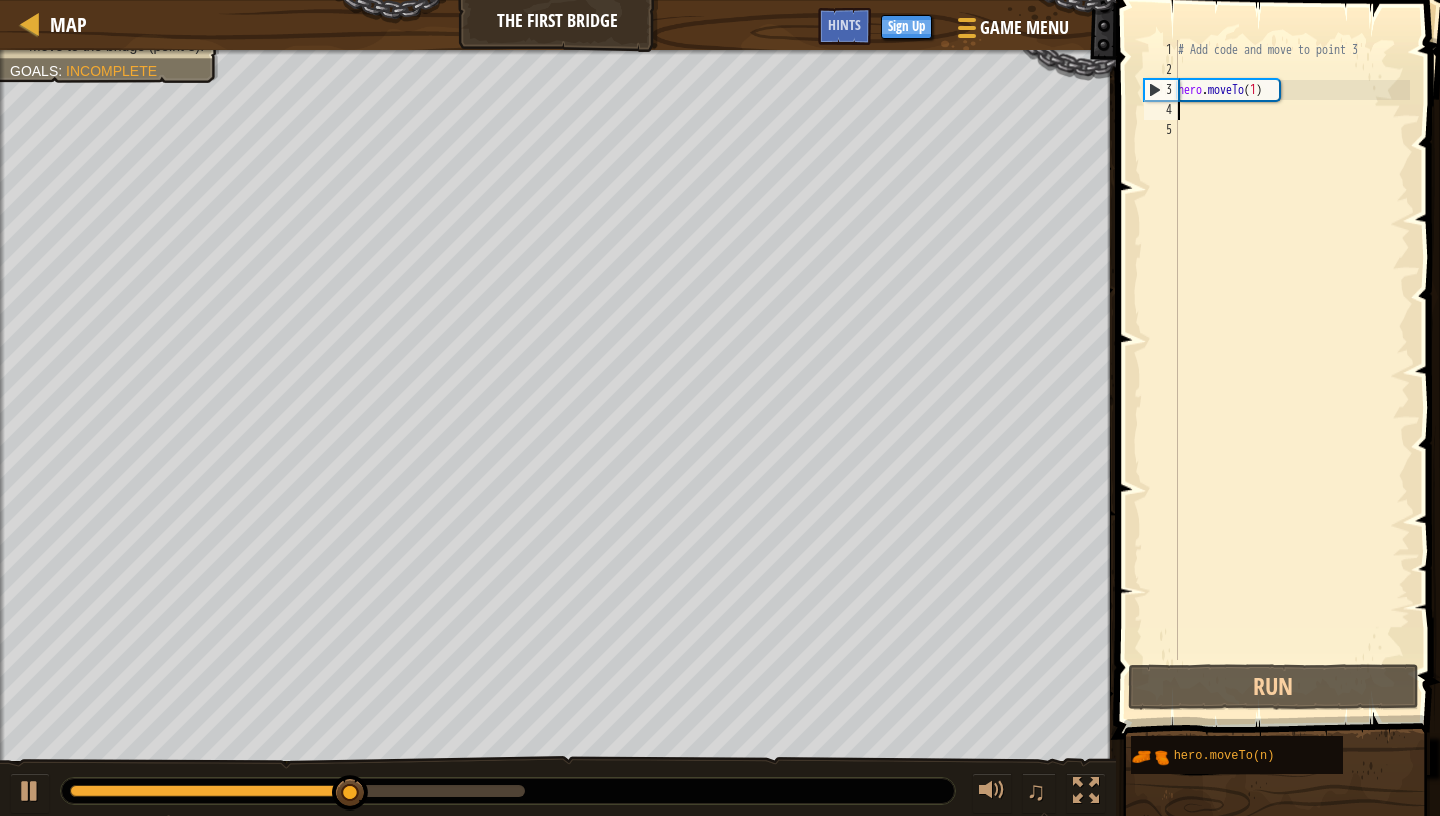 type on "hero.moveTo(1)" 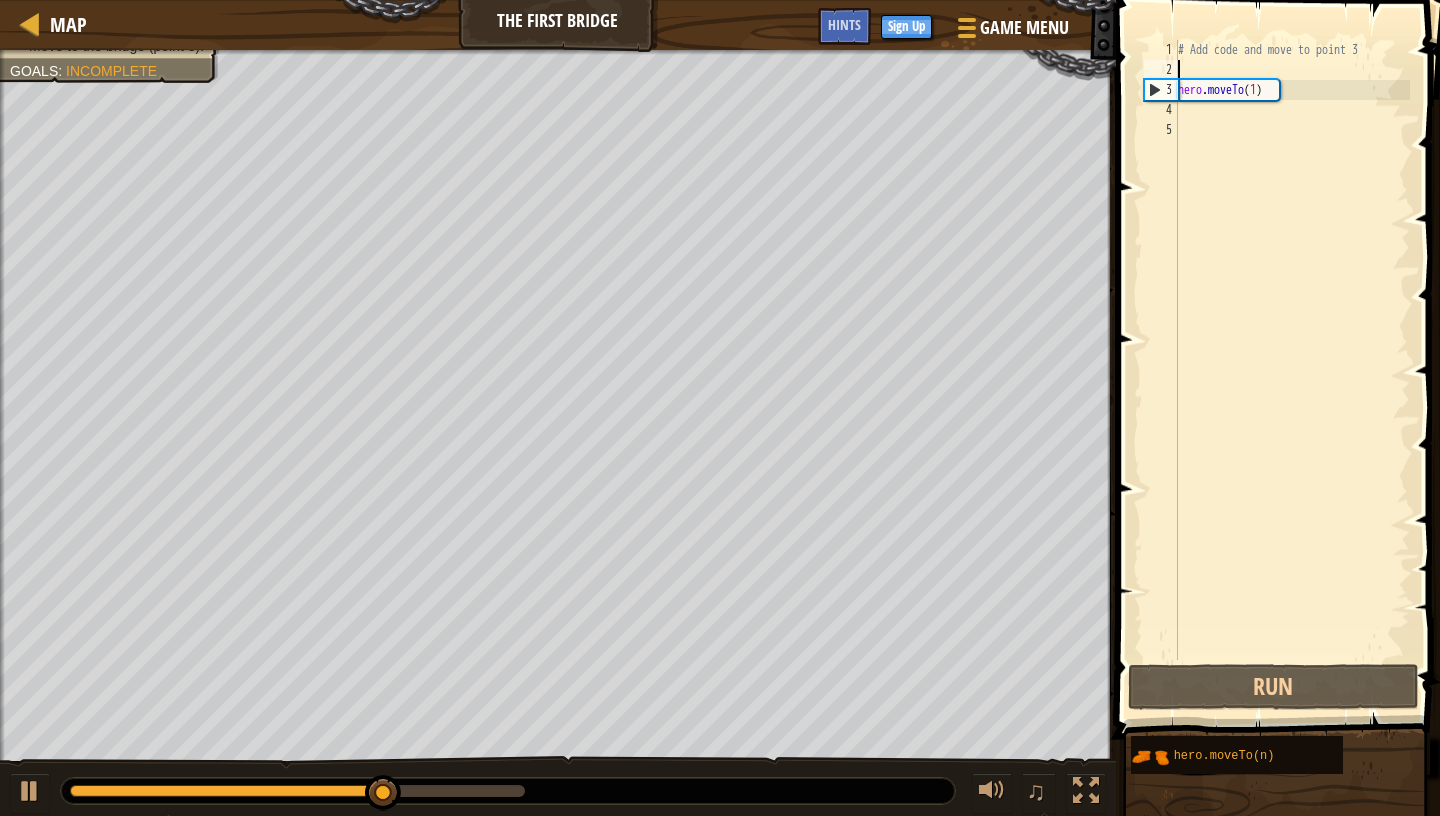 type on "hero.moveTo(1)" 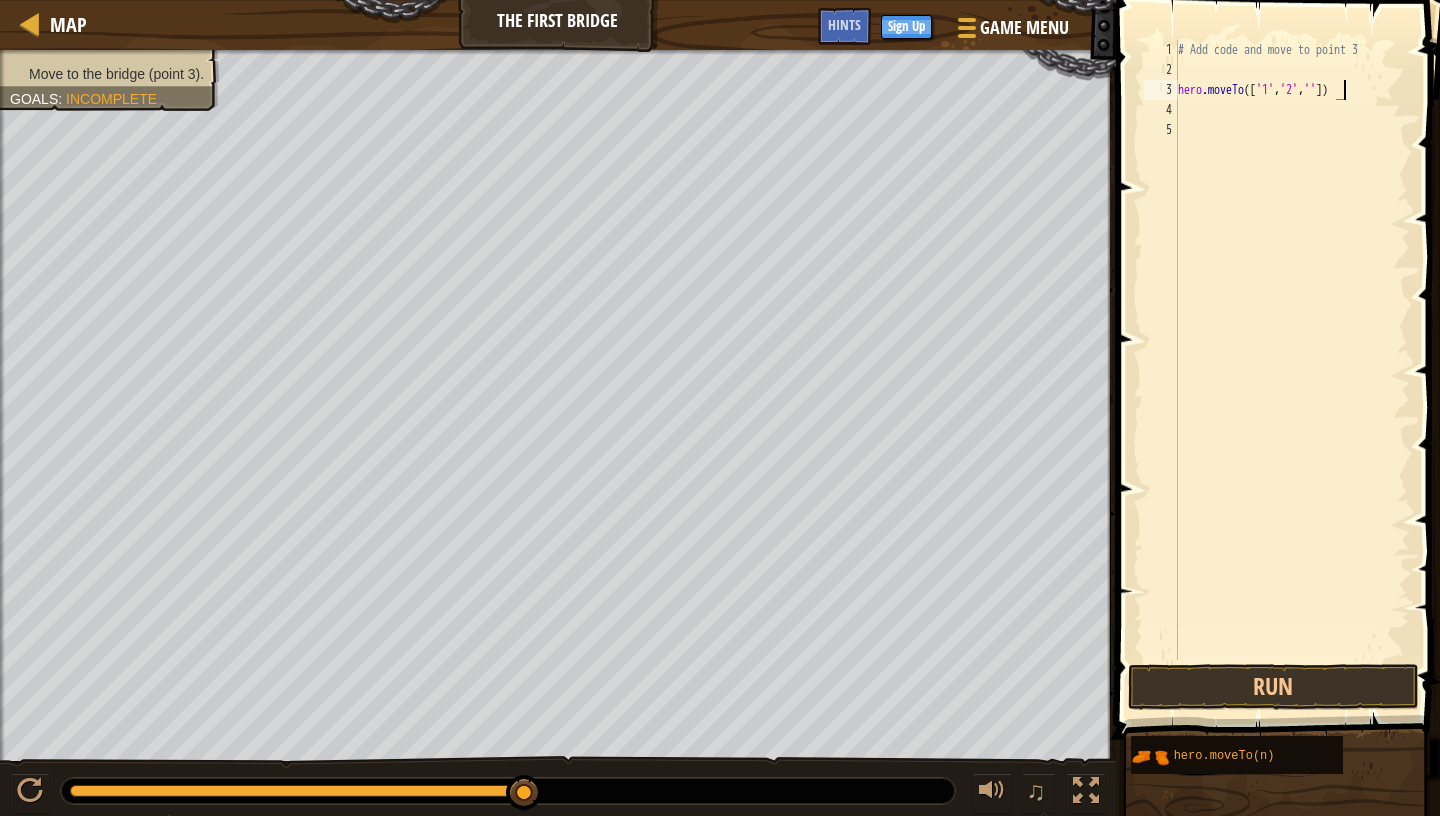 scroll, scrollTop: 9, scrollLeft: 13, axis: both 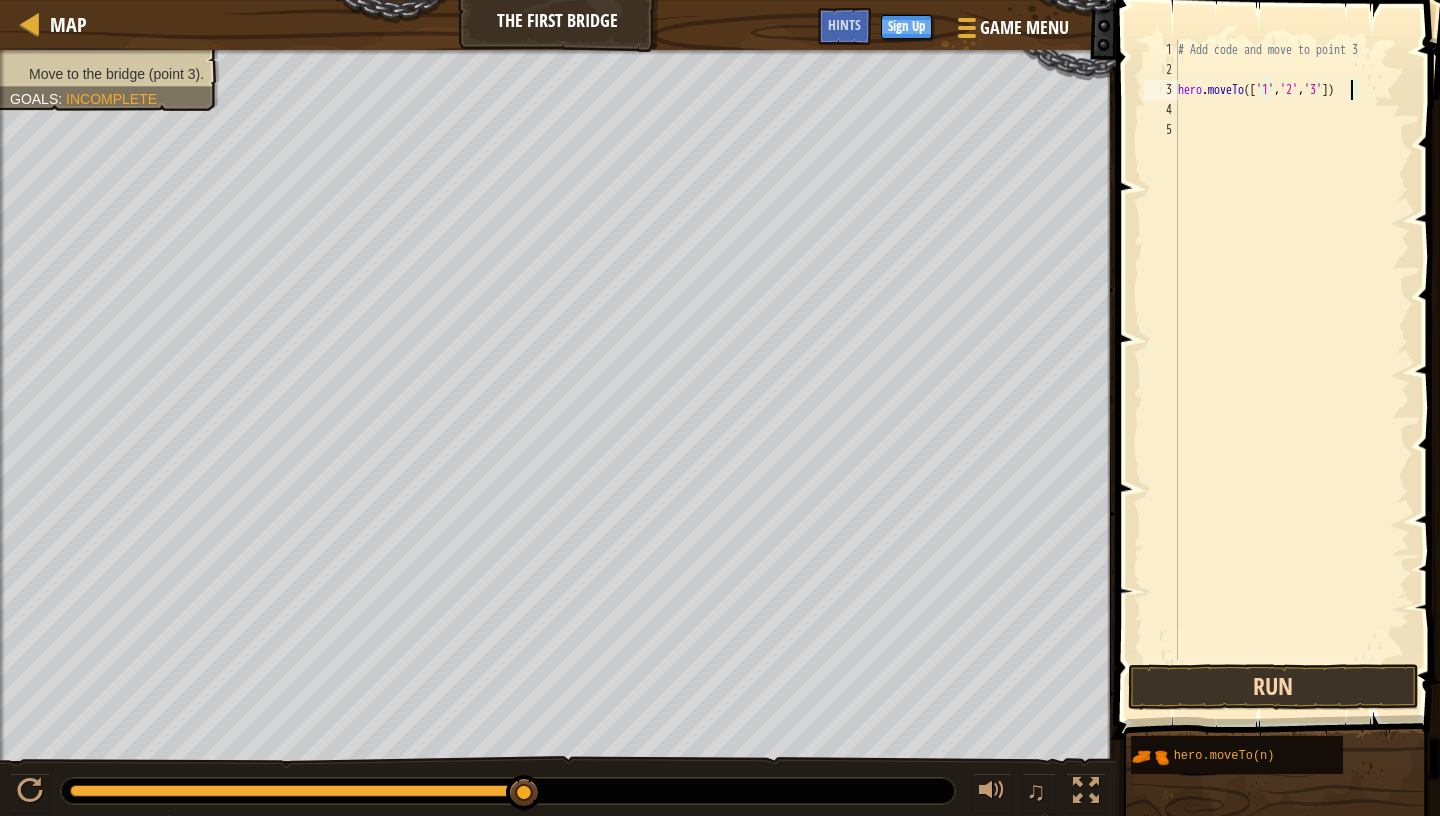 type on "hero.moveTo(['1','2','3'])" 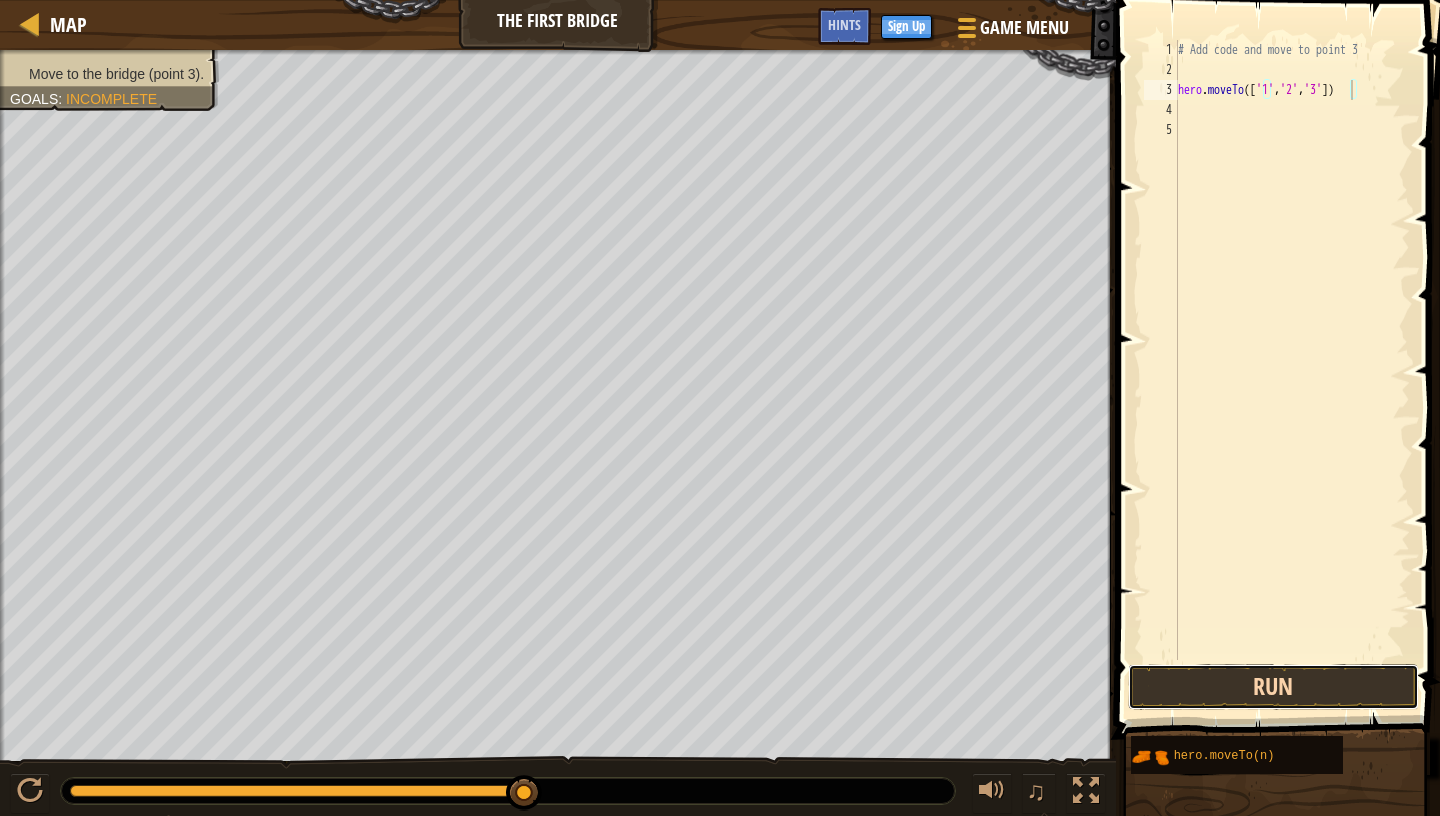 click on "Run" at bounding box center [1273, 687] 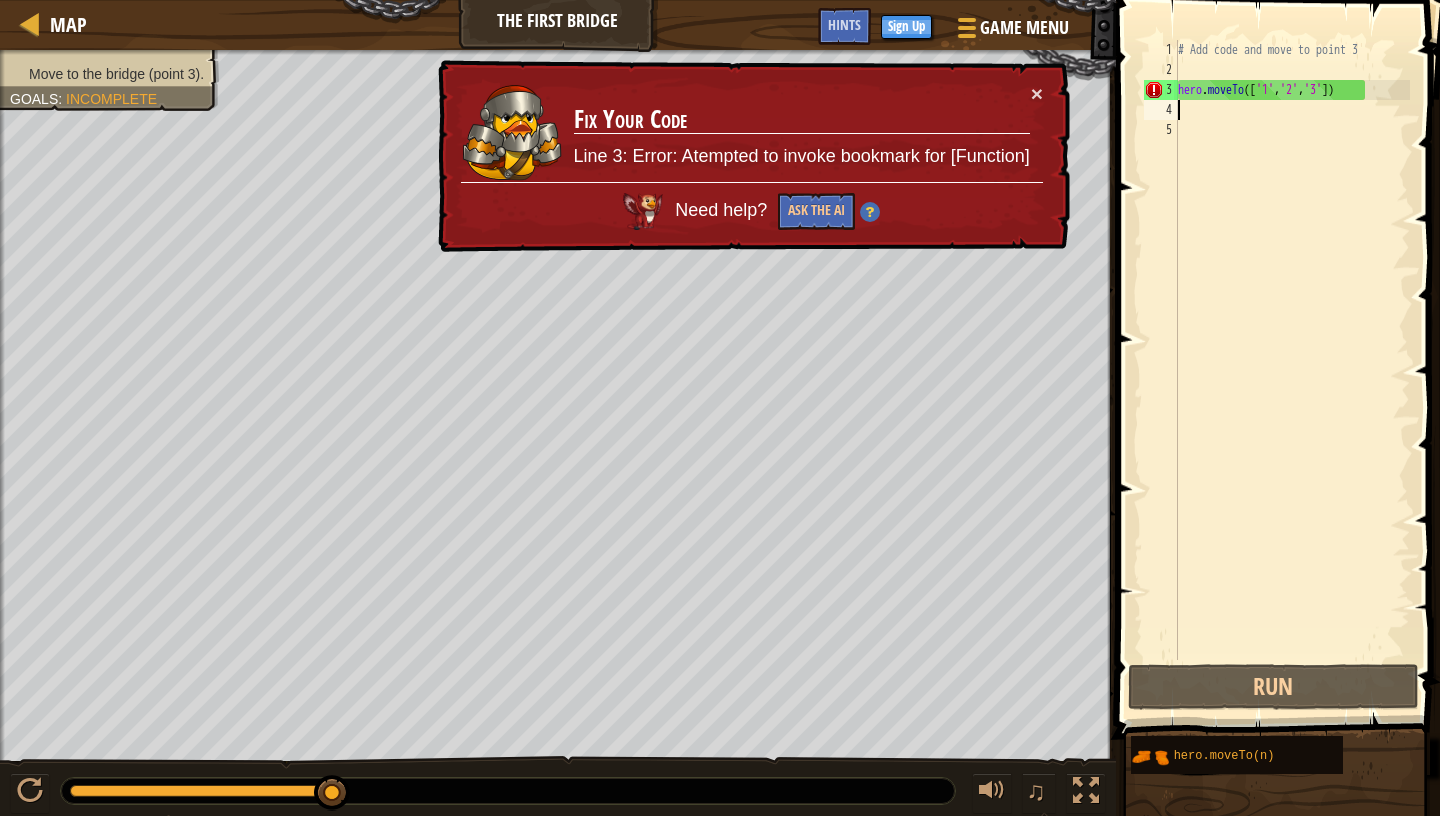 click on "# Add code and move to point 3 hero . moveTo ([ '1' , '2' , '3' ])" at bounding box center [1292, 370] 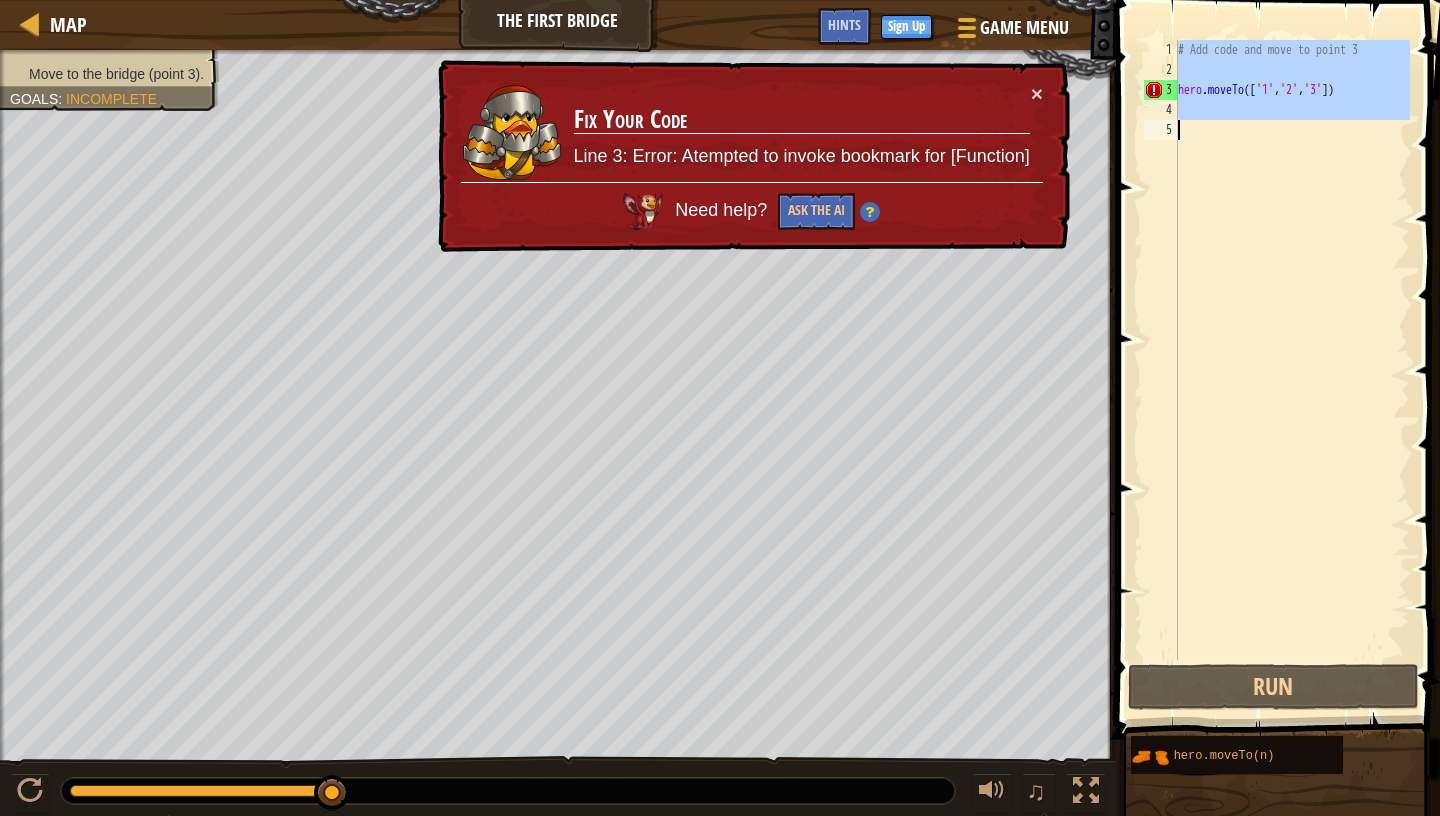 click on "# Add code and move to point 3 hero . moveTo ([ '1' , '2' , '3' ])" at bounding box center (1292, 370) 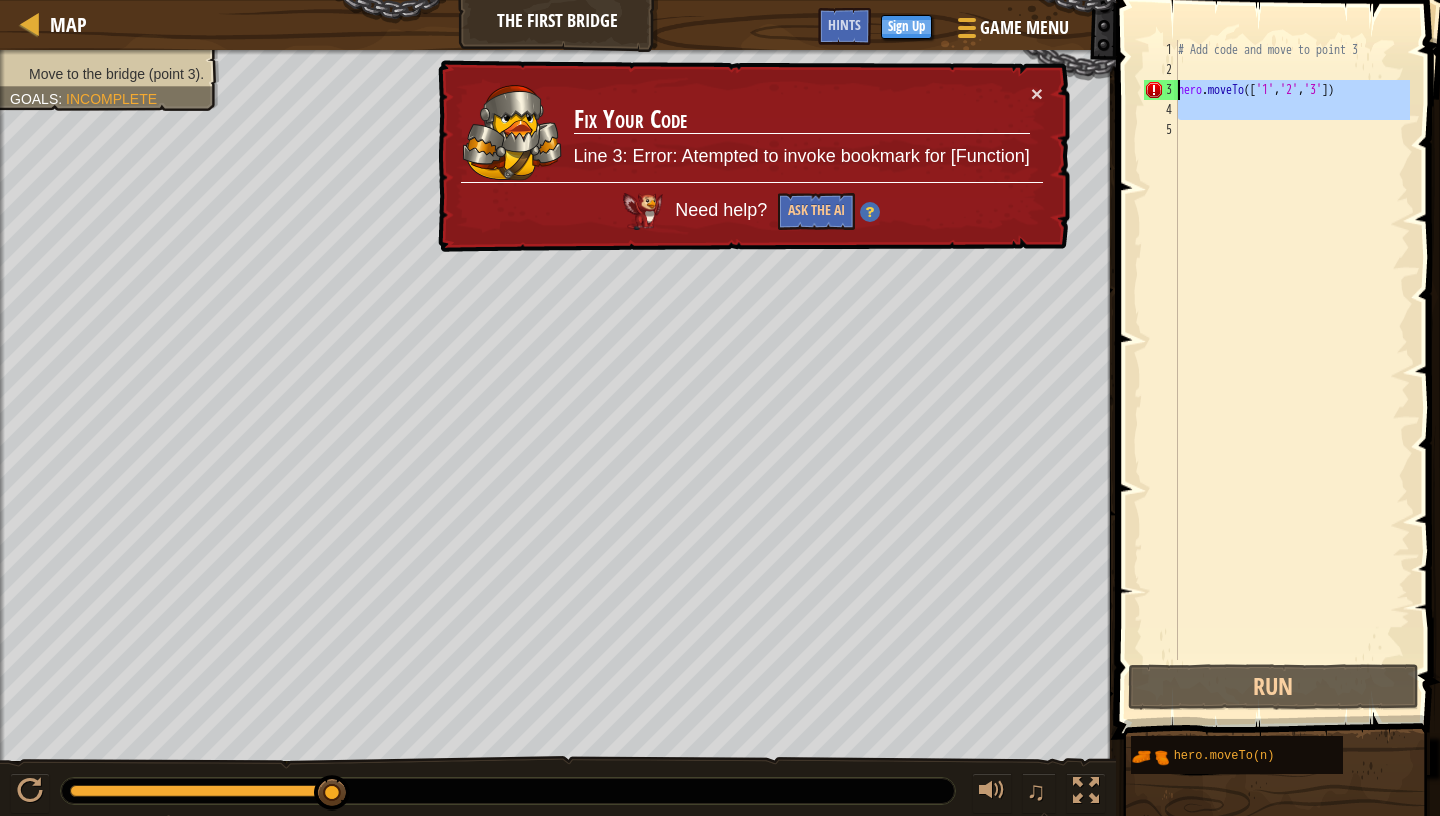 drag, startPoint x: 1214, startPoint y: 121, endPoint x: 1167, endPoint y: 82, distance: 61.073727 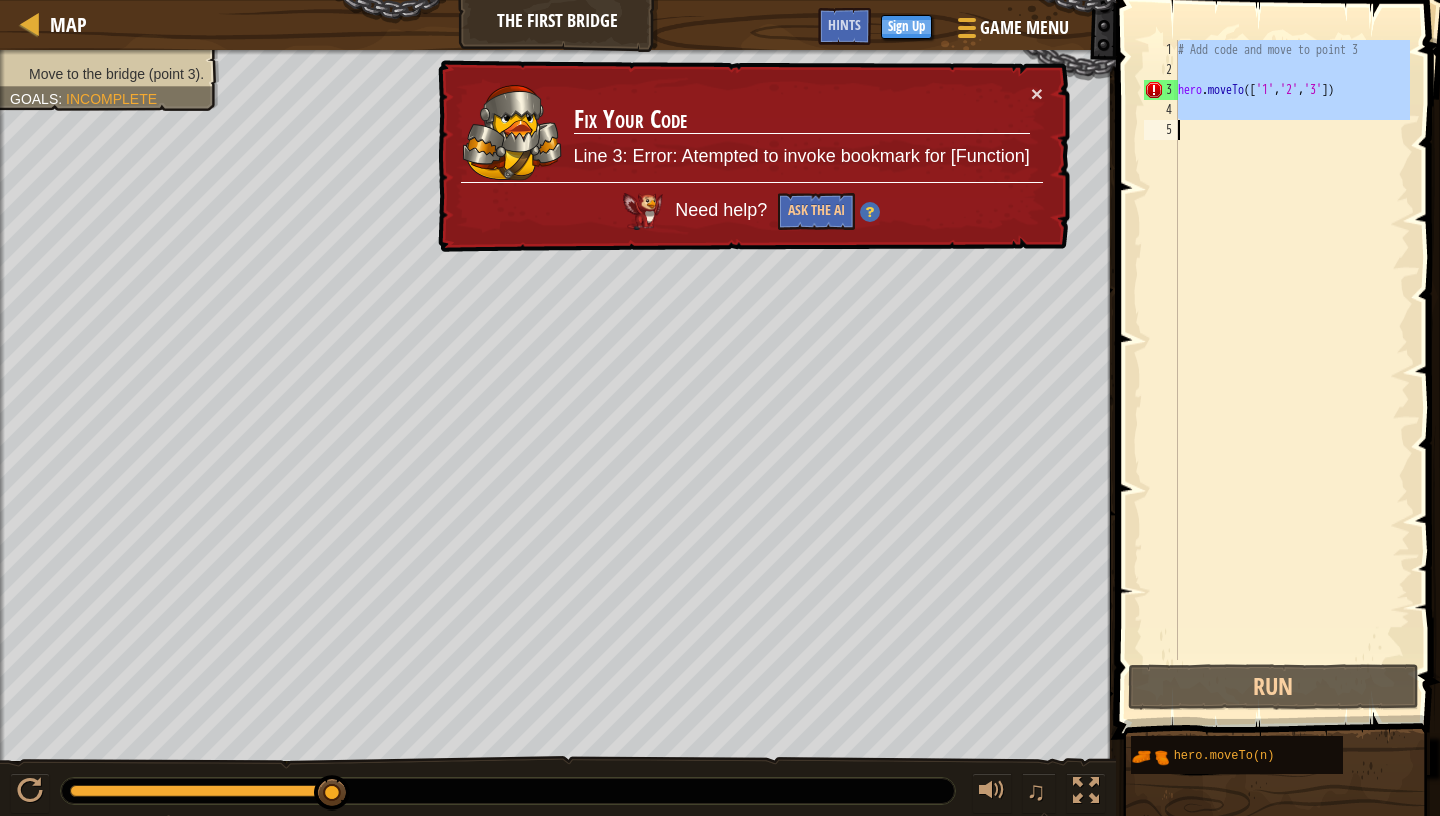 paste 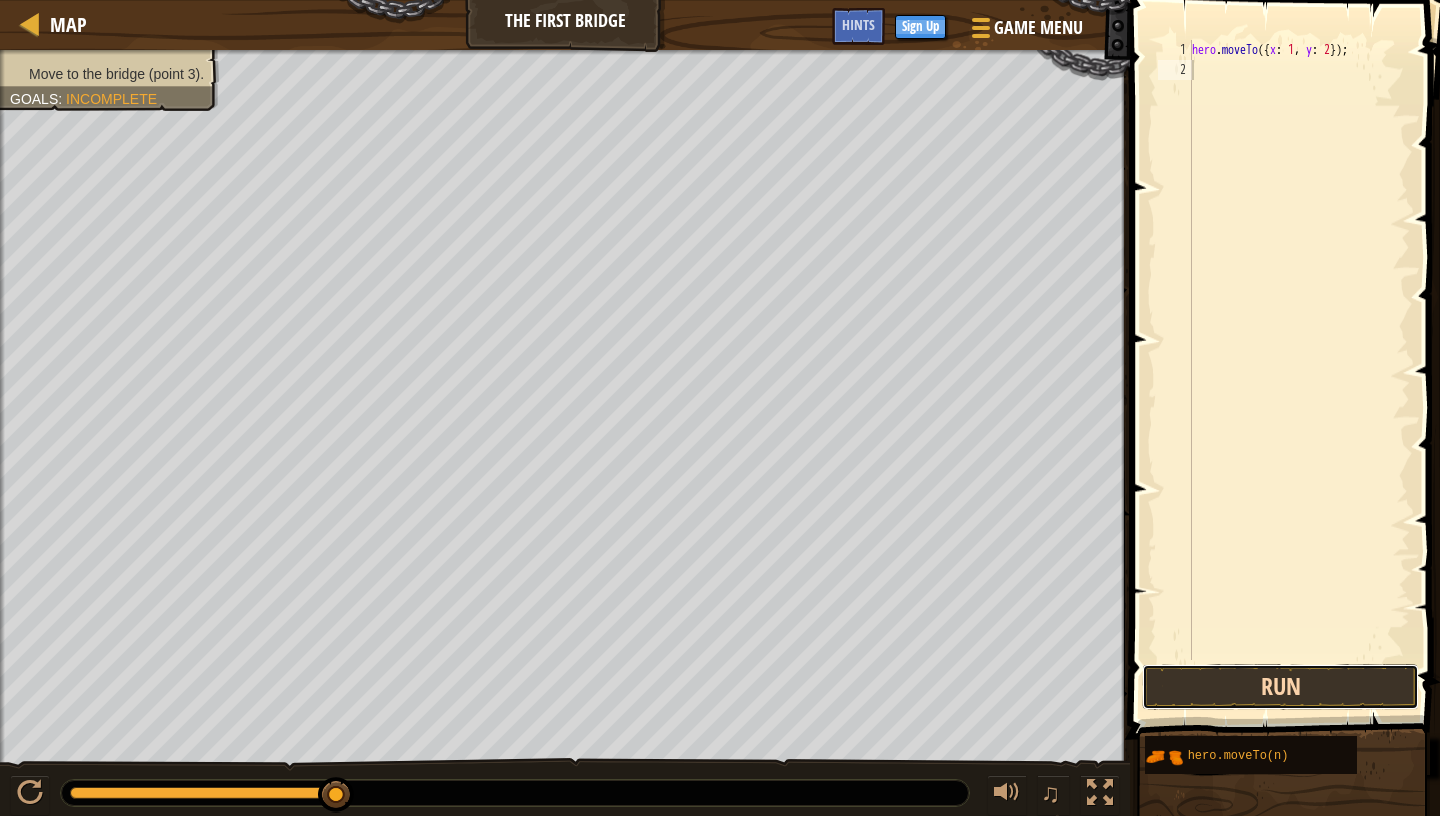 click on "Run" at bounding box center [1280, 687] 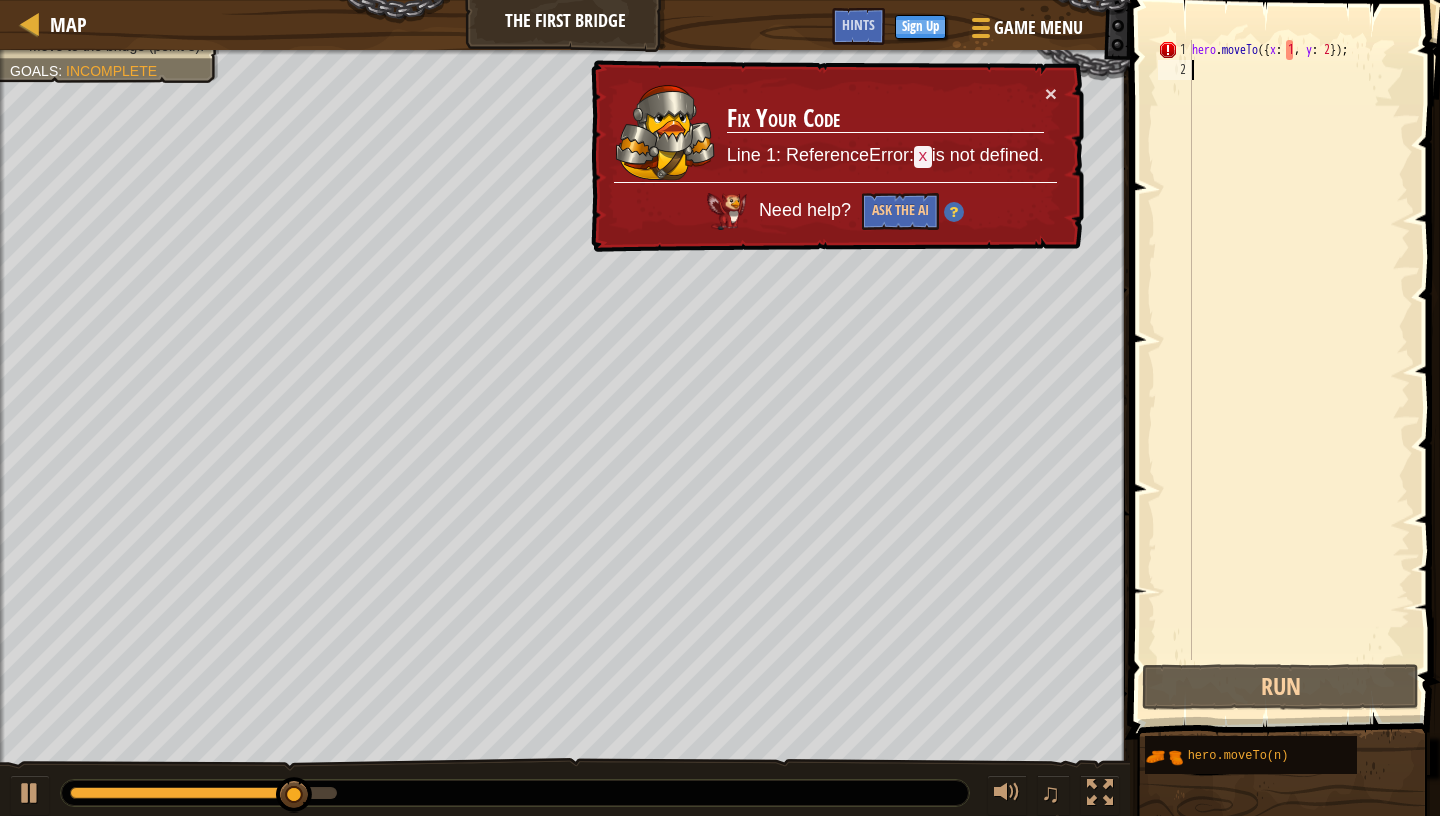 click on "1 2" at bounding box center [1175, 500040] 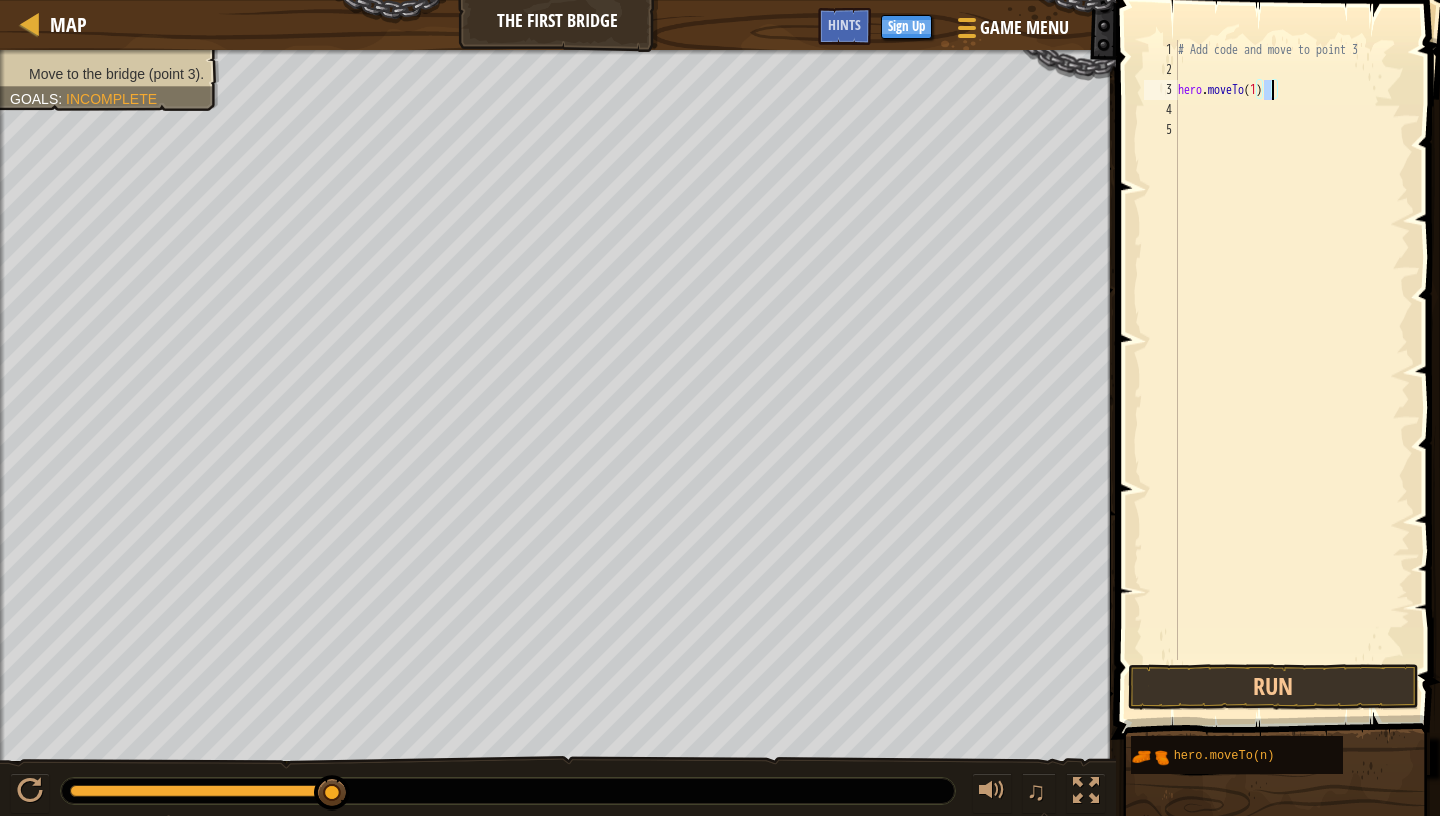type on "a" 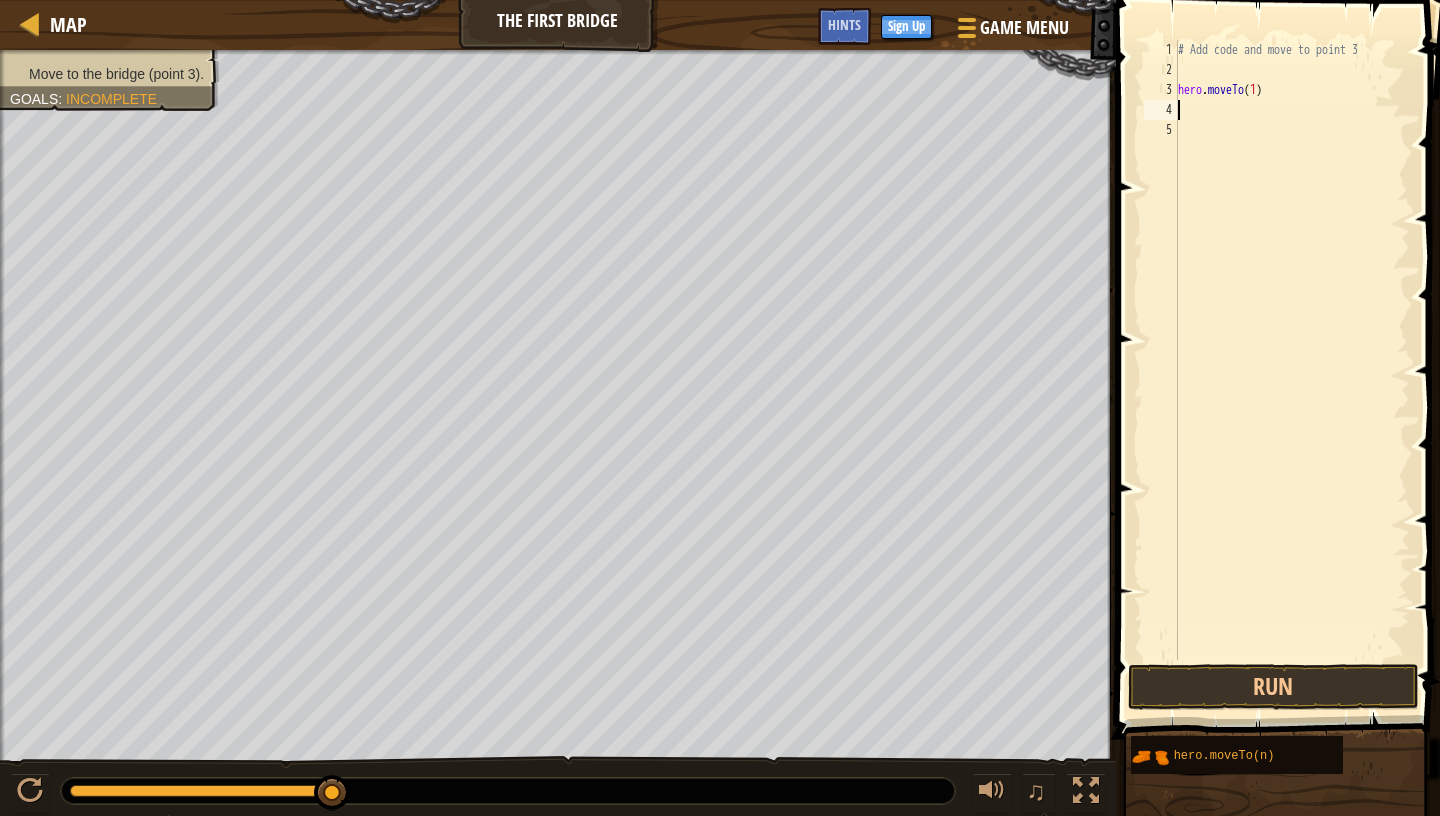 click on "# Add code and move to point 3 hero . moveTo ( 1 )" at bounding box center [1292, 370] 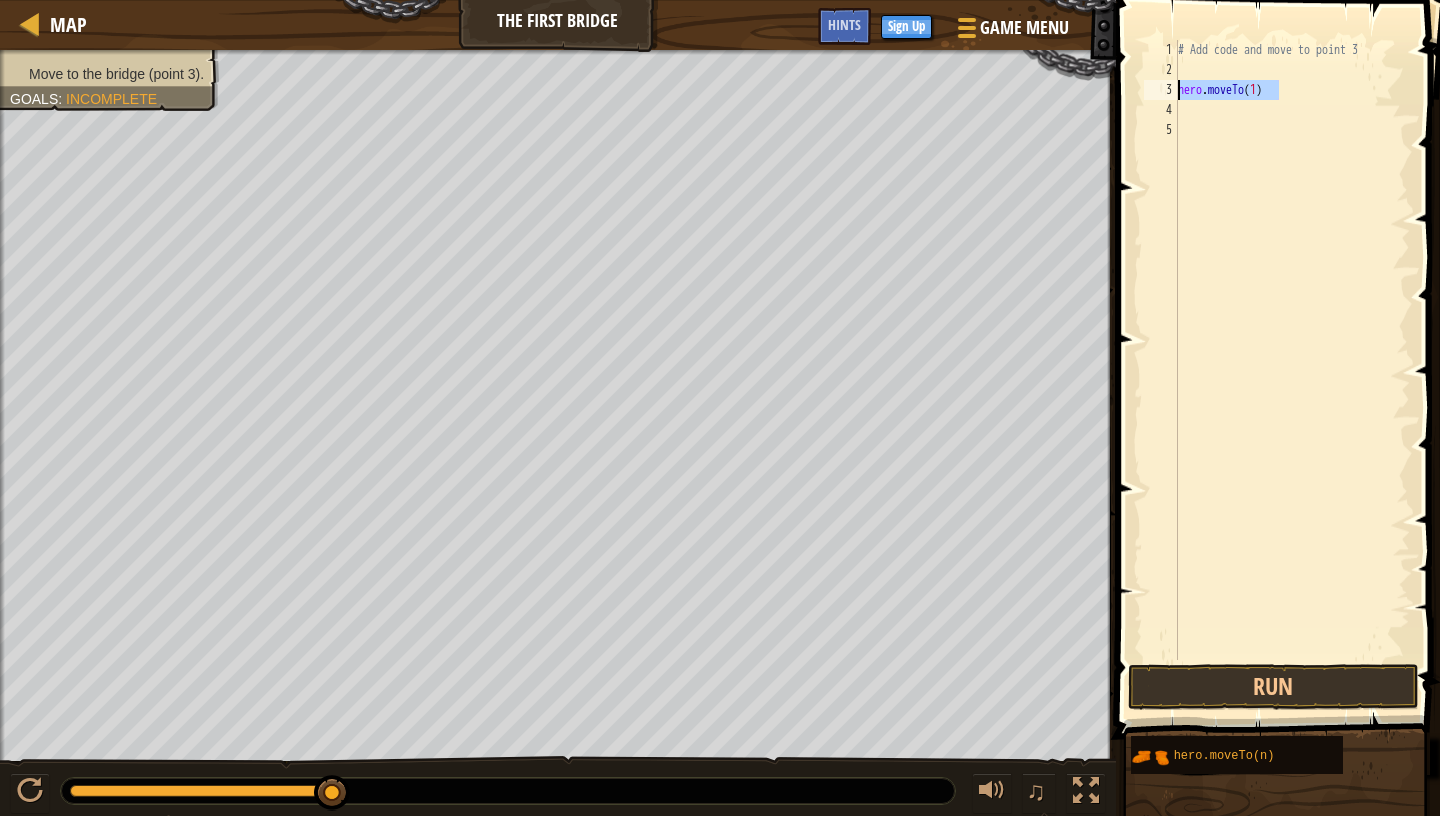 drag, startPoint x: 1289, startPoint y: 94, endPoint x: 1140, endPoint y: 93, distance: 149.00336 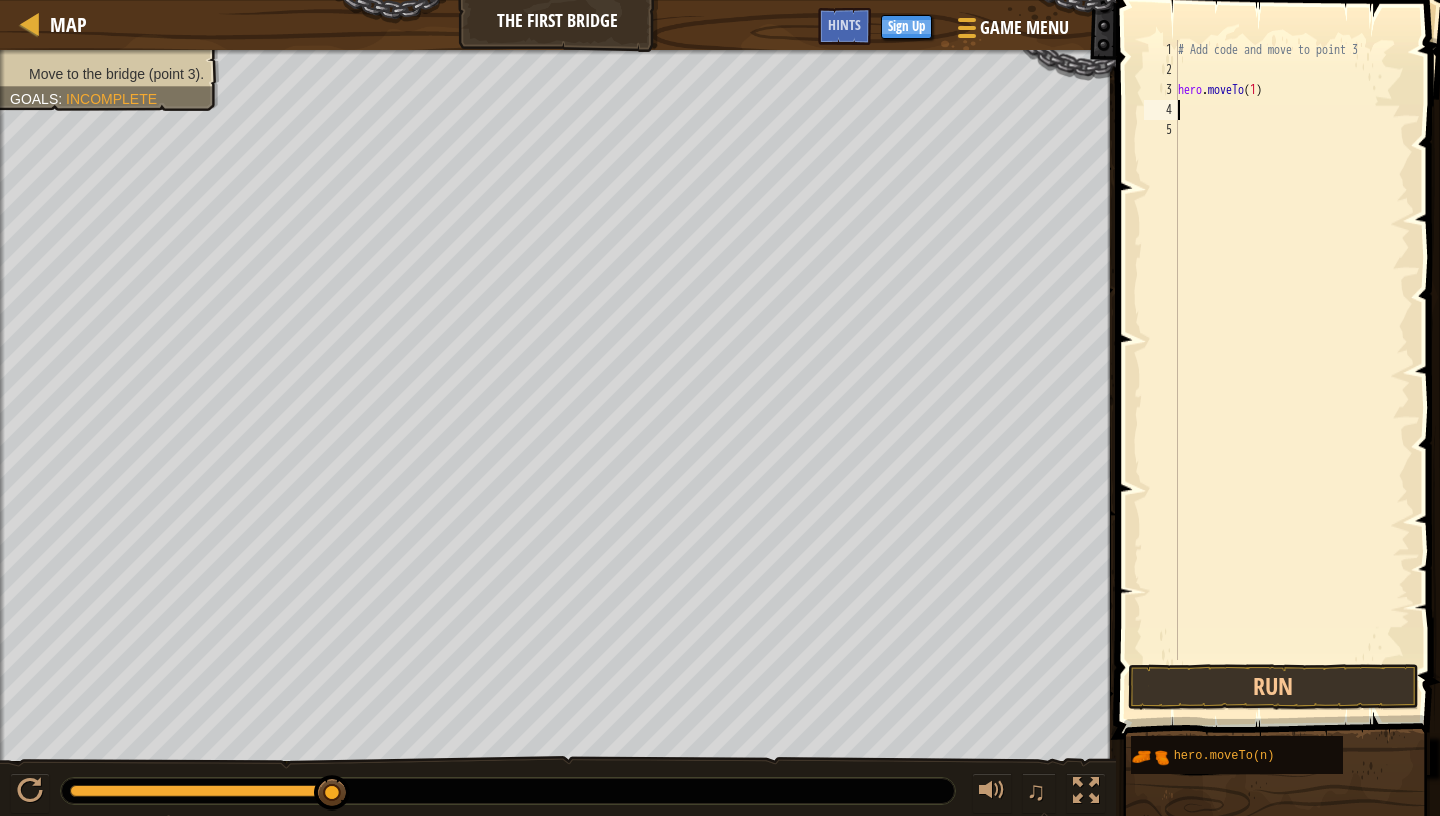 click on "# Add code and move to point 3 hero . moveTo ( 1 )" at bounding box center (1292, 370) 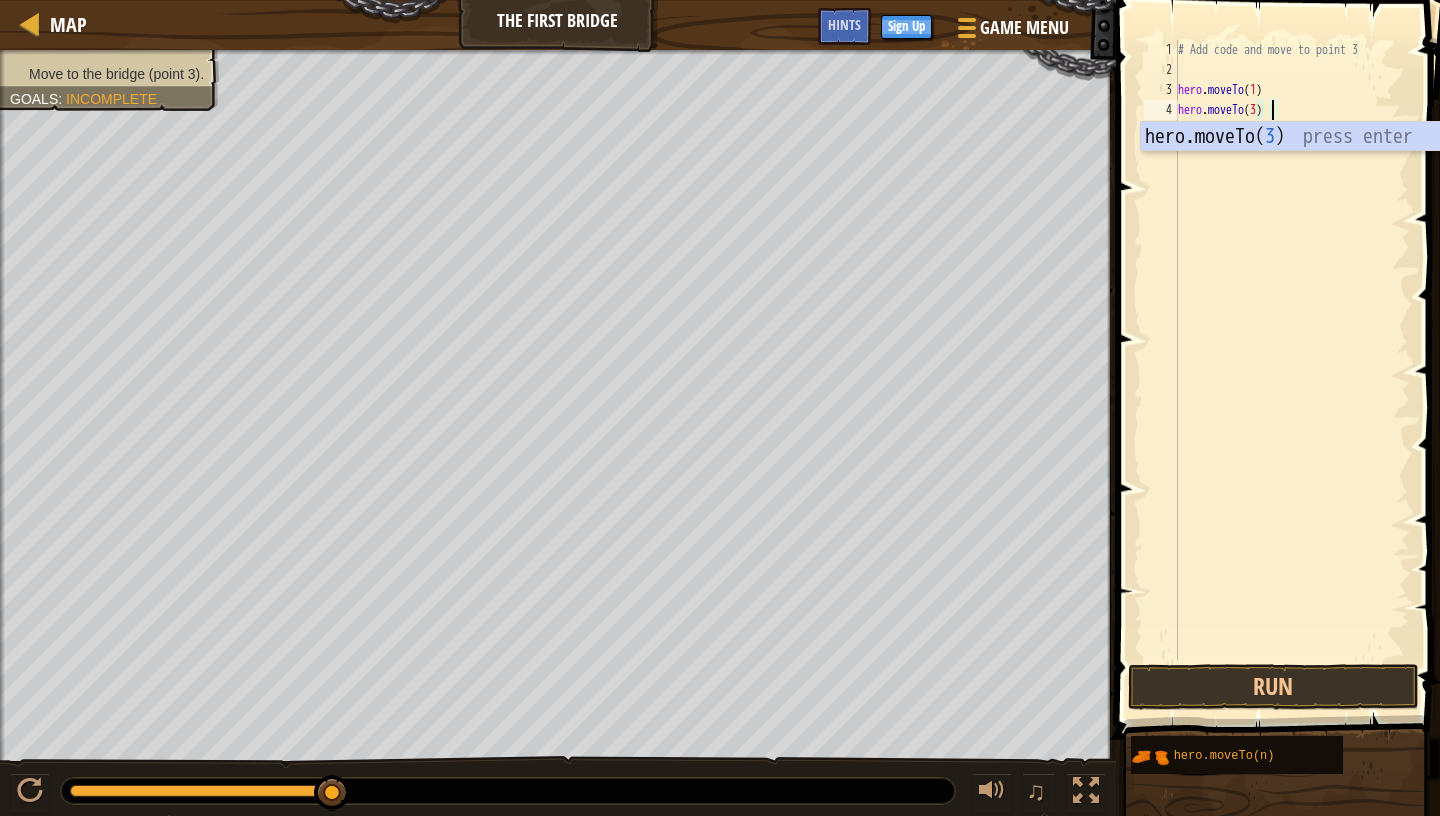 scroll, scrollTop: 9, scrollLeft: 7, axis: both 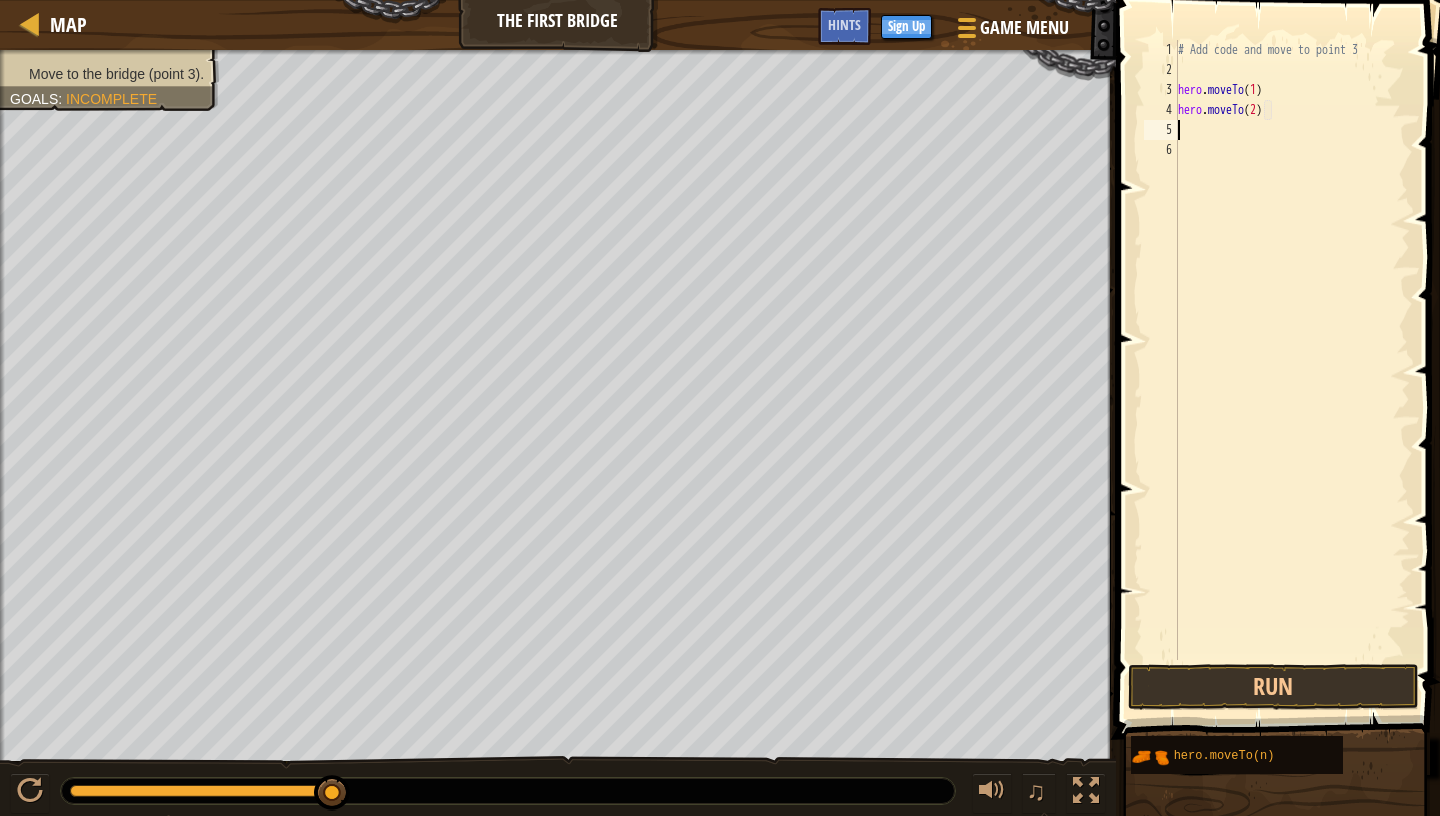 paste on "hero.moveTo(1)" 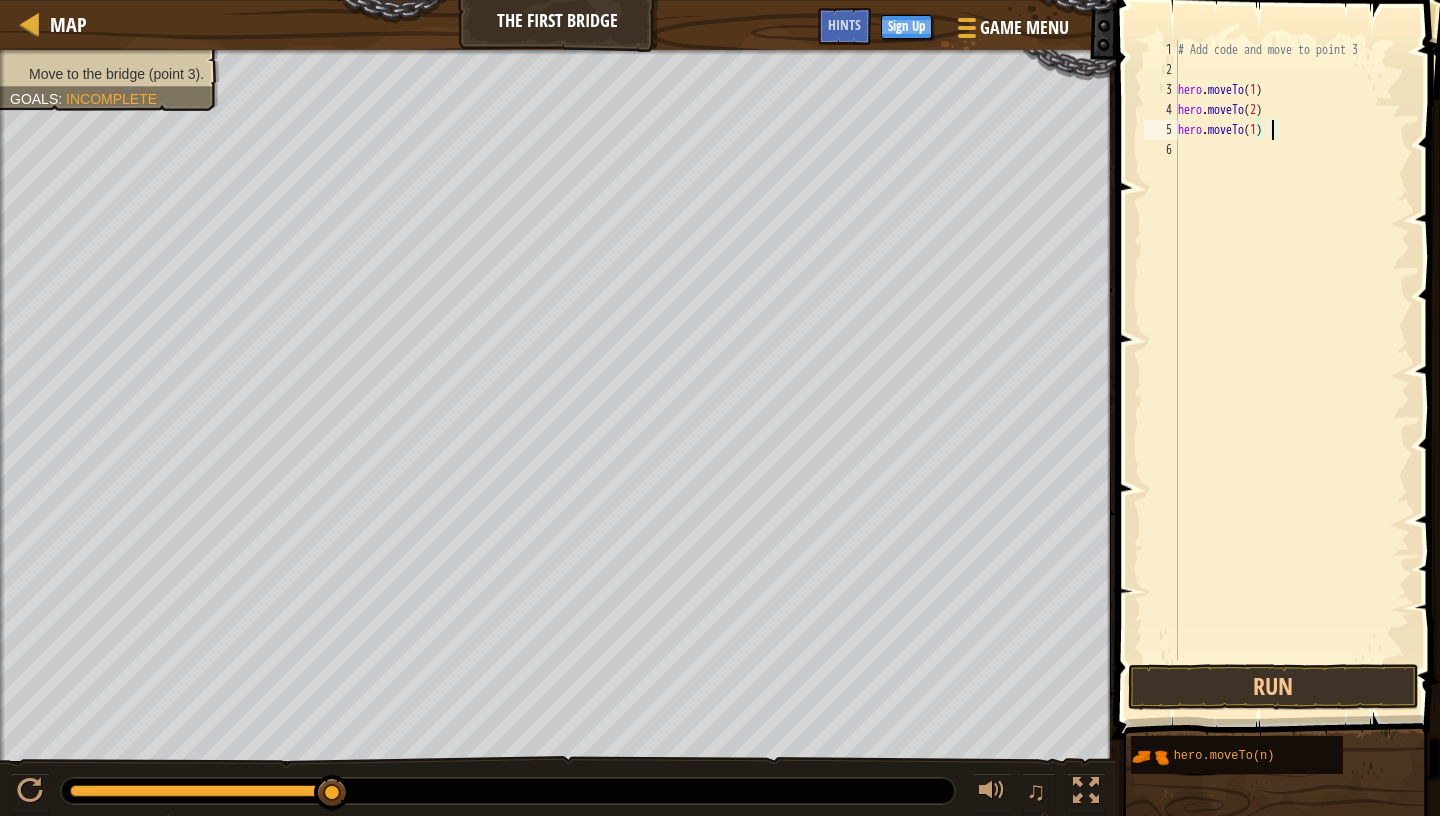 scroll, scrollTop: 9, scrollLeft: 7, axis: both 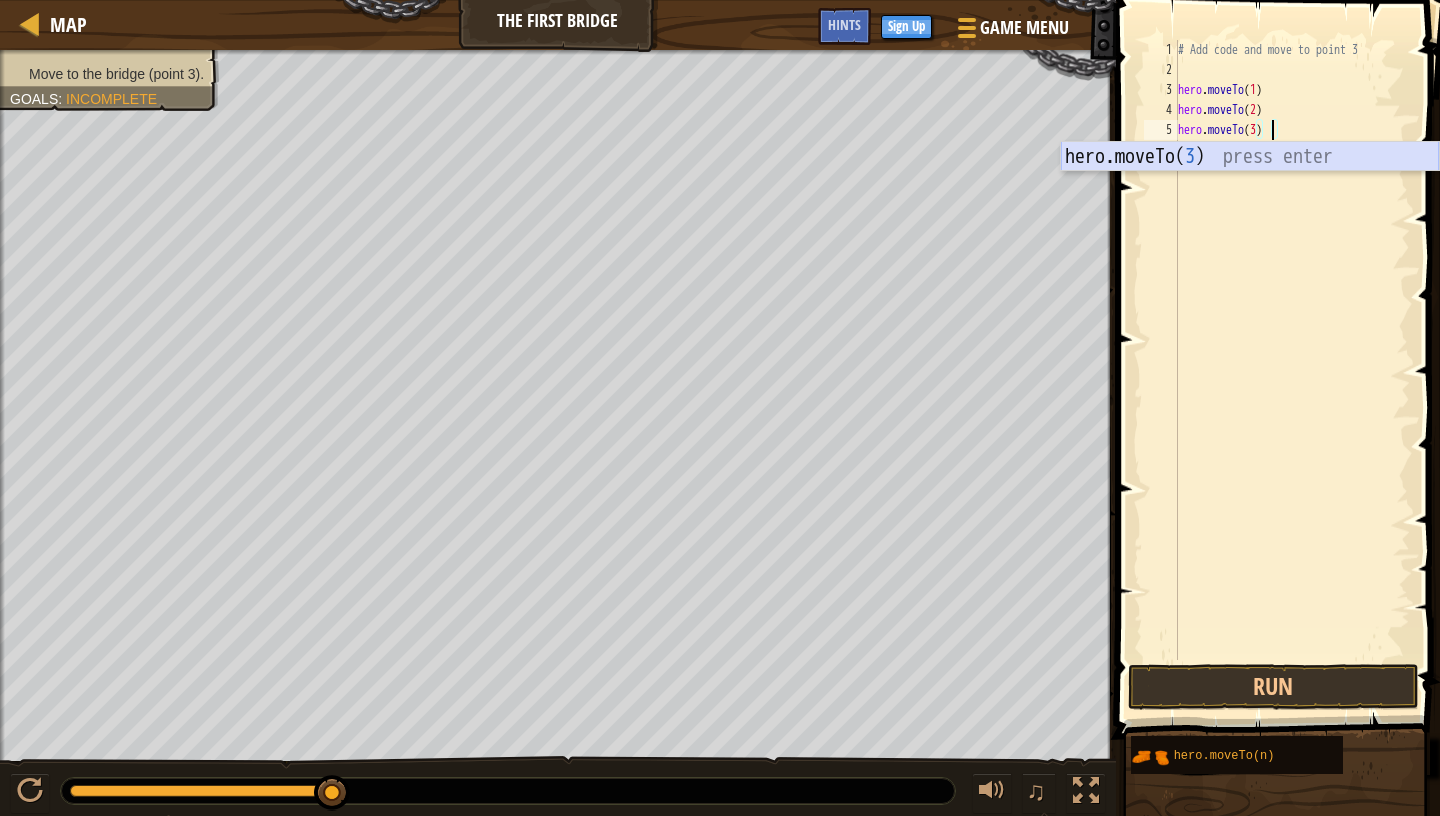 click on "hero.moveTo( 3 ) press enter" at bounding box center [1250, 187] 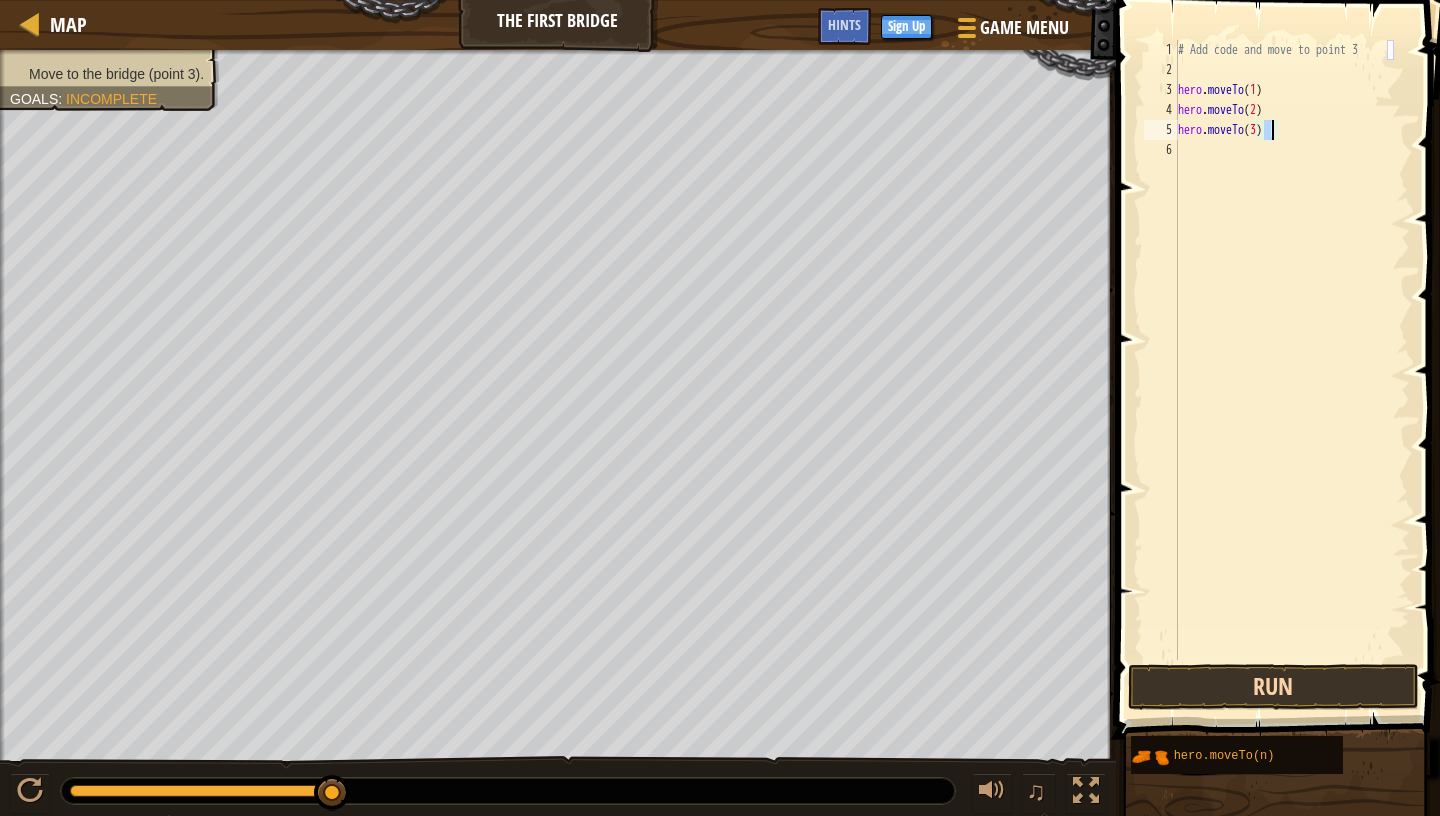 type on "hero.moveTo(3)" 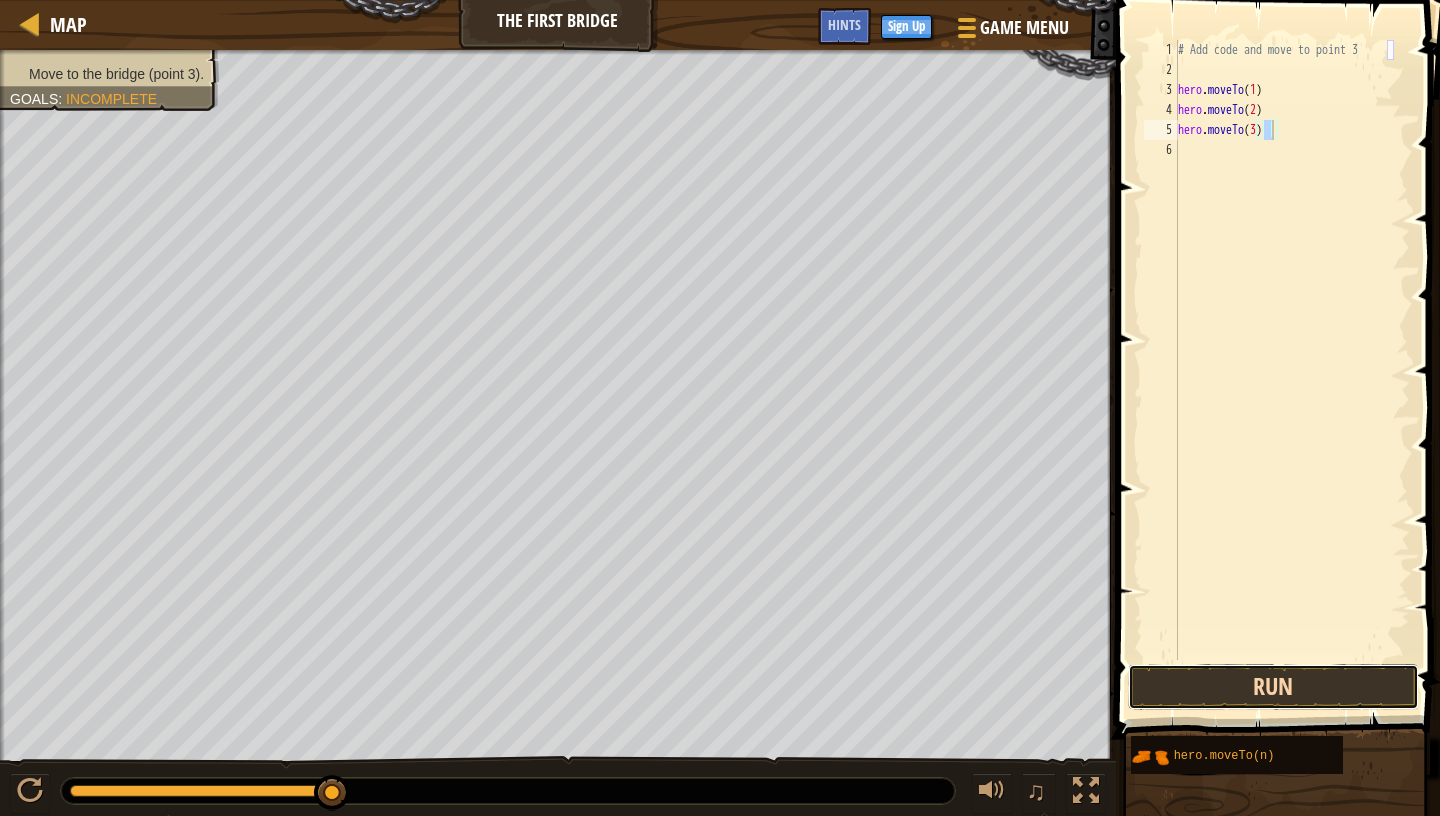 click on "Run" at bounding box center [1273, 687] 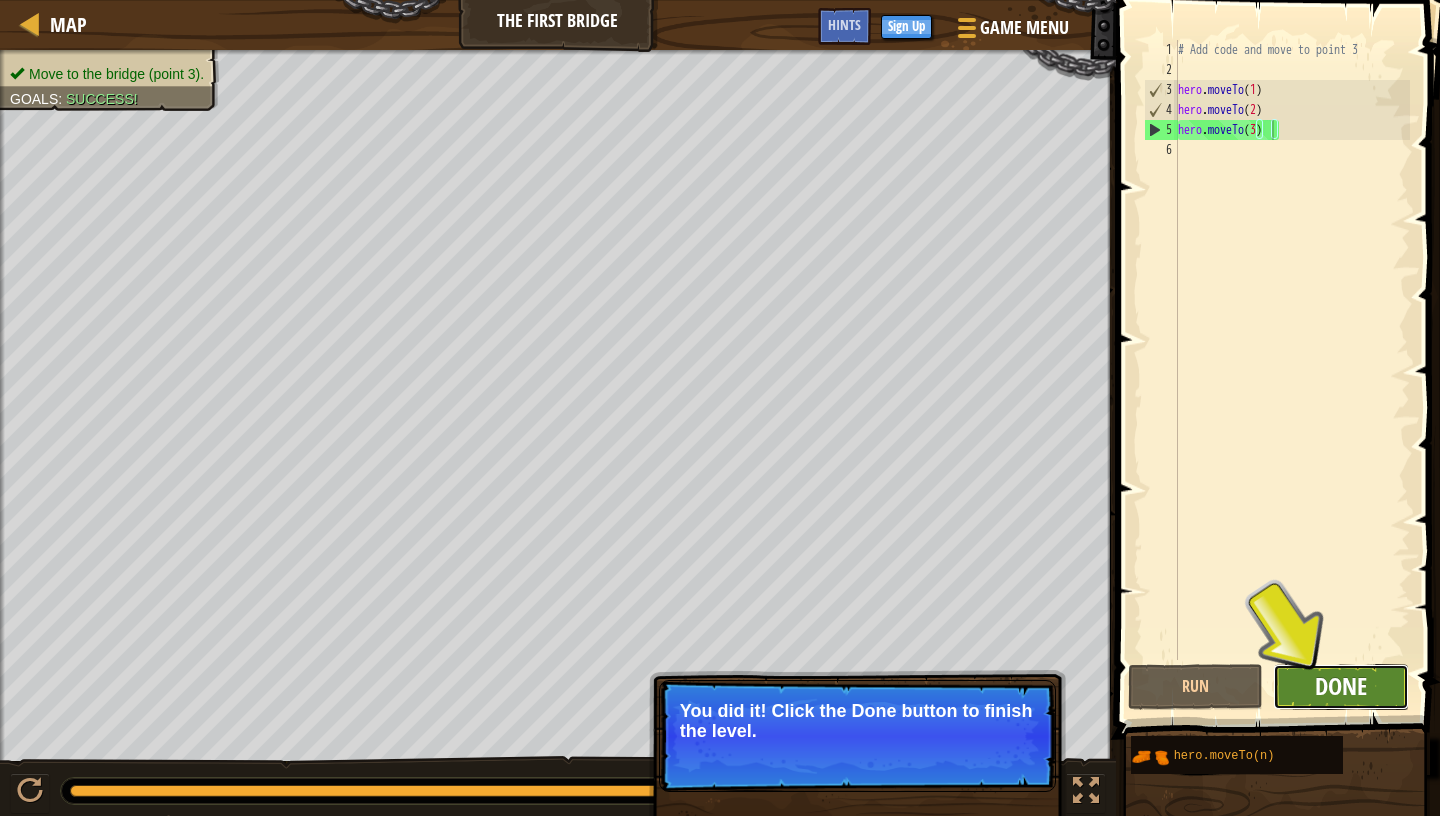 click on "Done" at bounding box center [1341, 686] 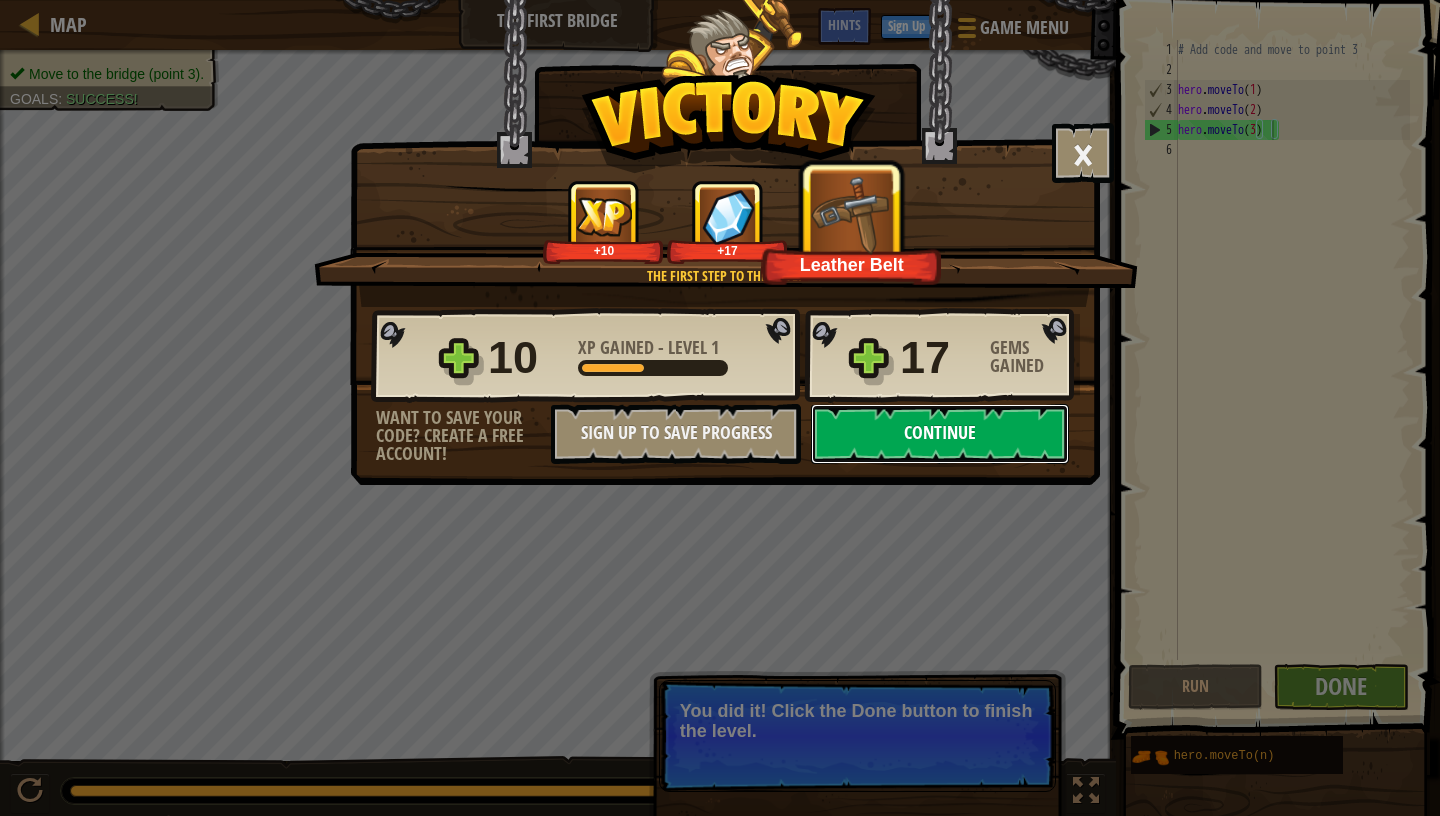 click on "Continue" at bounding box center (940, 434) 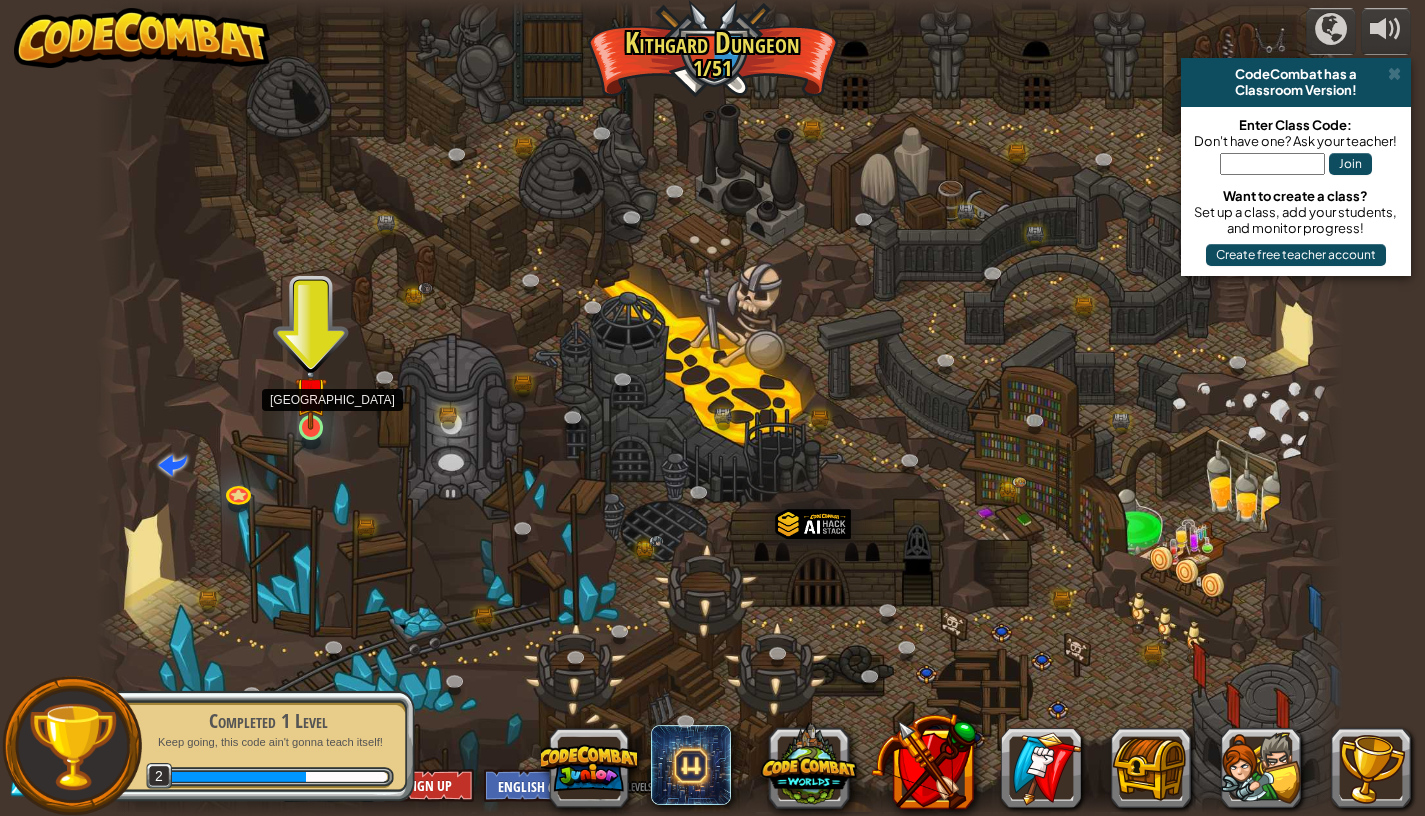 click at bounding box center [311, 393] 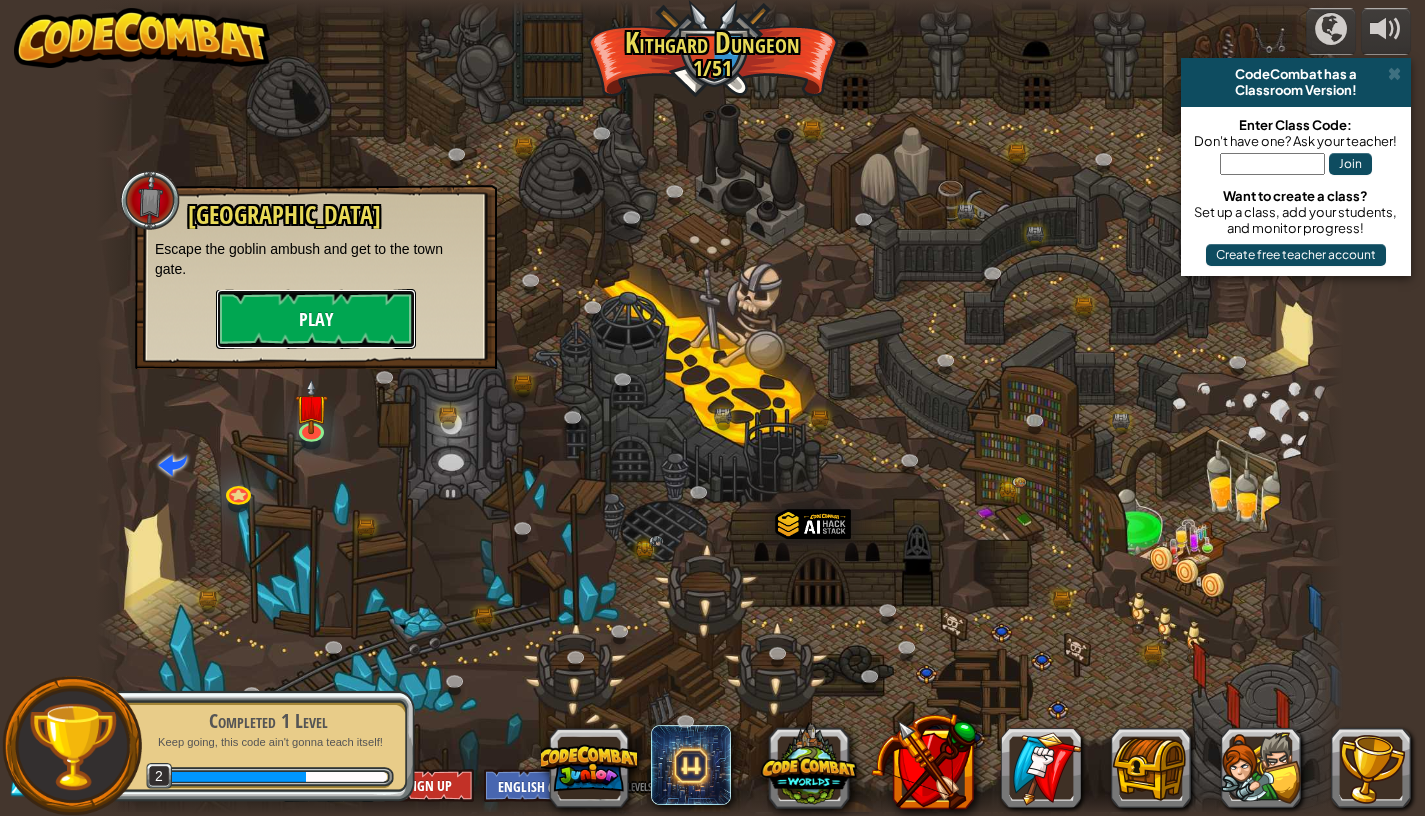 click on "Play" at bounding box center (316, 319) 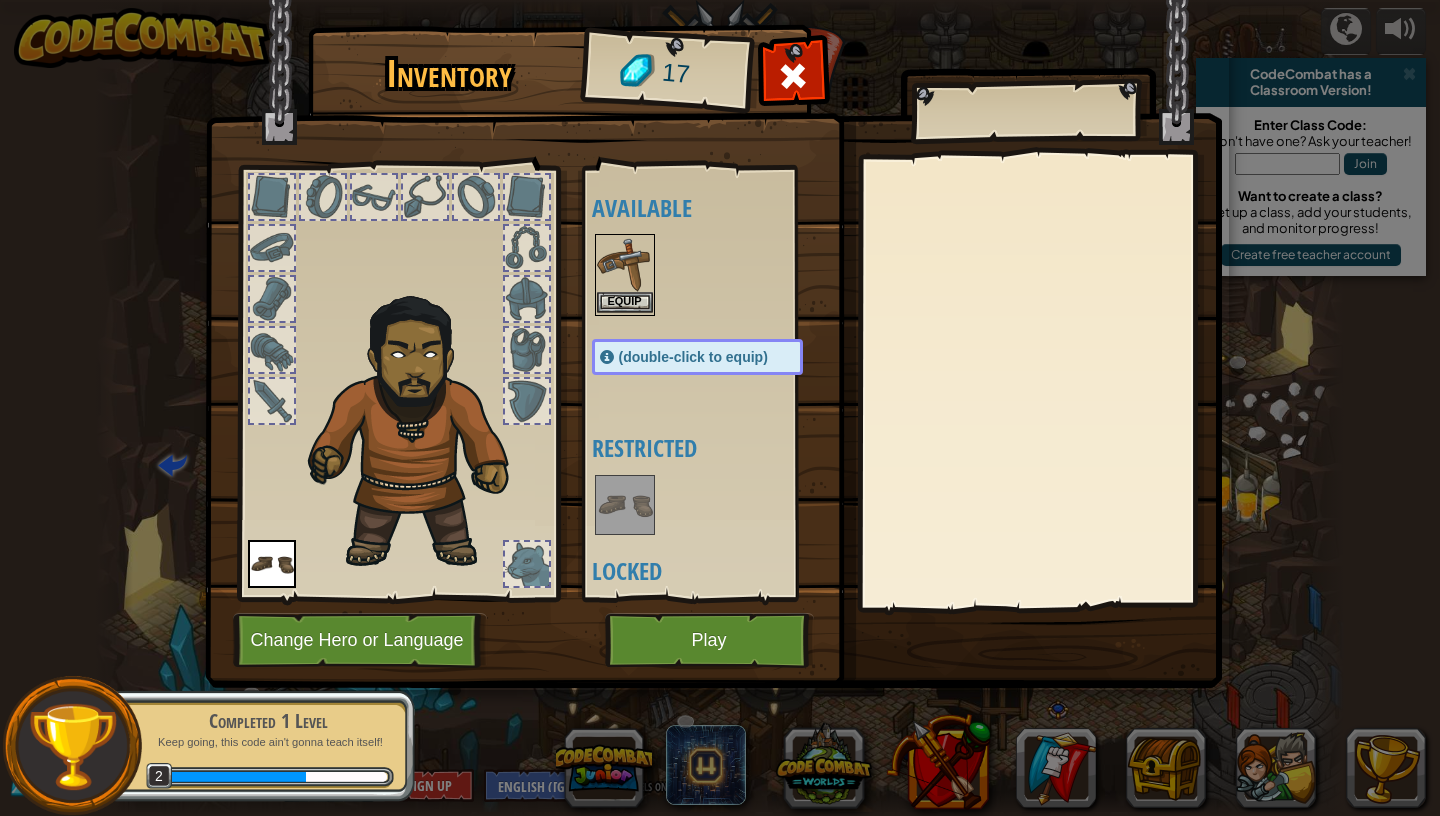 click at bounding box center [625, 264] 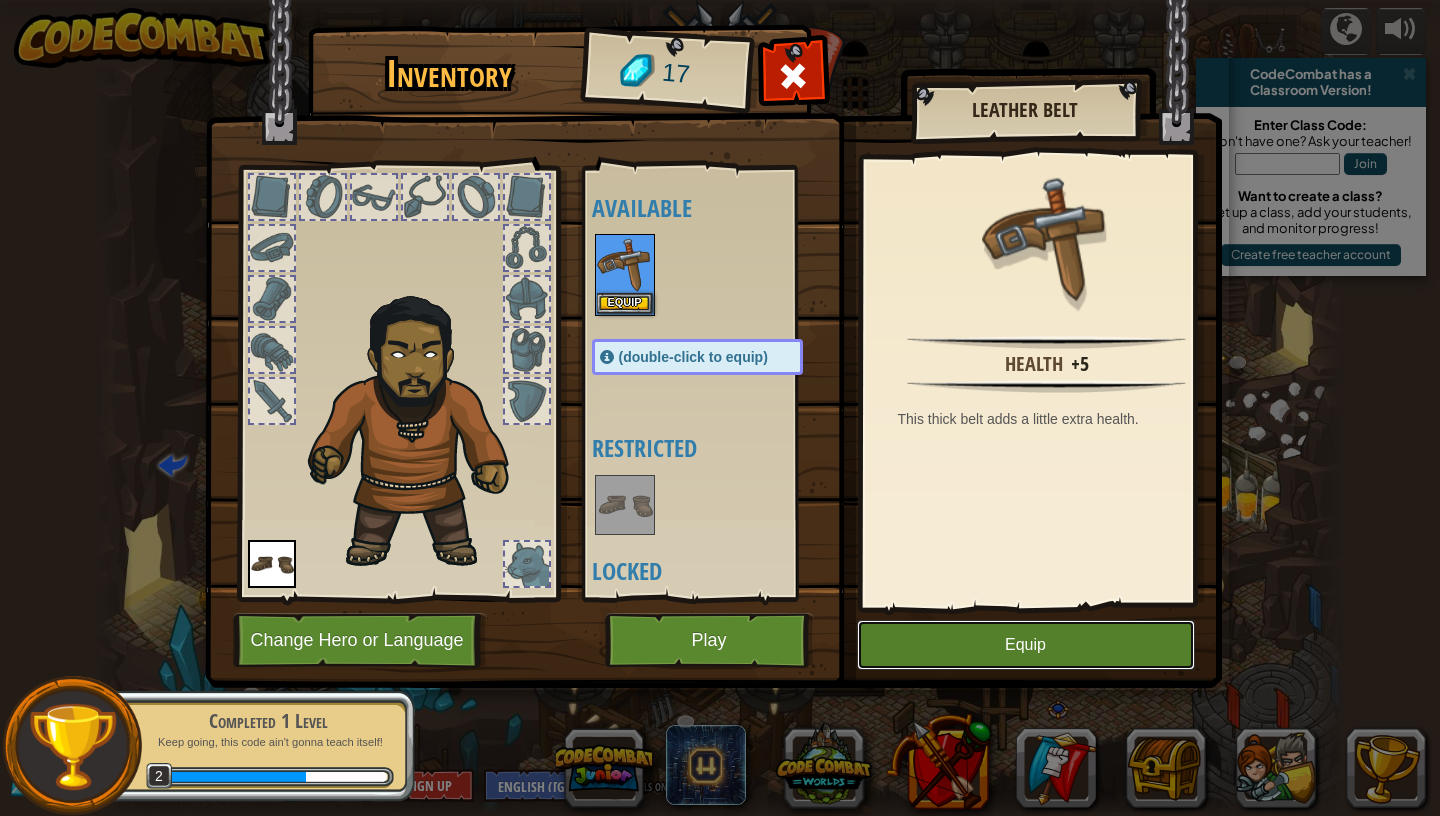 click on "Equip" at bounding box center (1026, 645) 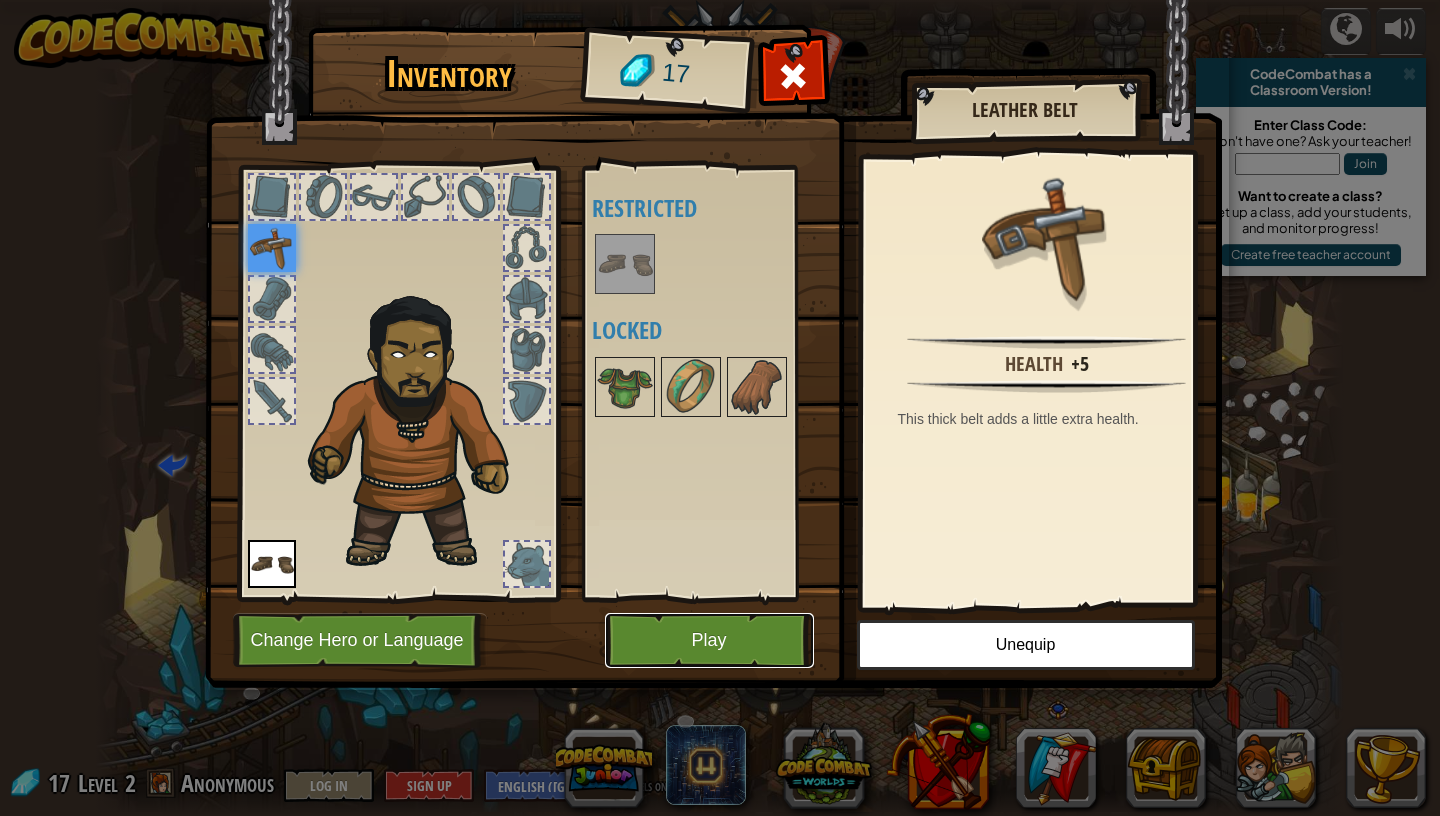 click on "Play" at bounding box center (709, 640) 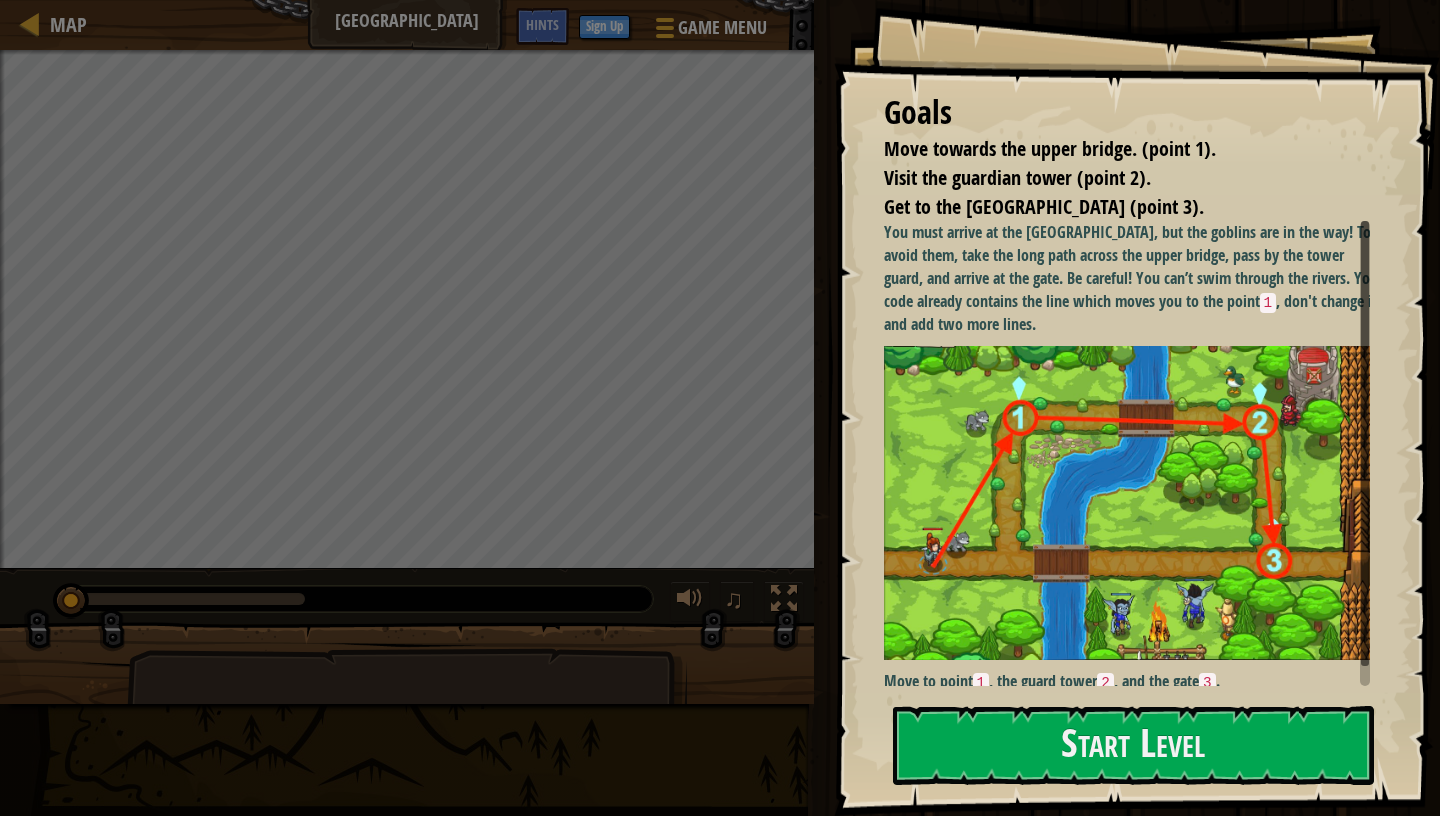 click on "Move to point  1 , the guard tower  2 , and the gate  3 ." at bounding box center (1134, 682) 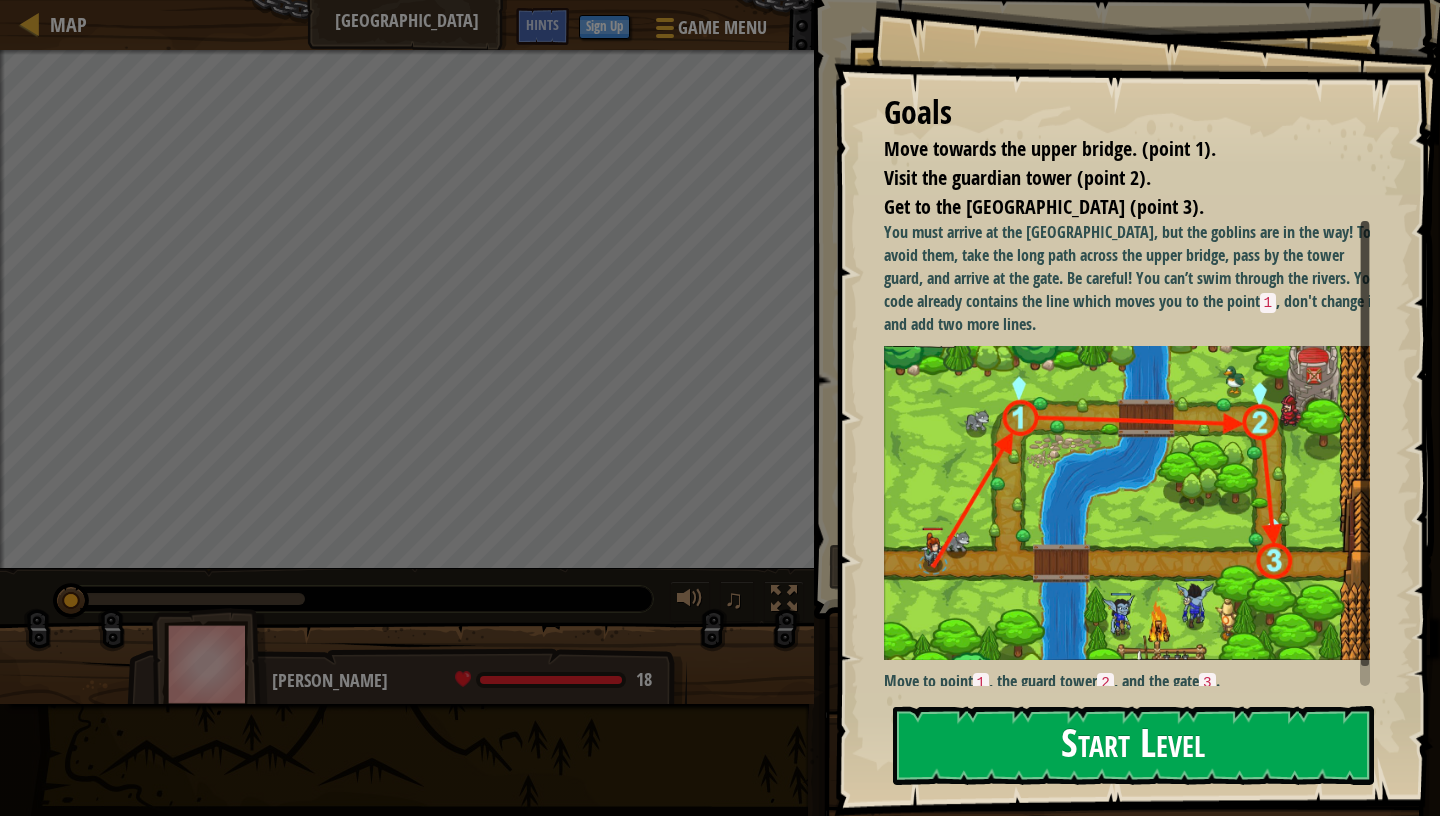 click on "Start Level" at bounding box center [1133, 745] 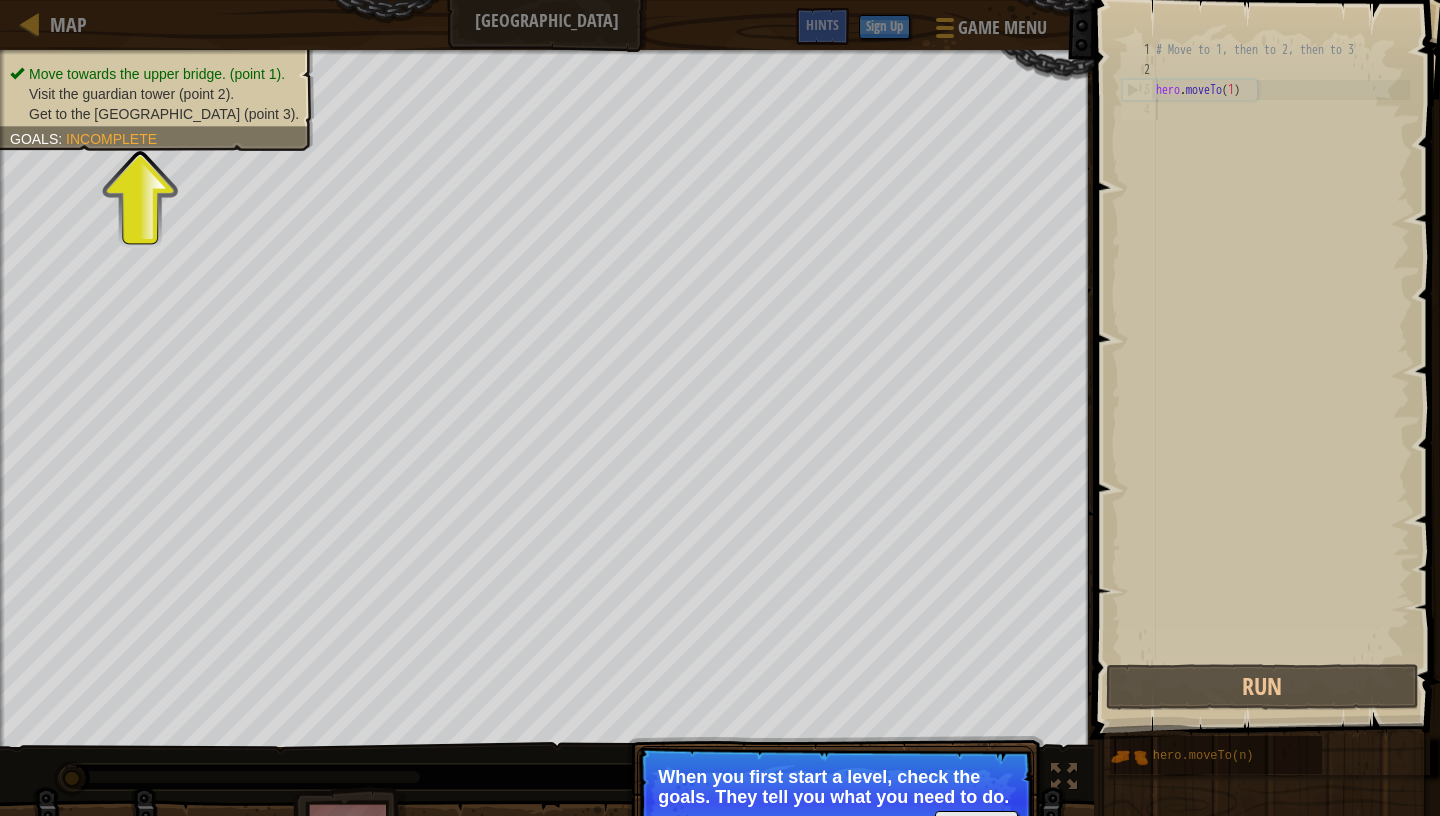 click on "When you first start a level, check the goals. They tell you what you need to do." at bounding box center (835, 787) 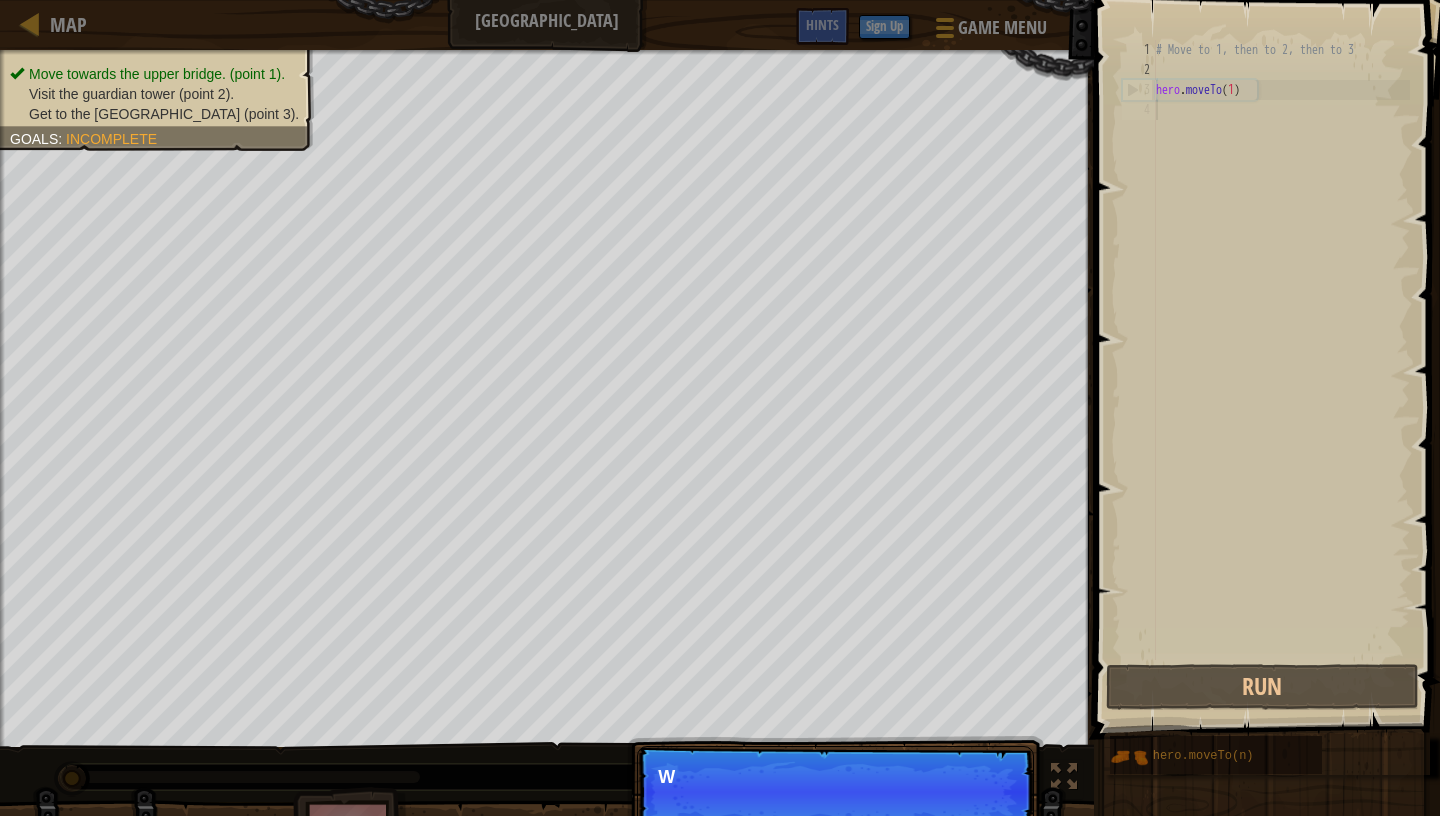 click on "Get to the [GEOGRAPHIC_DATA] (point 3)." at bounding box center (164, 114) 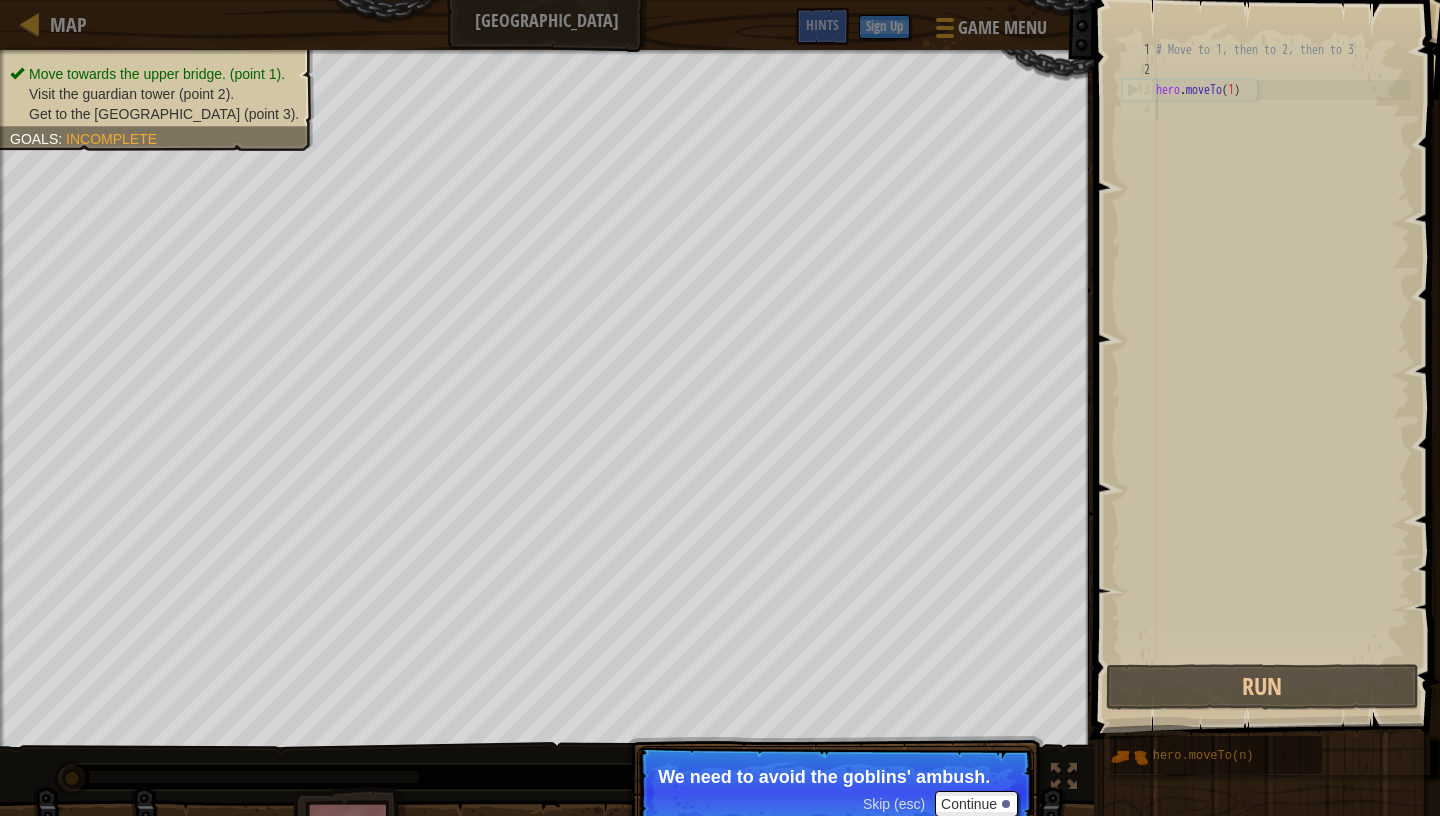 click on "Get to the [GEOGRAPHIC_DATA] (point 3)." at bounding box center [164, 114] 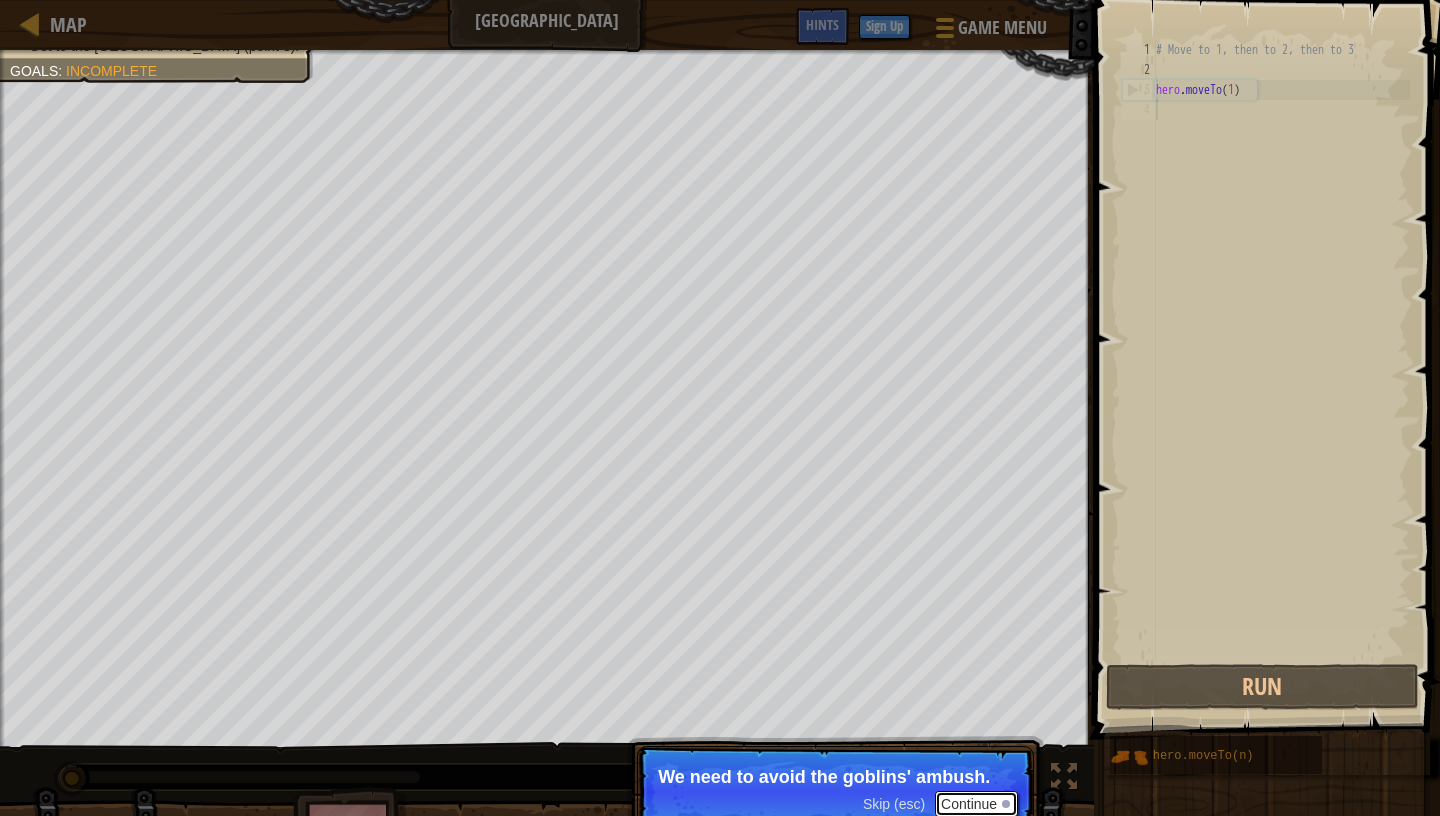 click on "Continue" at bounding box center [976, 804] 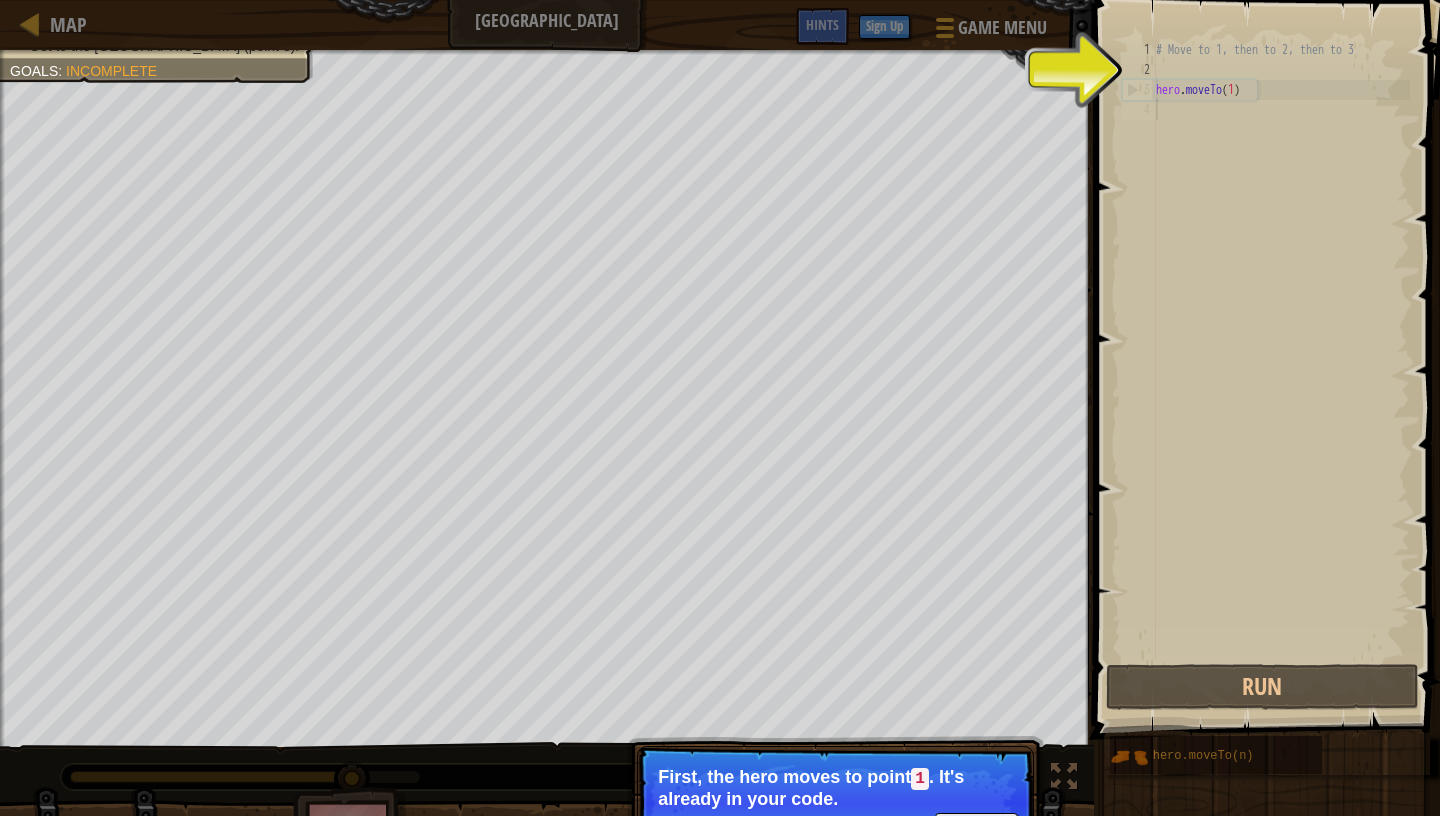 click on "# Move to 1, then to 2, then to 3 hero . moveTo ( 1 )" at bounding box center (1281, 370) 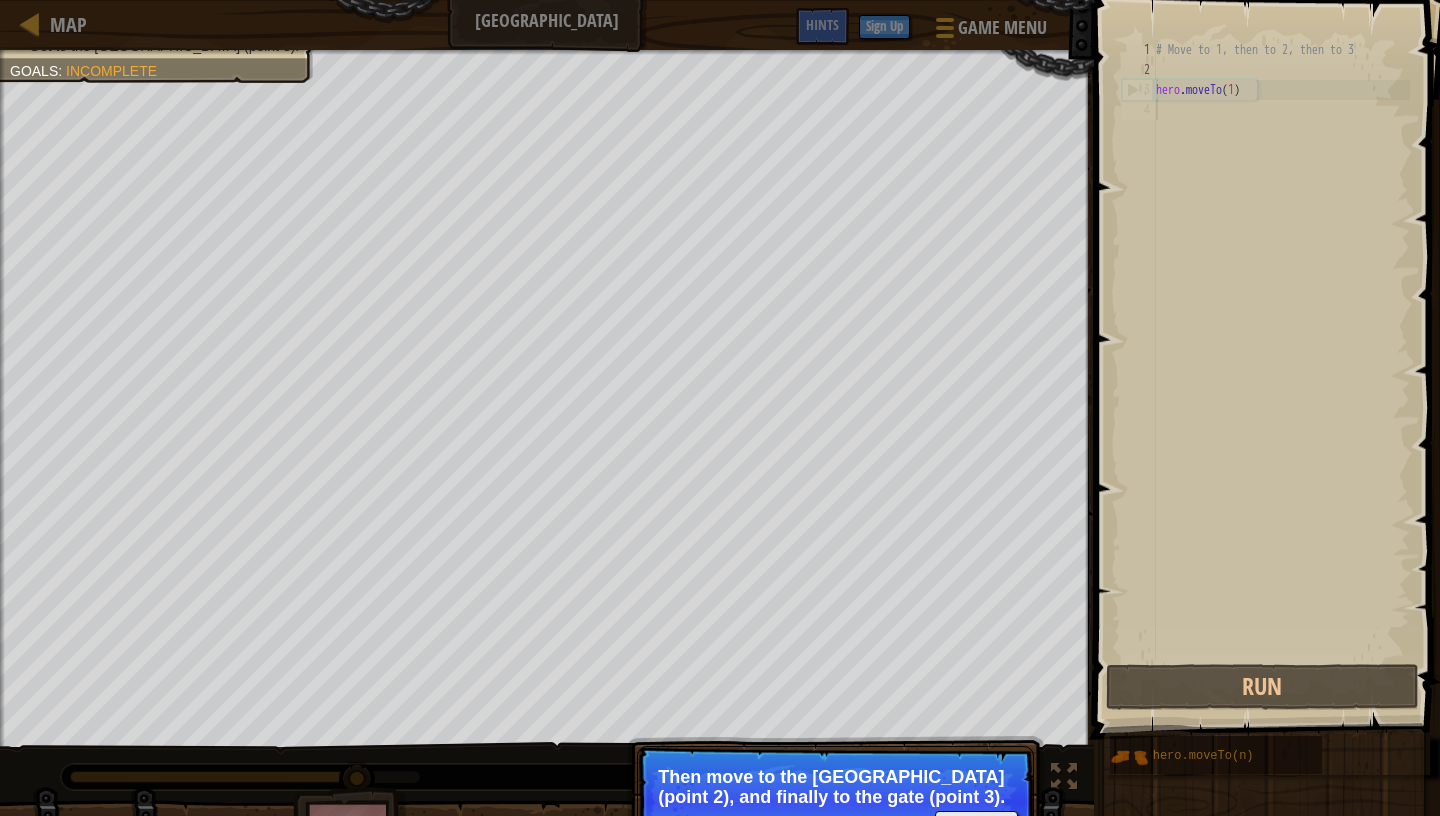 click on "# Move to 1, then to 2, then to 3 hero . moveTo ( 1 )" at bounding box center [1281, 370] 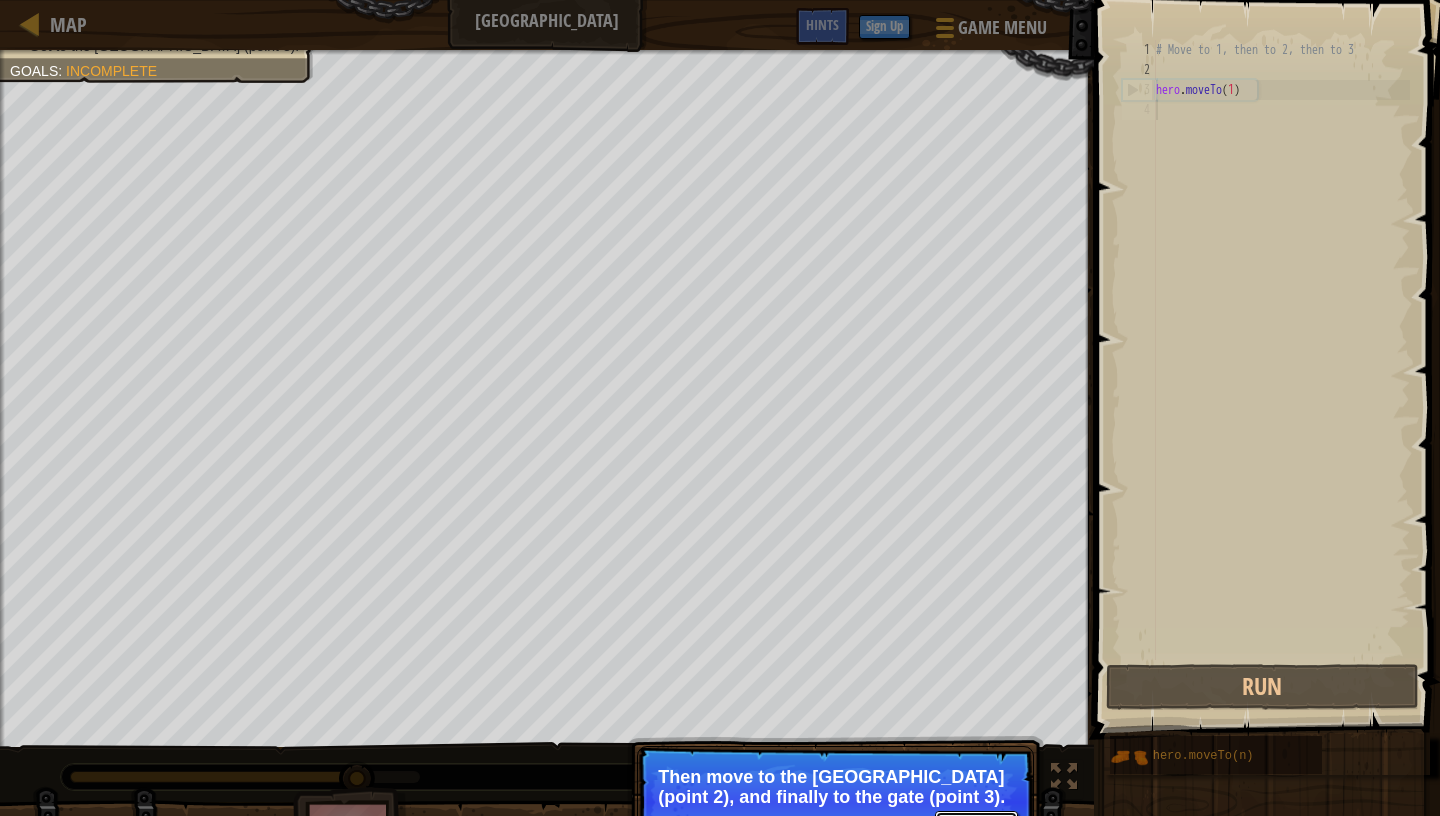 click on "Continue" at bounding box center (976, 824) 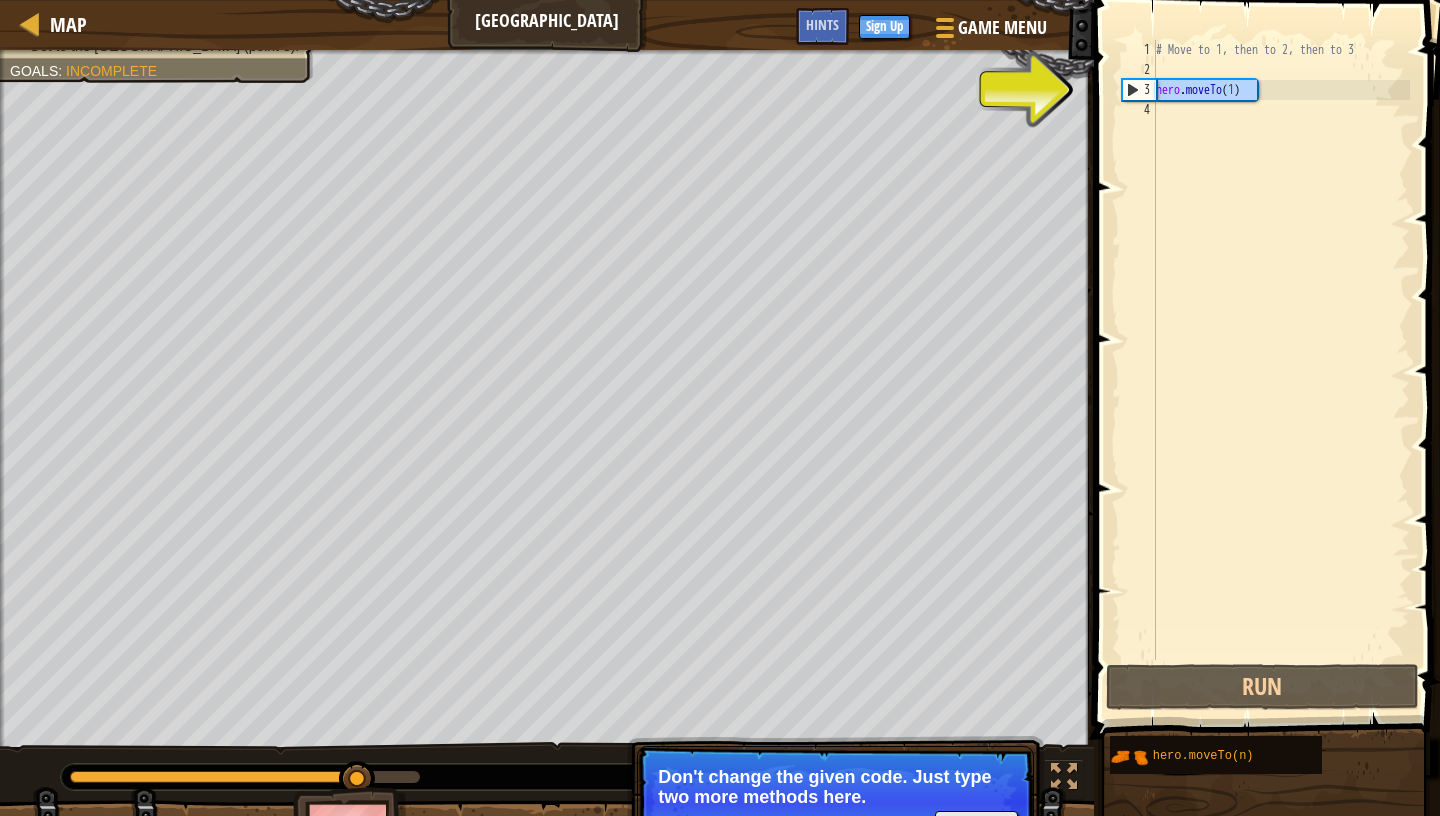 drag, startPoint x: 1263, startPoint y: 88, endPoint x: 1126, endPoint y: 90, distance: 137.0146 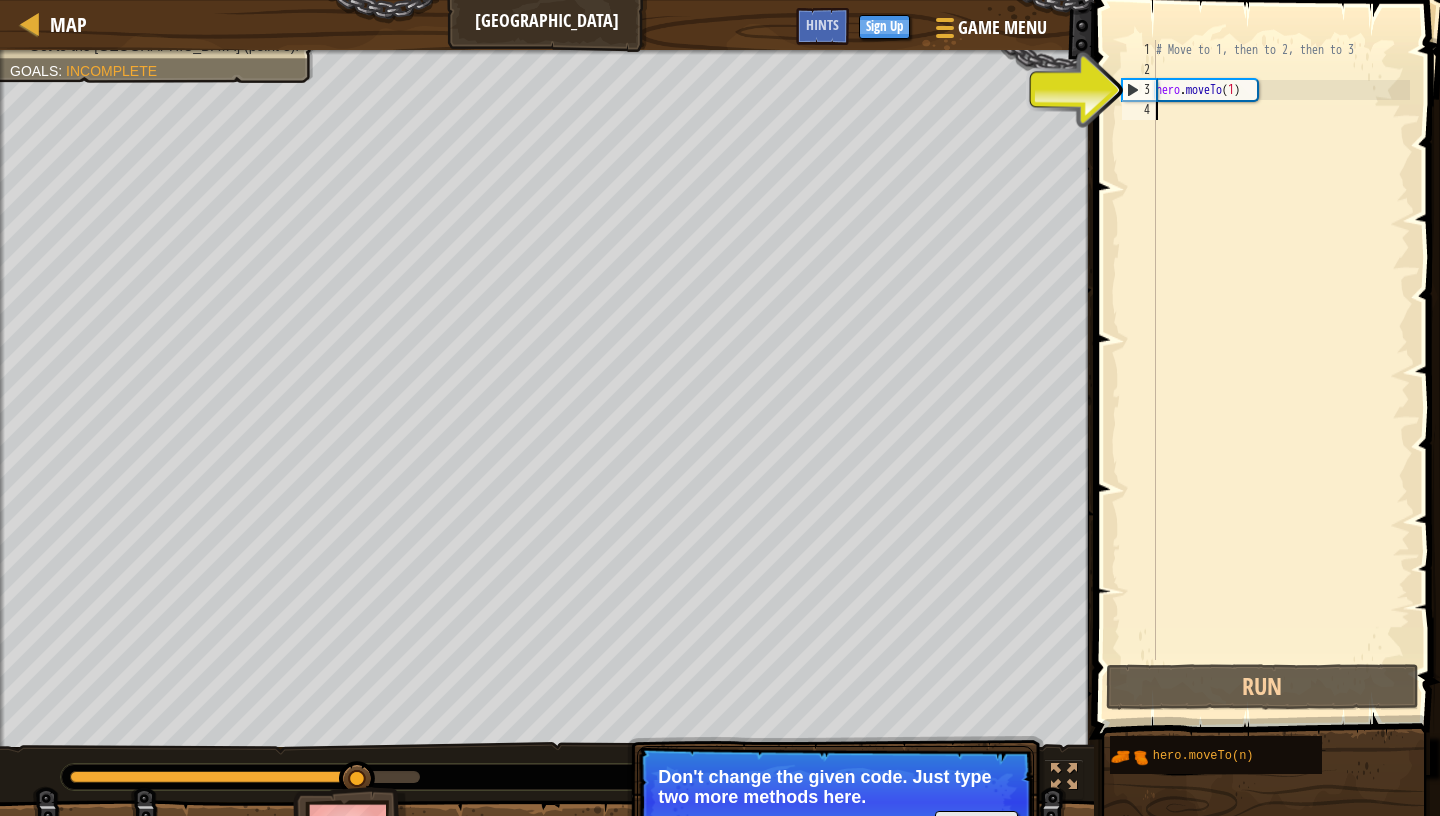 click on "# Move to 1, then to 2, then to 3 hero . moveTo ( 1 )" at bounding box center (1281, 370) 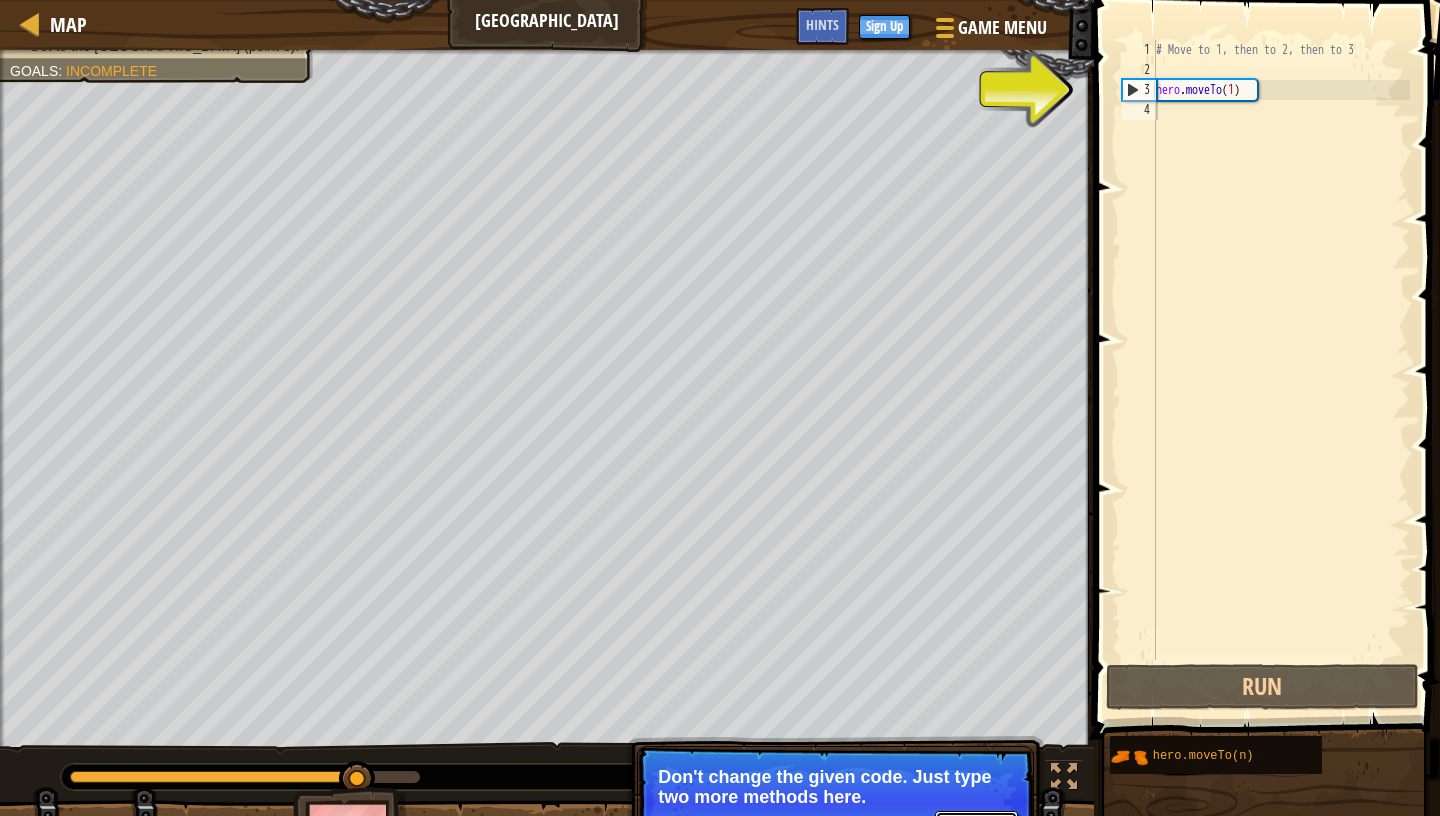 click on "Continue" at bounding box center (976, 824) 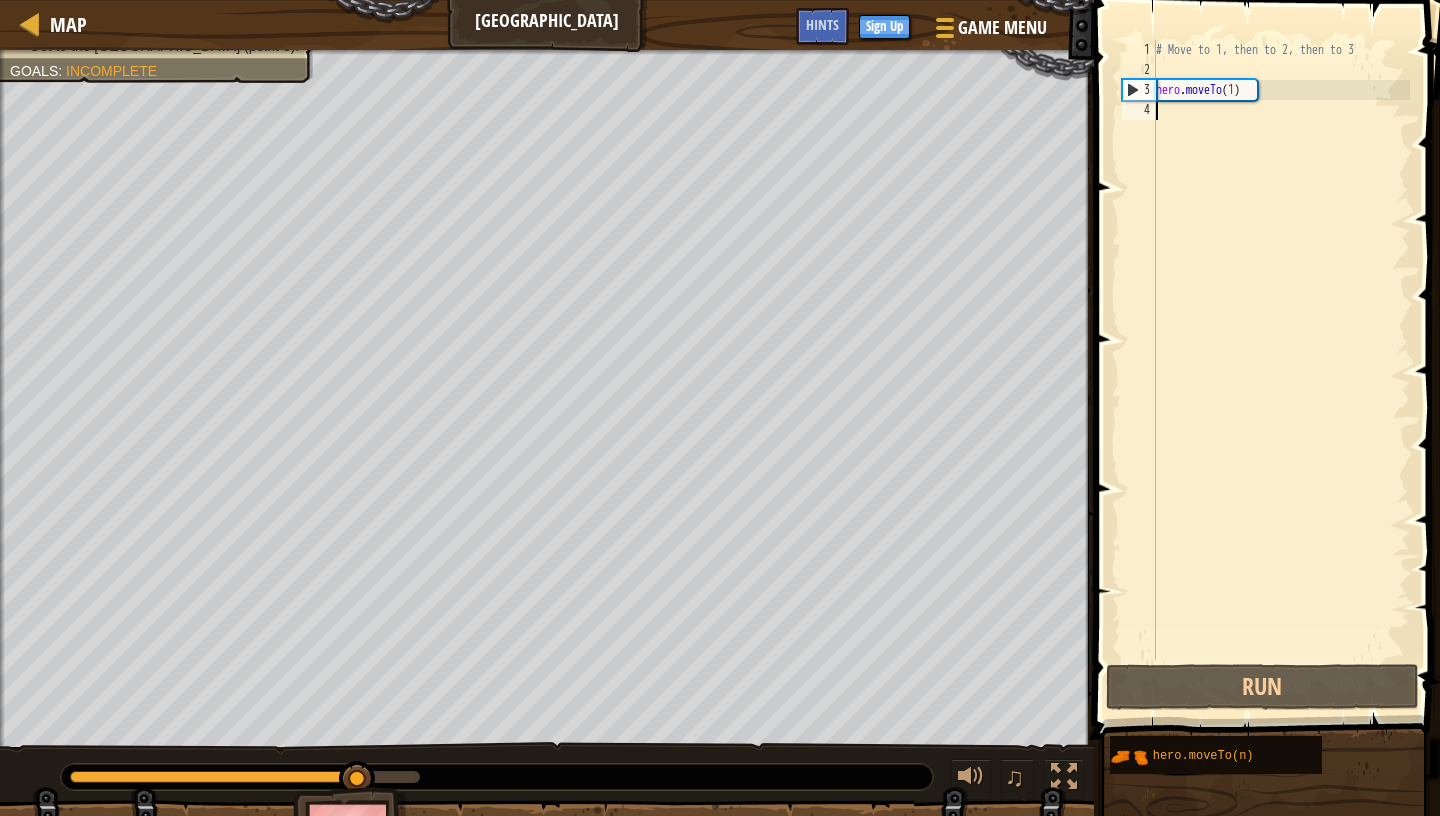 click on "# Move to 1, then to 2, then to 3 hero . moveTo ( 1 )" at bounding box center [1281, 370] 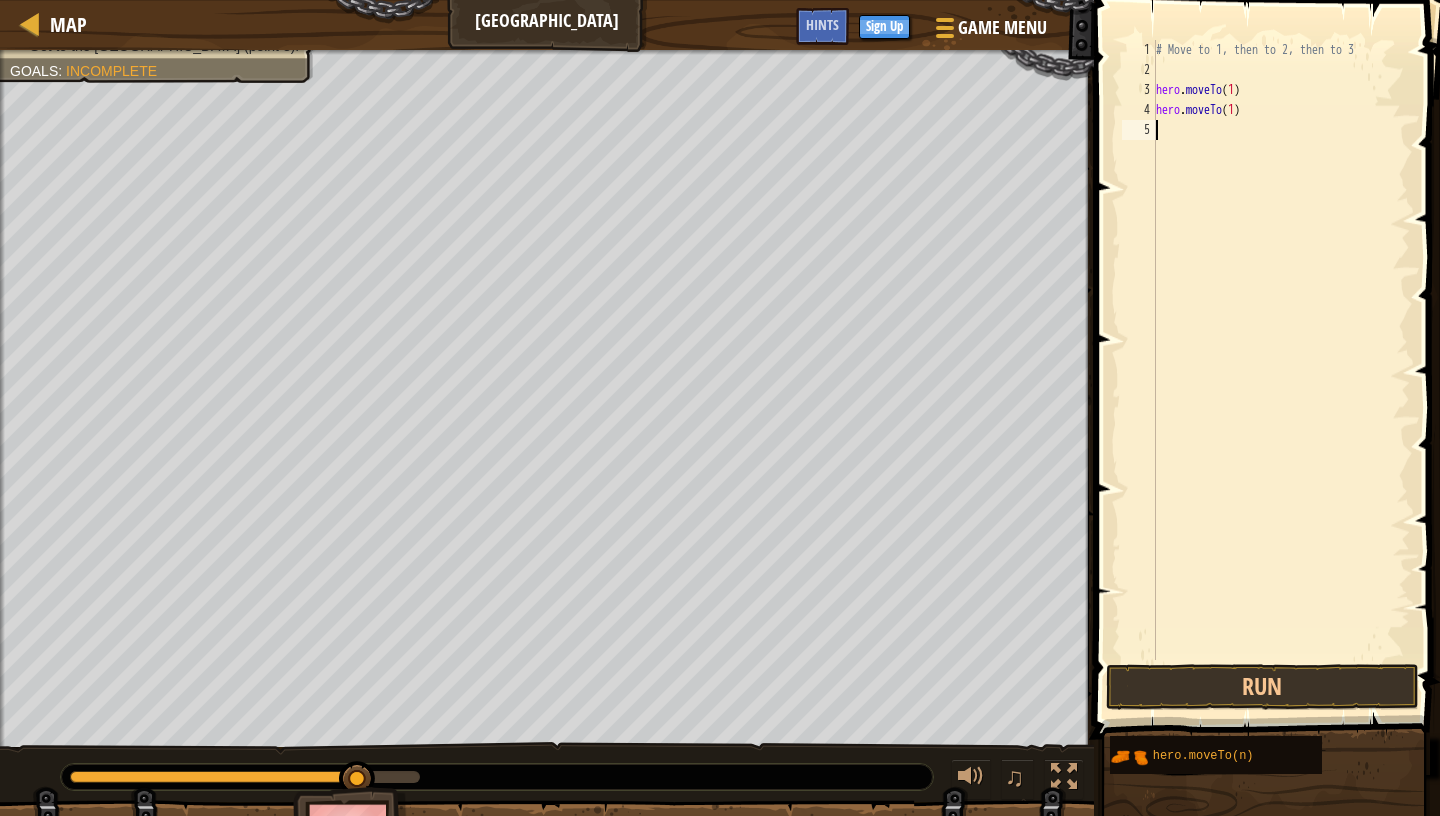 paste on "hero.moveTo(1)" 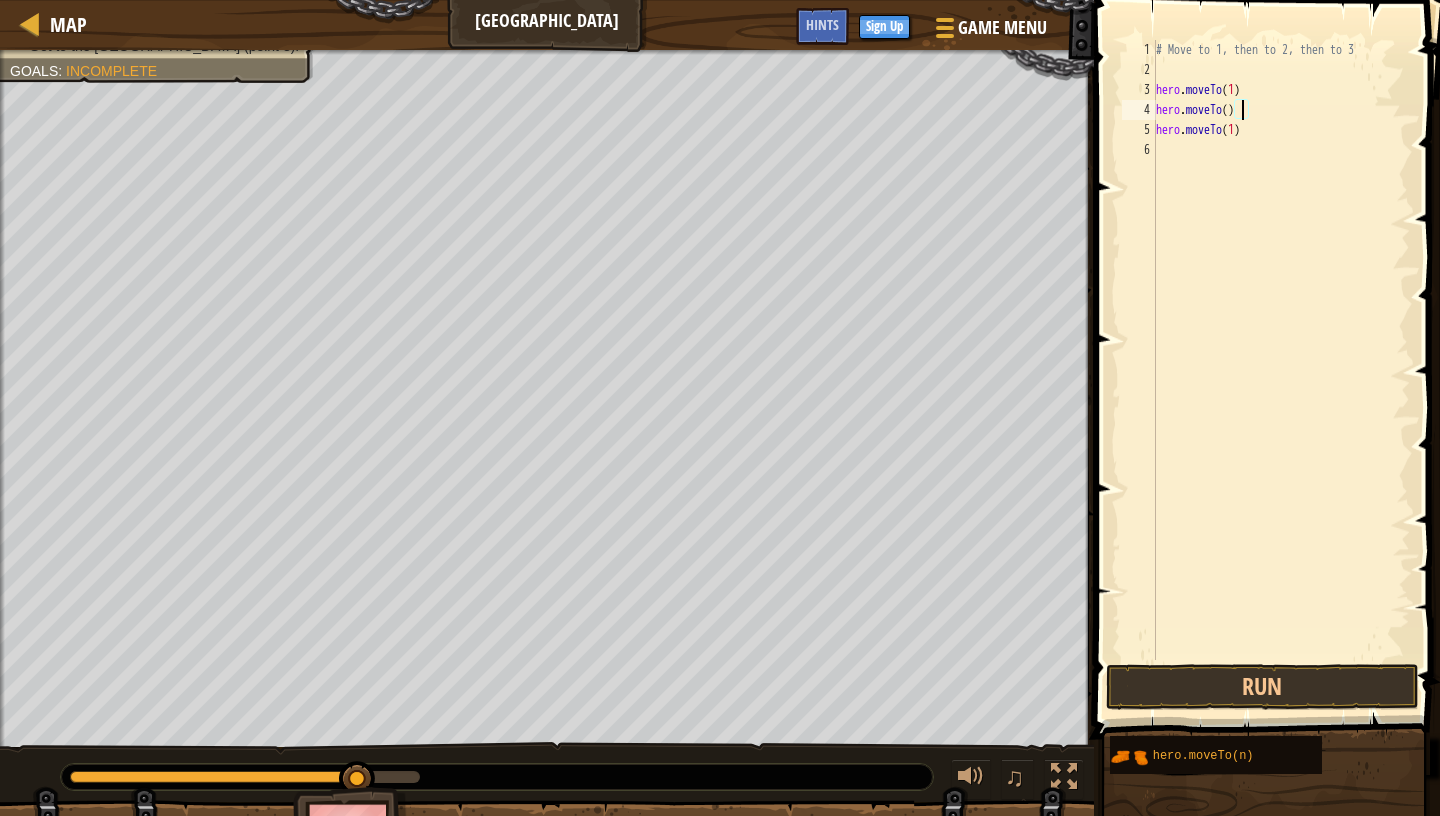 scroll, scrollTop: 9, scrollLeft: 7, axis: both 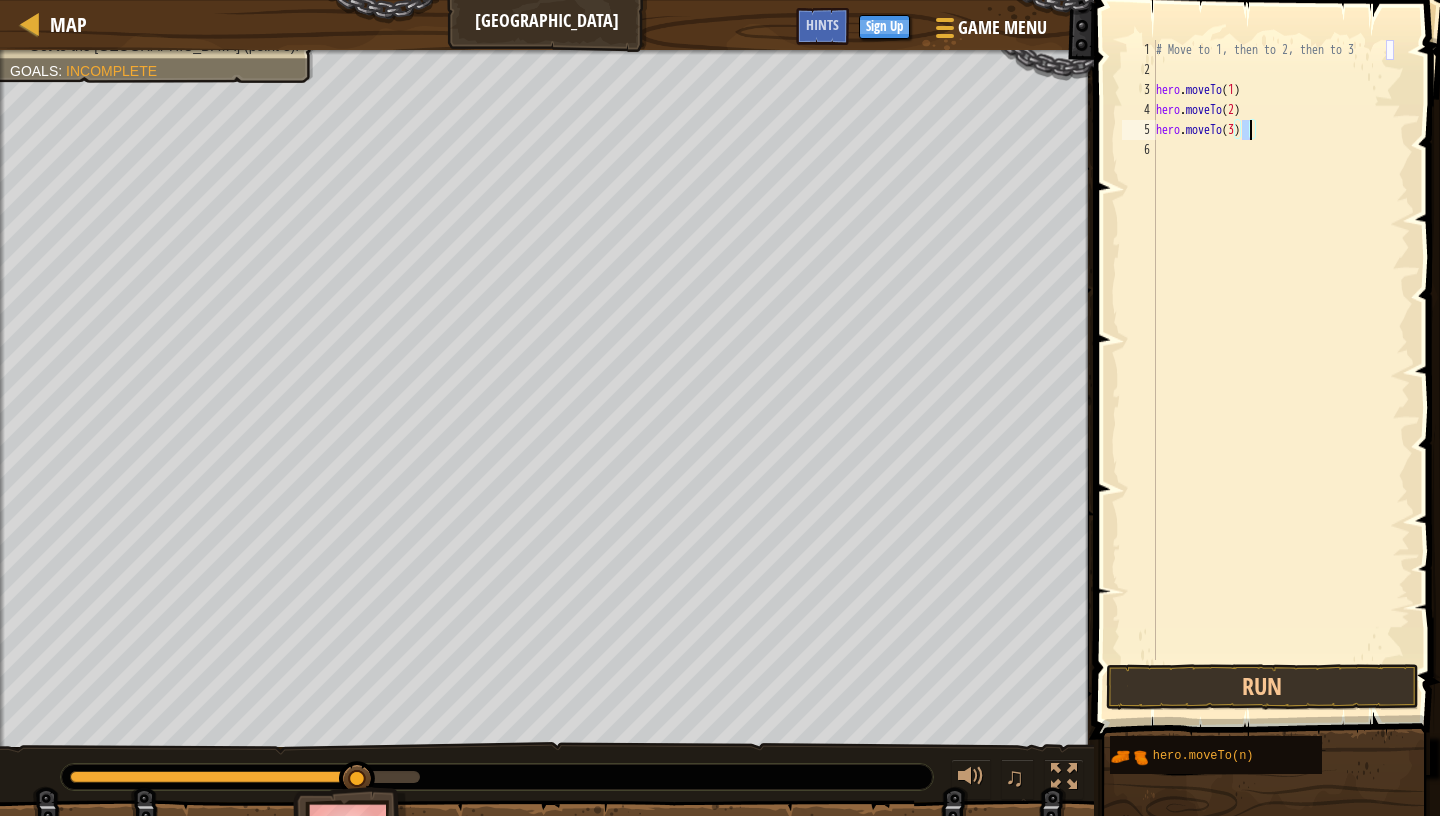 type on "hero.moveTo(3)" 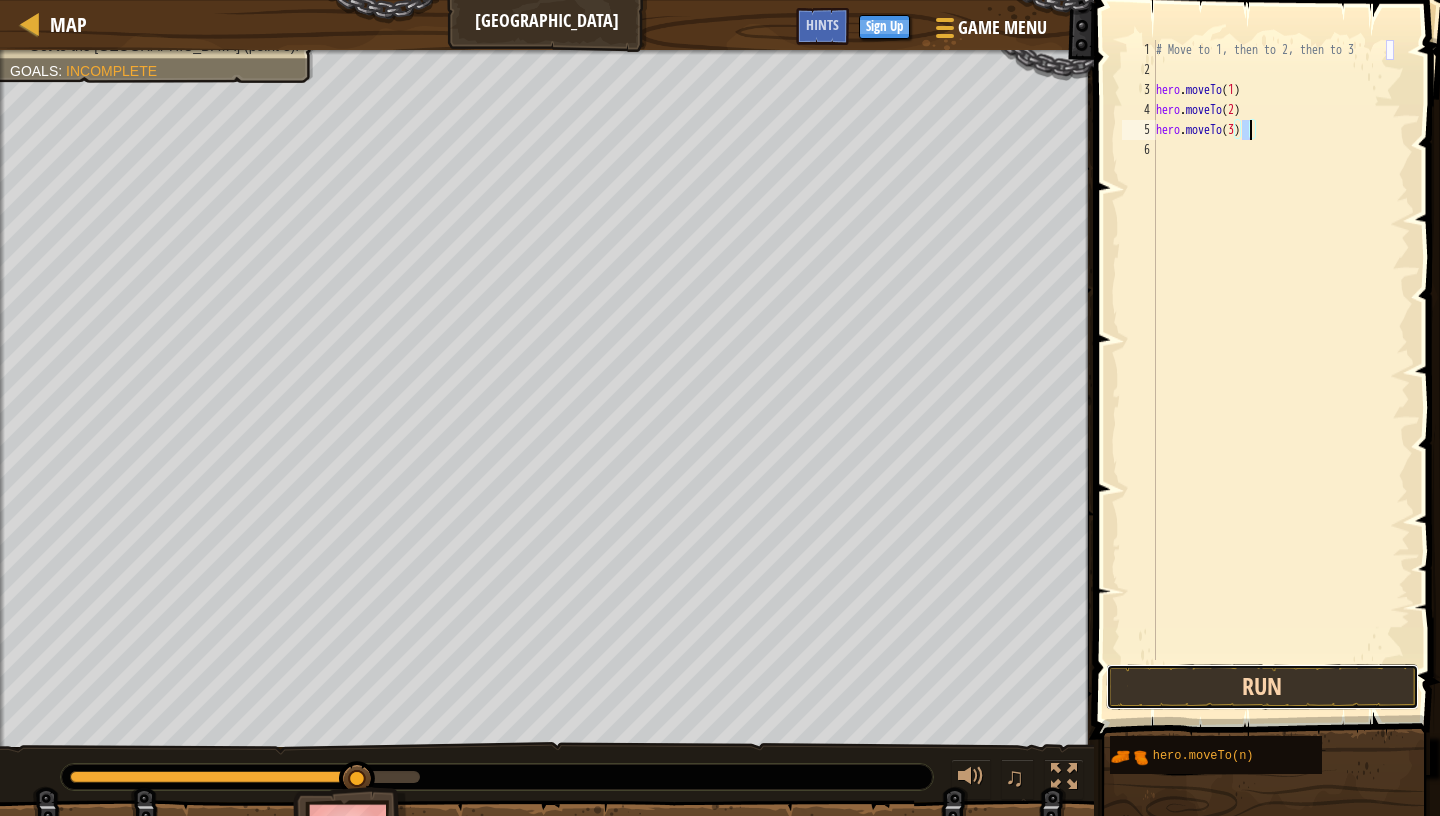 click on "Run" at bounding box center (1262, 687) 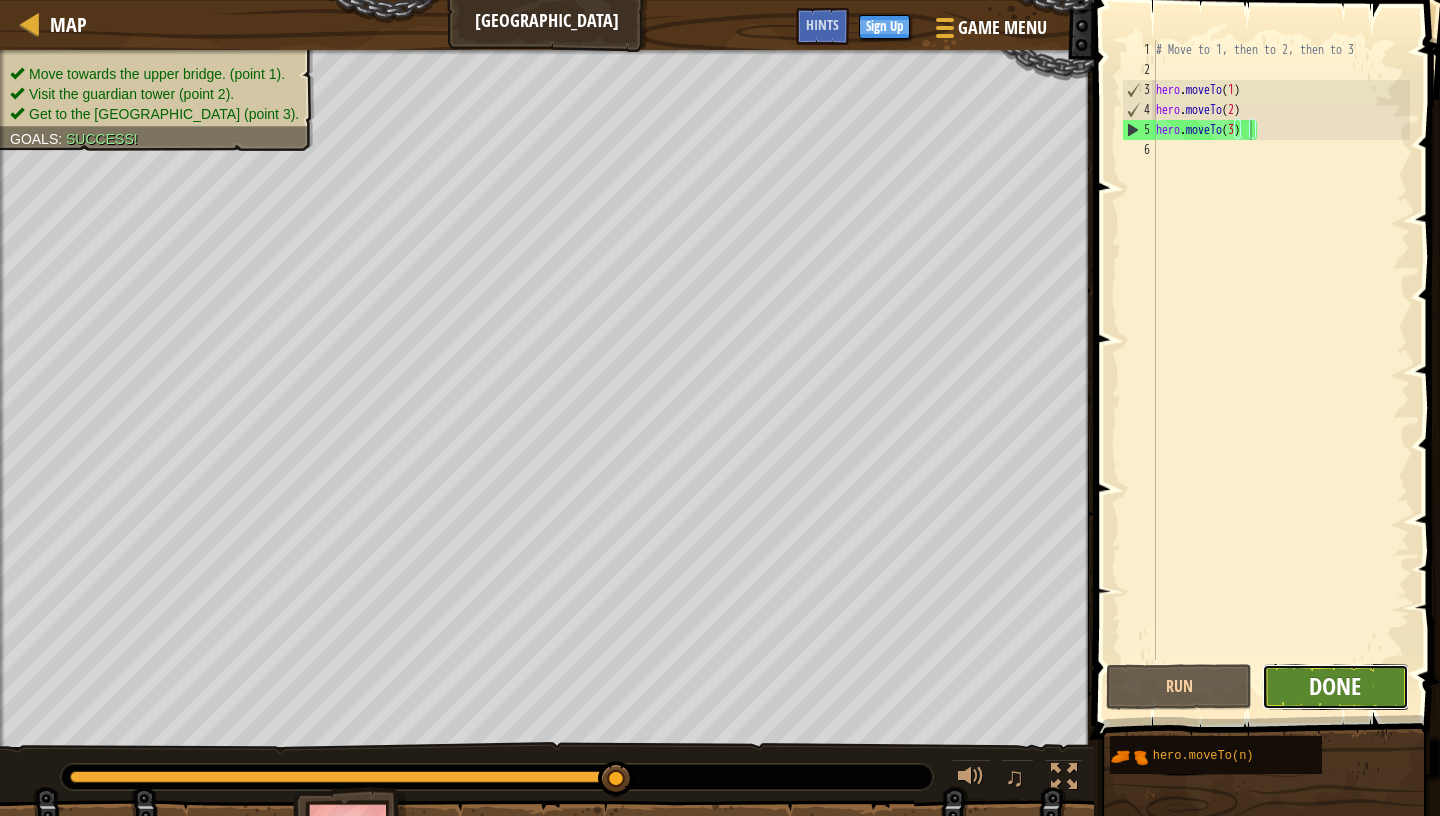 click on "Done" at bounding box center (1335, 686) 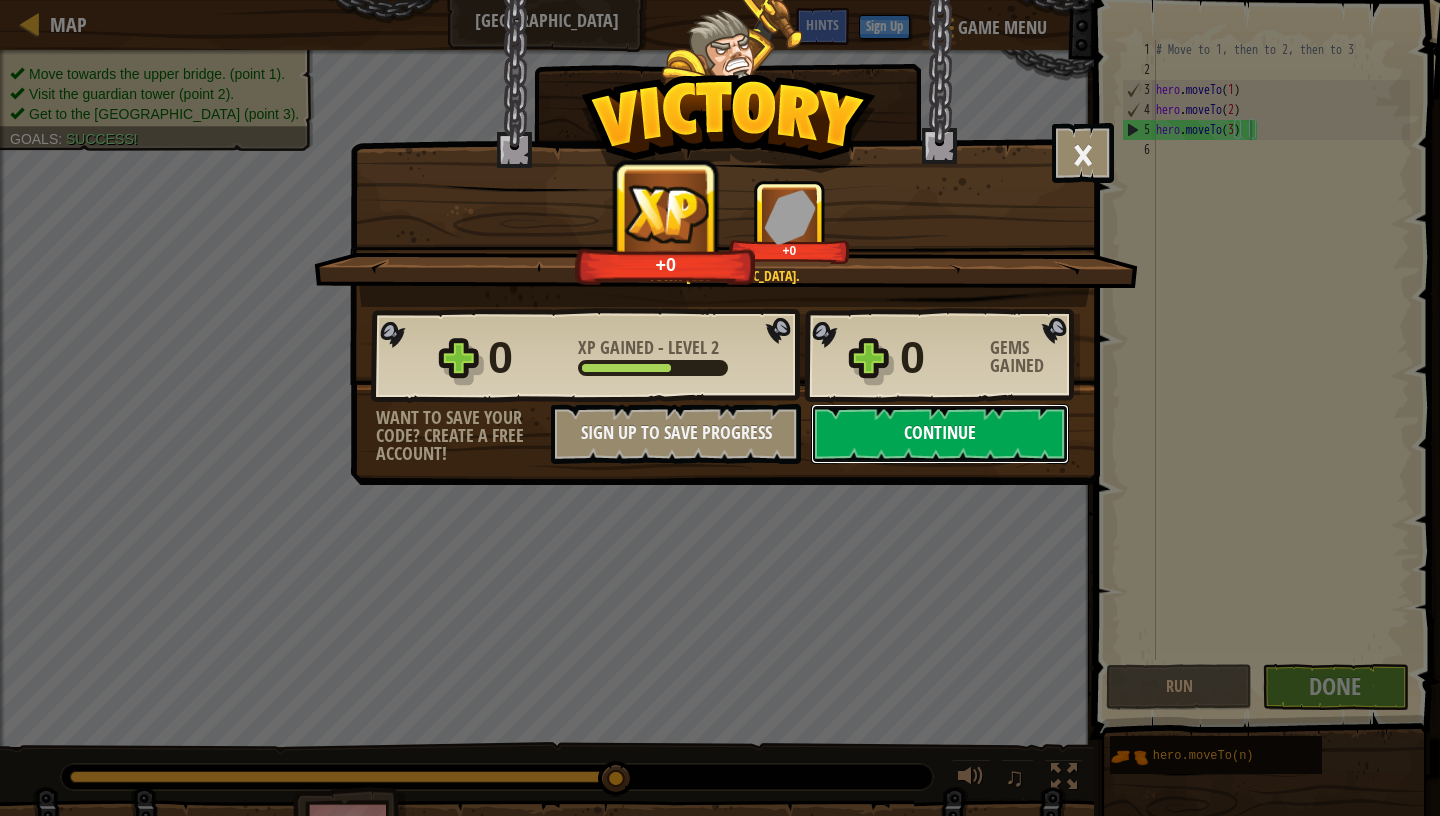 click on "Continue" at bounding box center (940, 434) 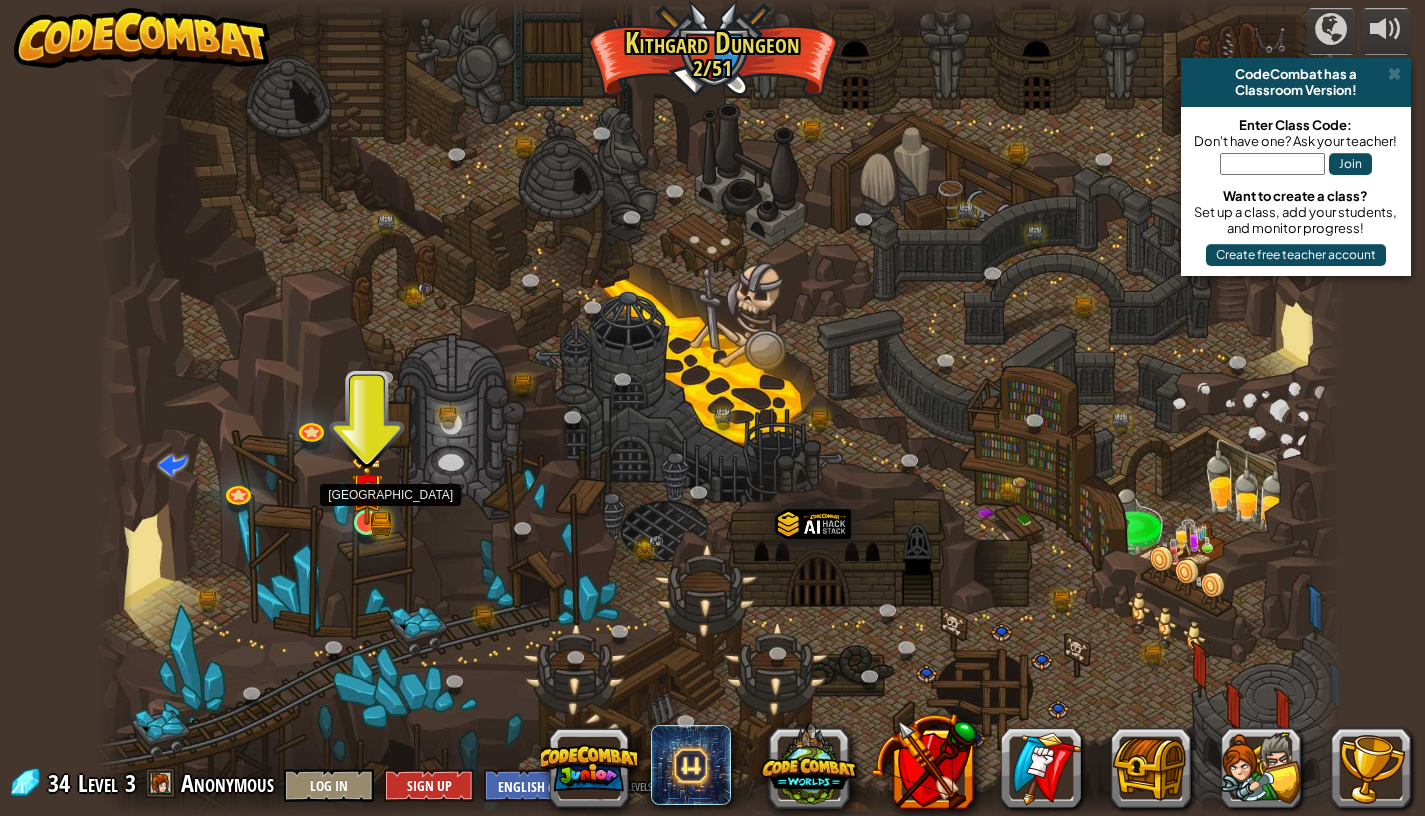 click at bounding box center [367, 489] 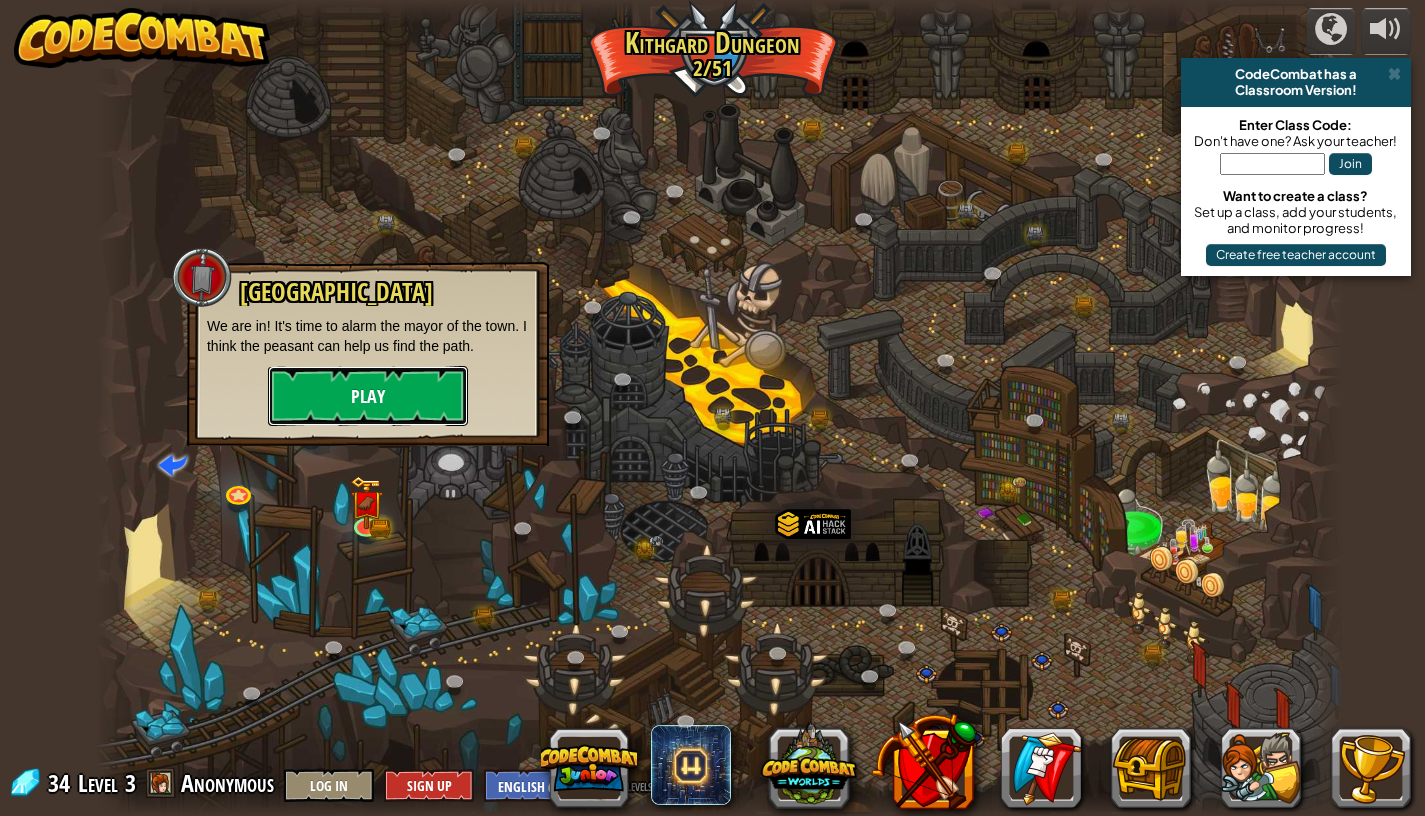 click on "Play" at bounding box center [368, 396] 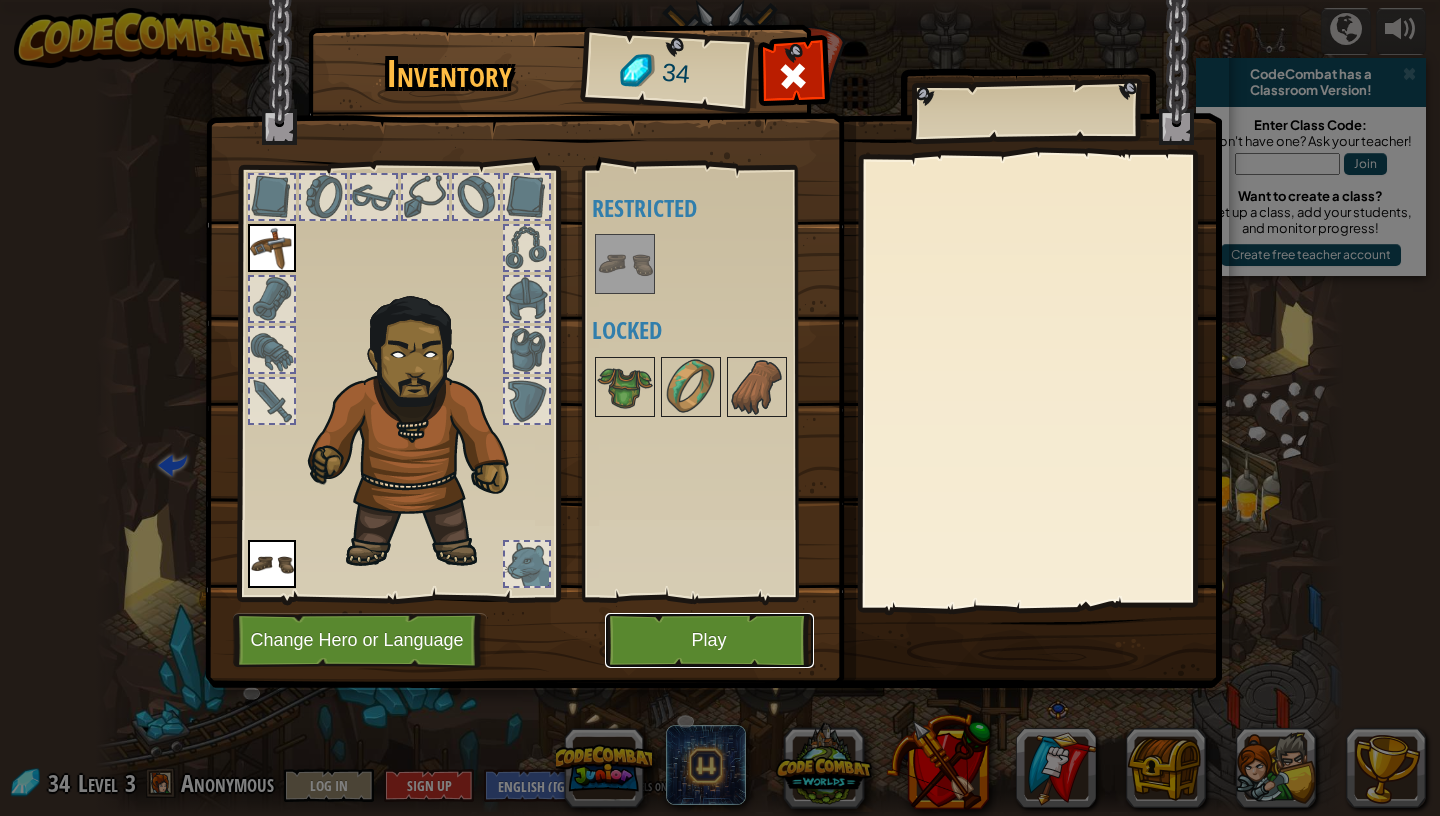 click on "Play" at bounding box center (709, 640) 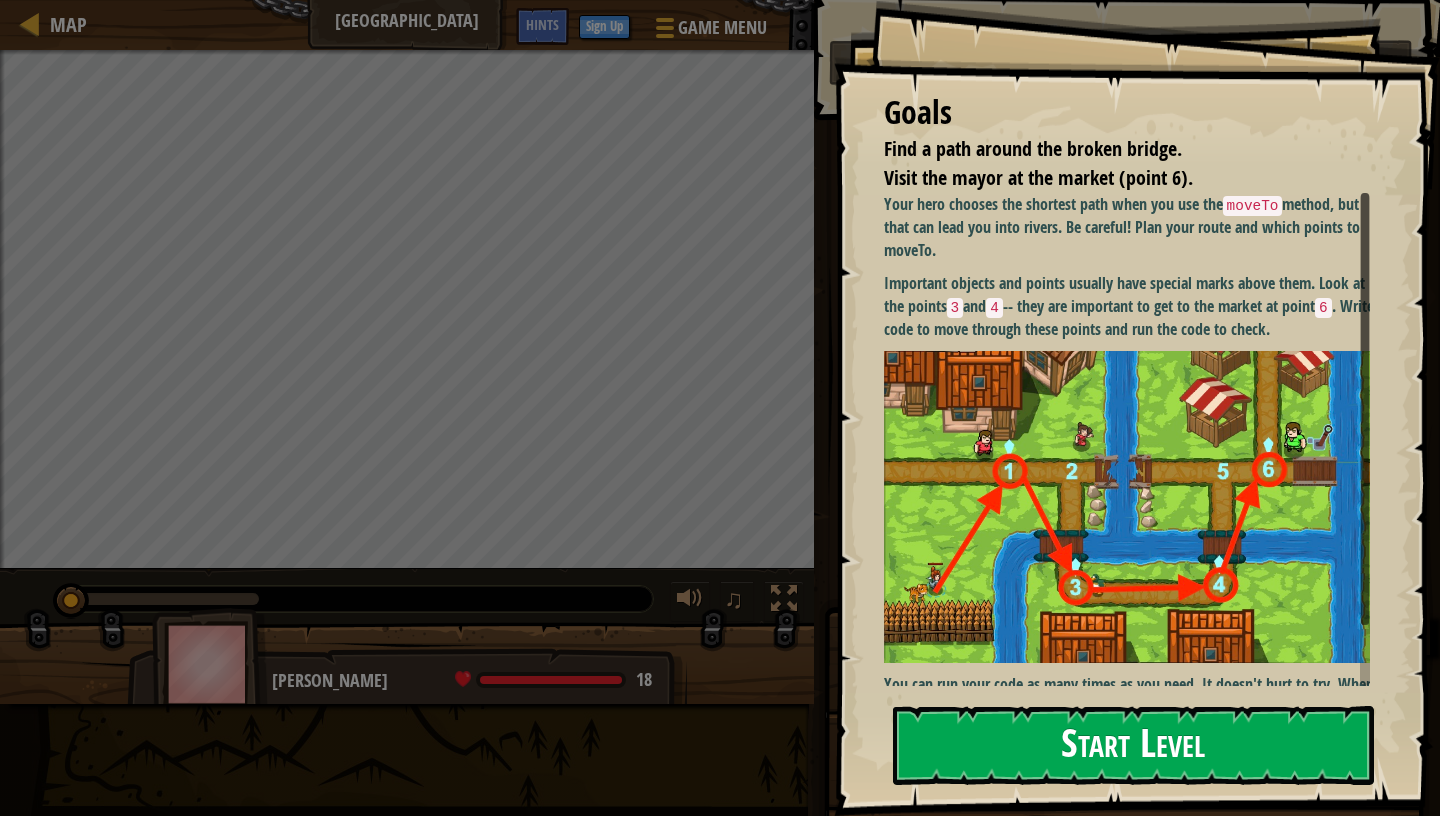 click on "Start Level" at bounding box center [1133, 745] 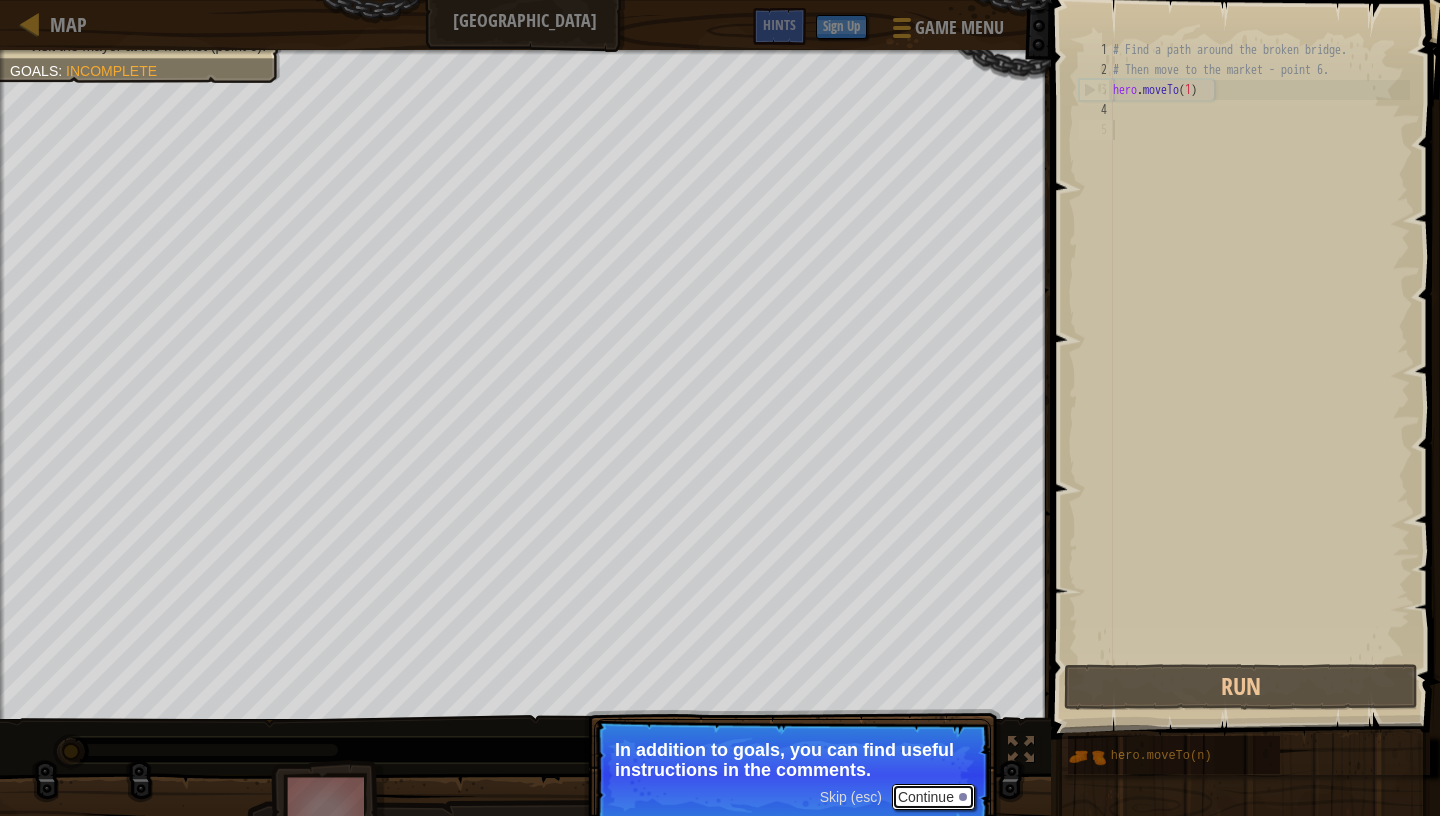 click on "Continue" at bounding box center [933, 797] 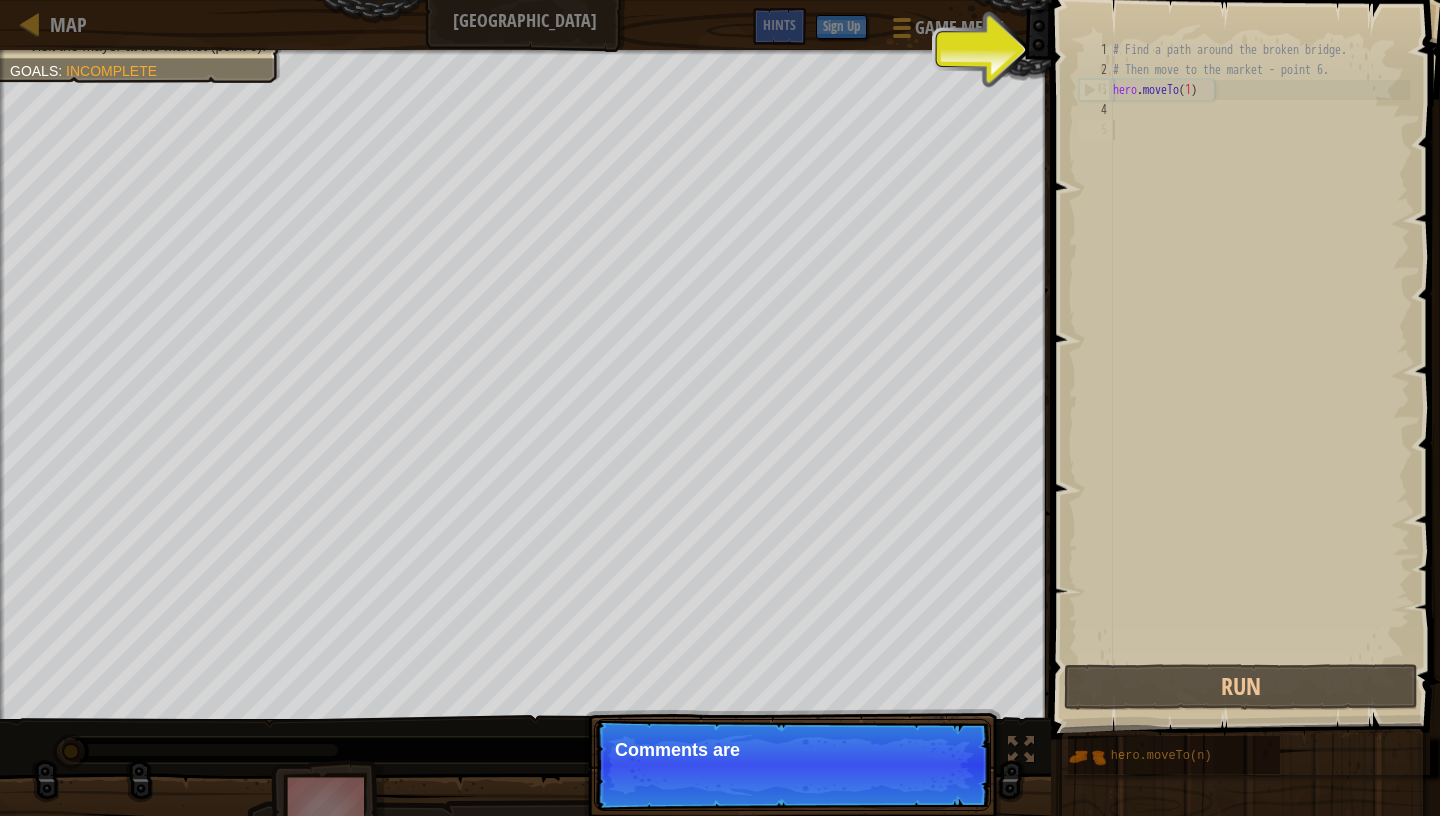 click on "Skip (esc) Continue  Comments are" at bounding box center [792, 765] 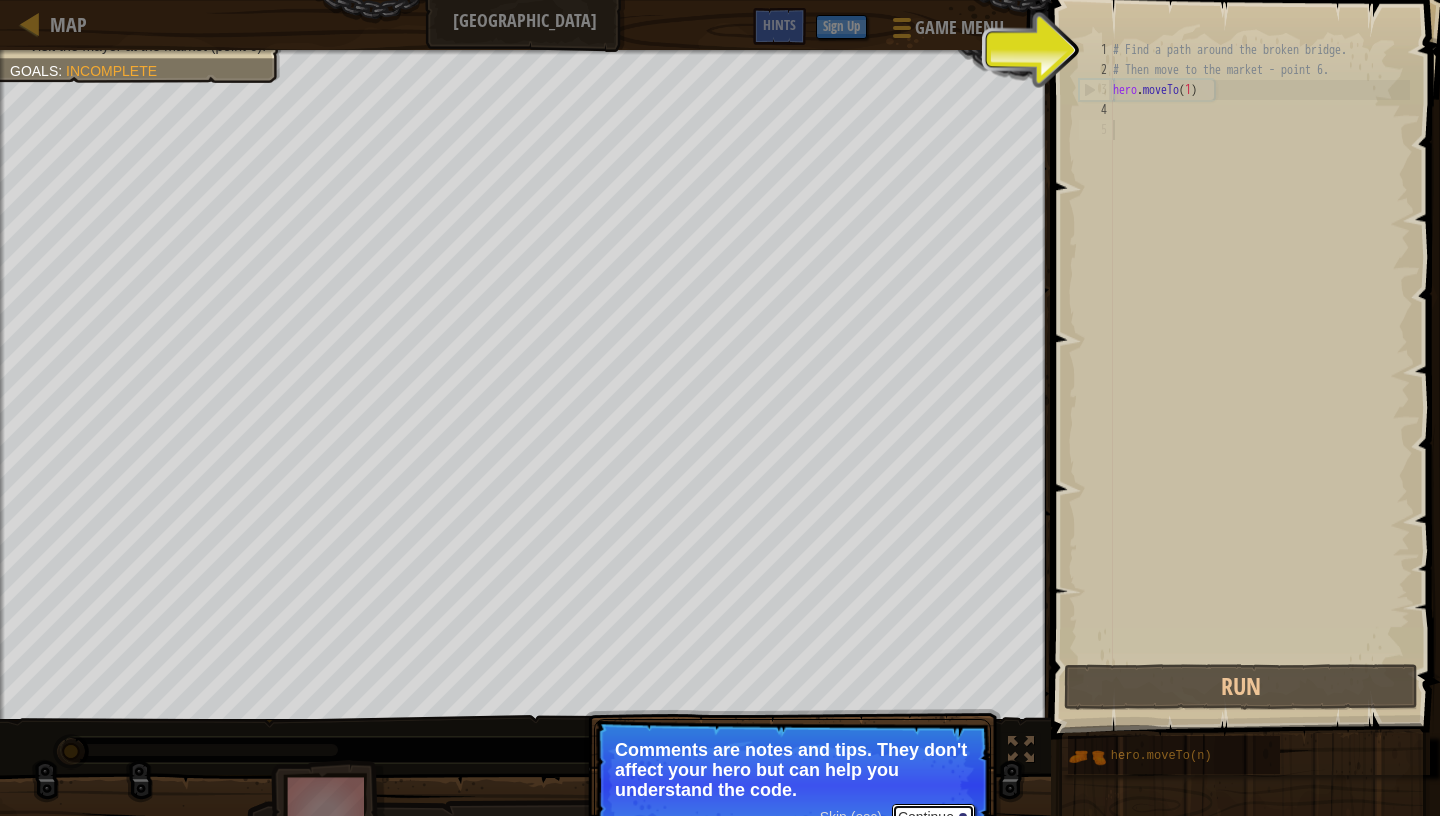 click on "Continue" at bounding box center (933, 817) 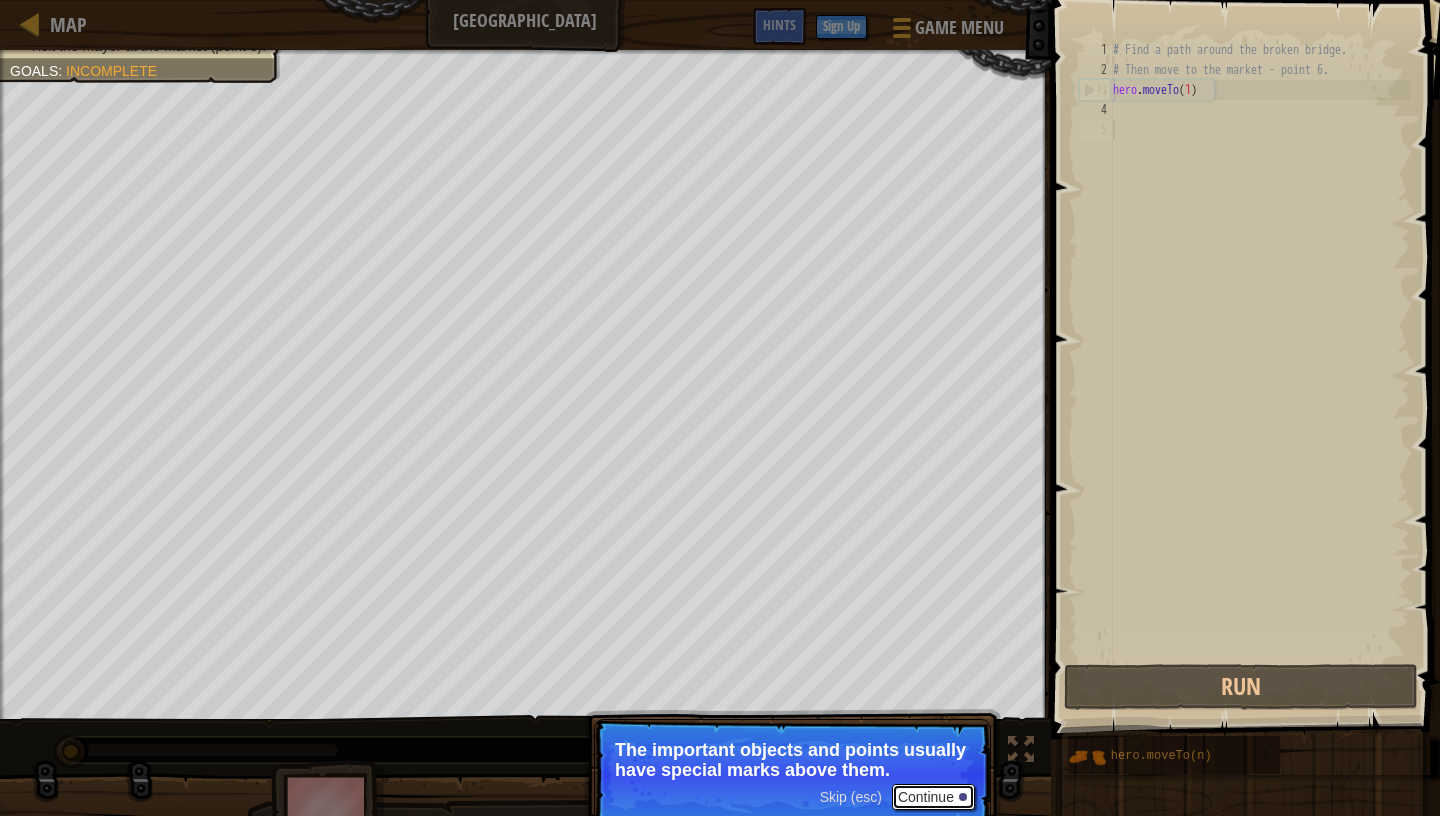 click on "Continue" at bounding box center (933, 797) 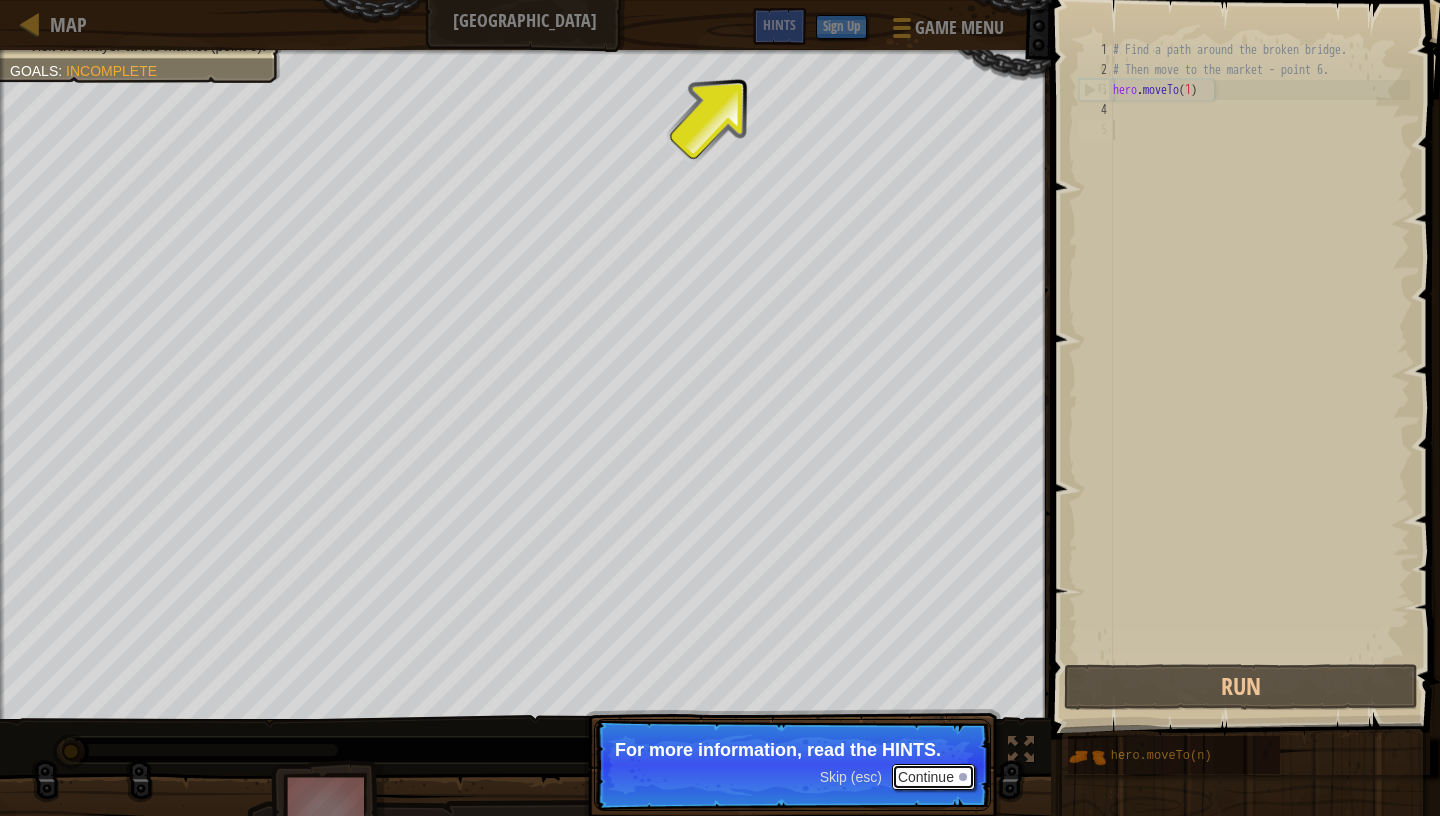 click on "Continue" at bounding box center [933, 777] 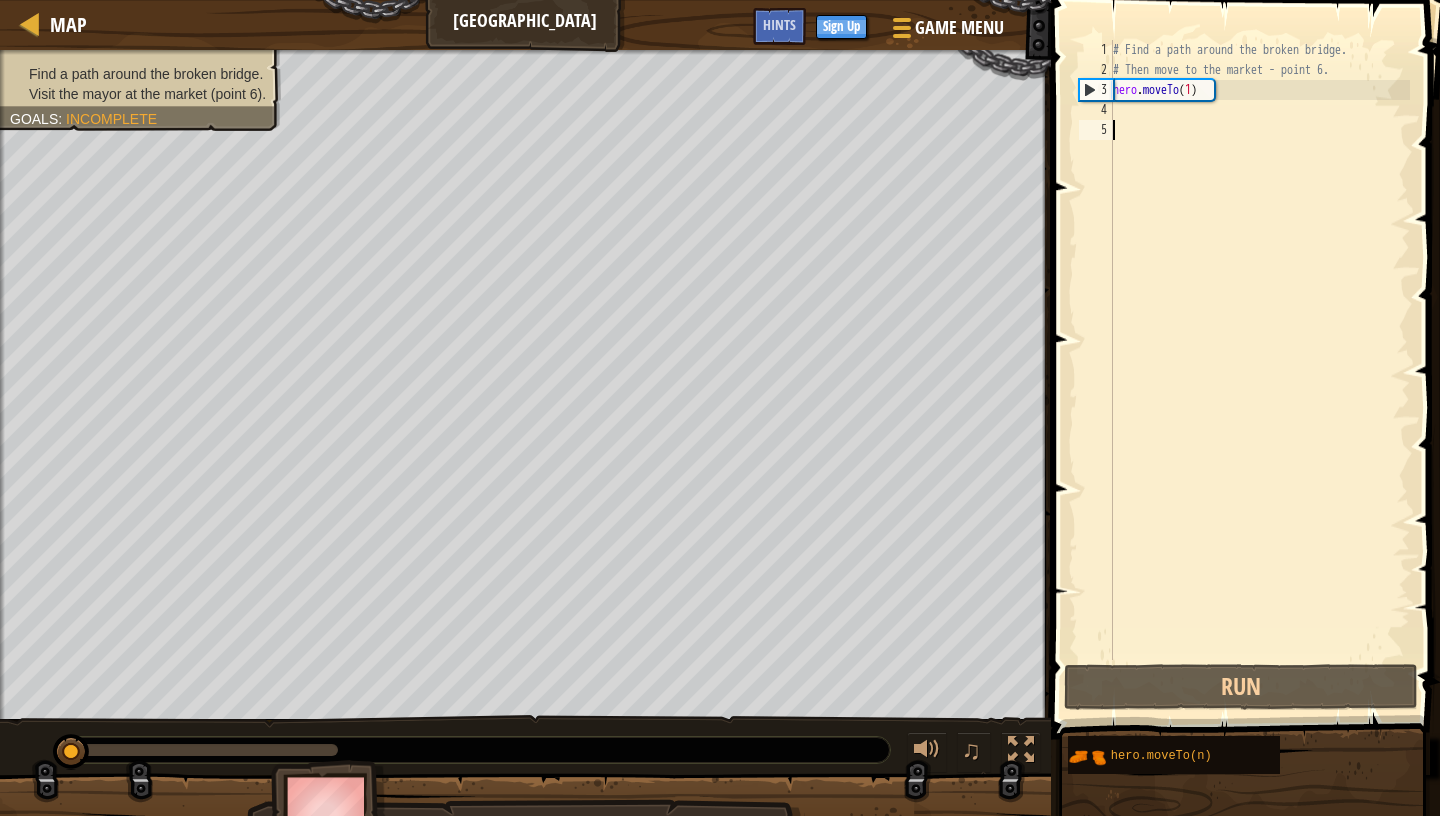 click on "Visit the mayor at the market (point 6)." at bounding box center (147, 94) 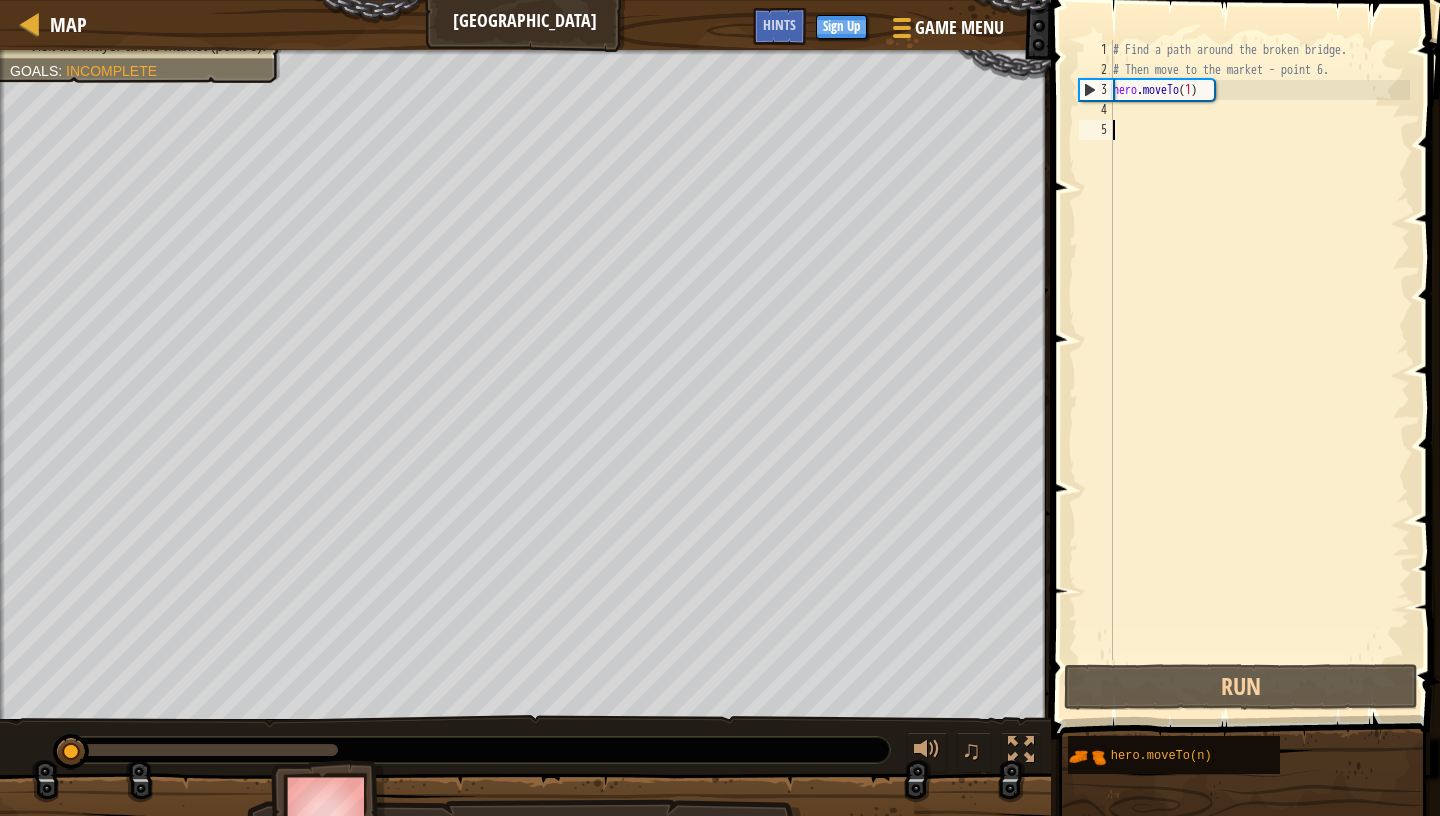 click on "# Find a path around the broken bridge. # Then move to the market - point 6. hero . moveTo ( 1 )" at bounding box center [1259, 370] 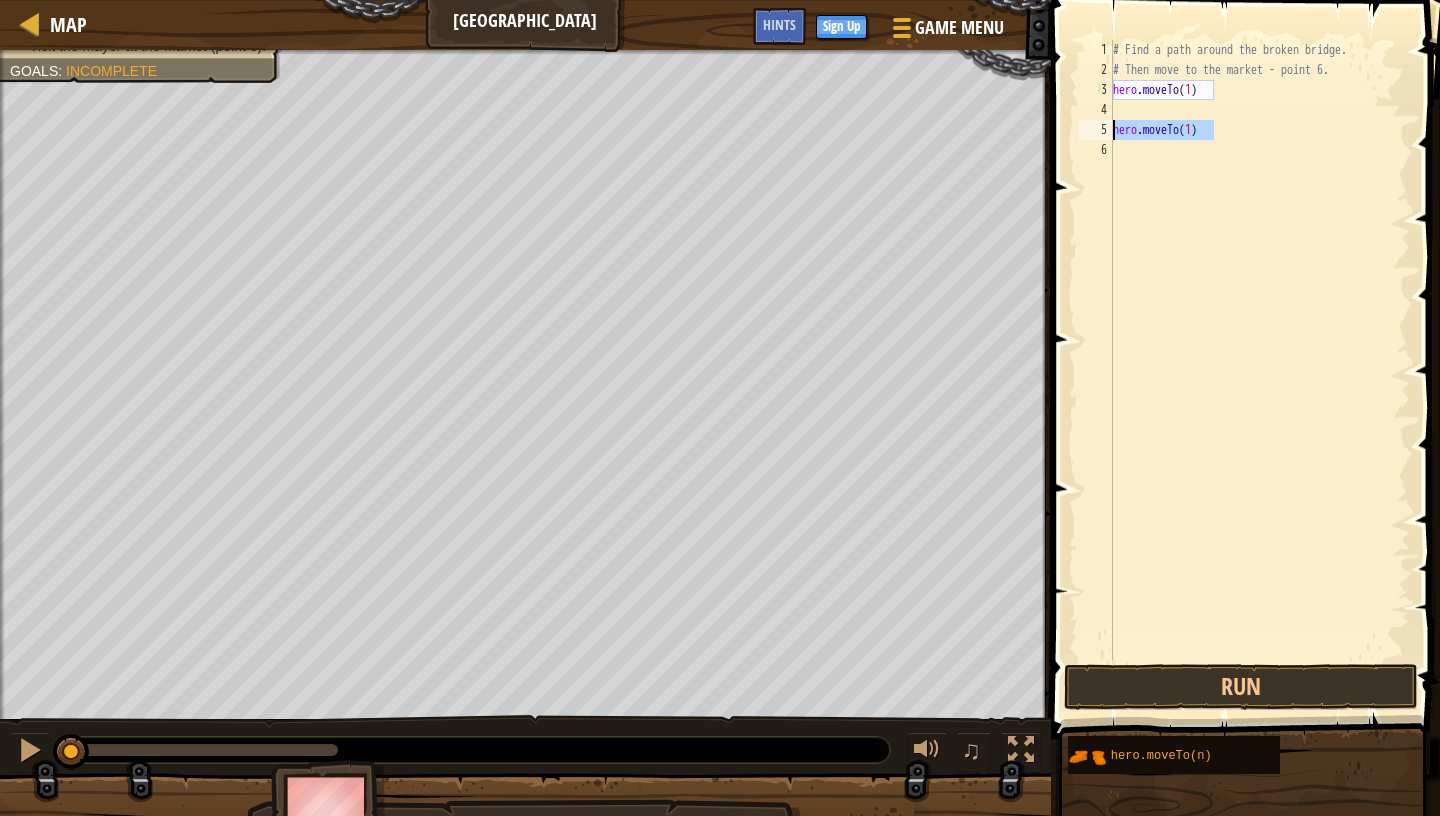 drag, startPoint x: 1243, startPoint y: 135, endPoint x: 1089, endPoint y: 123, distance: 154.46683 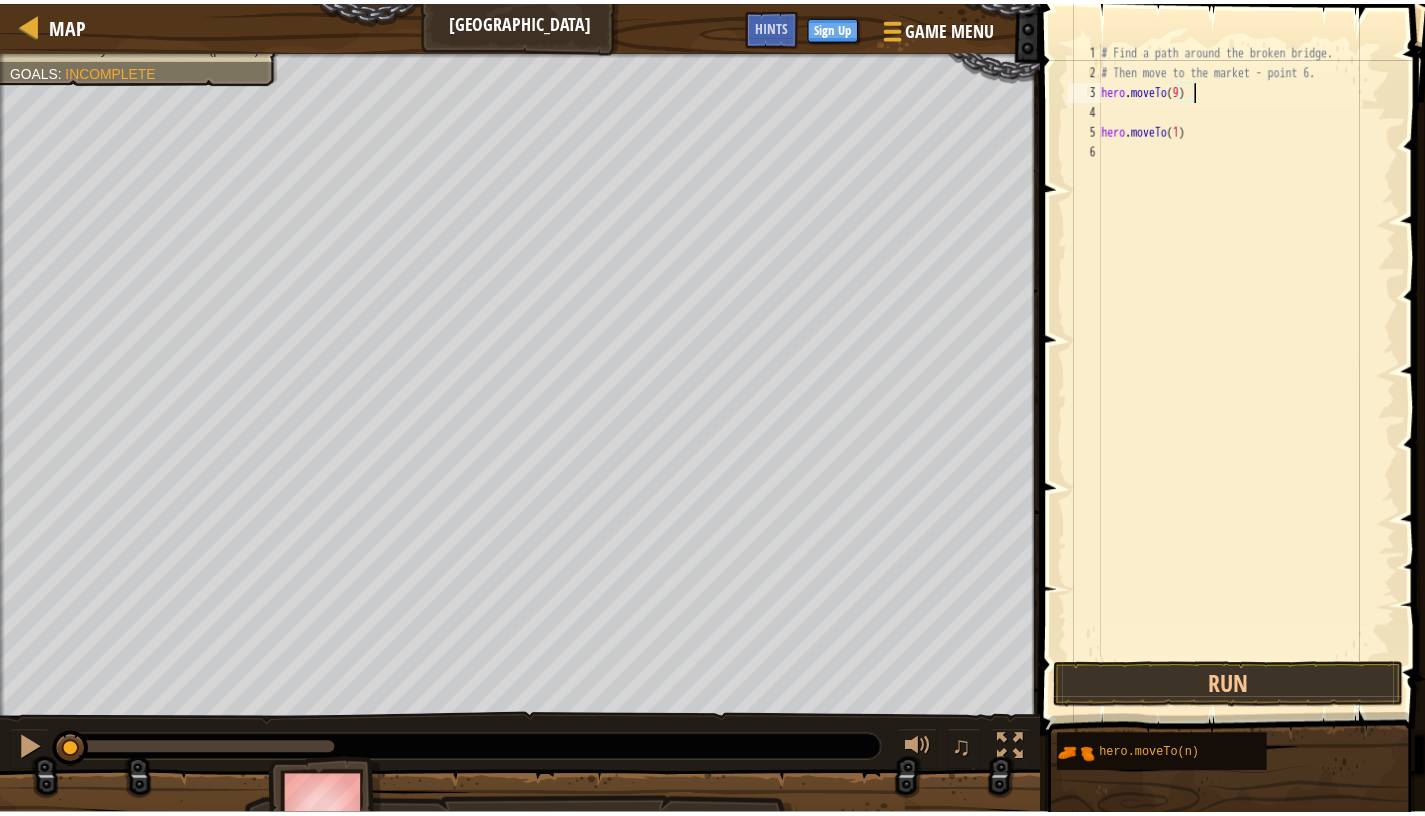 scroll, scrollTop: 9, scrollLeft: 7, axis: both 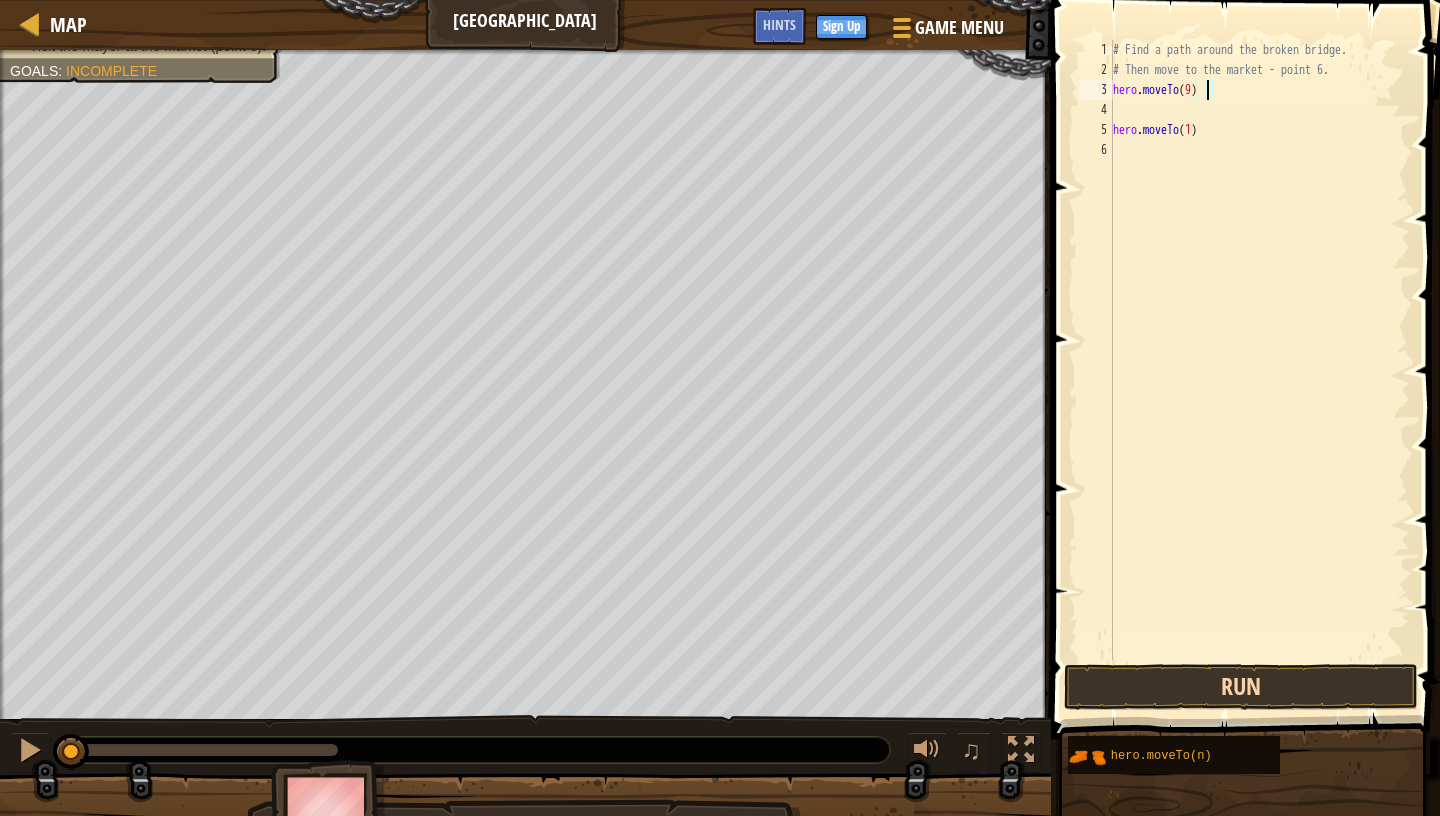 type on "hero.moveTo(9)" 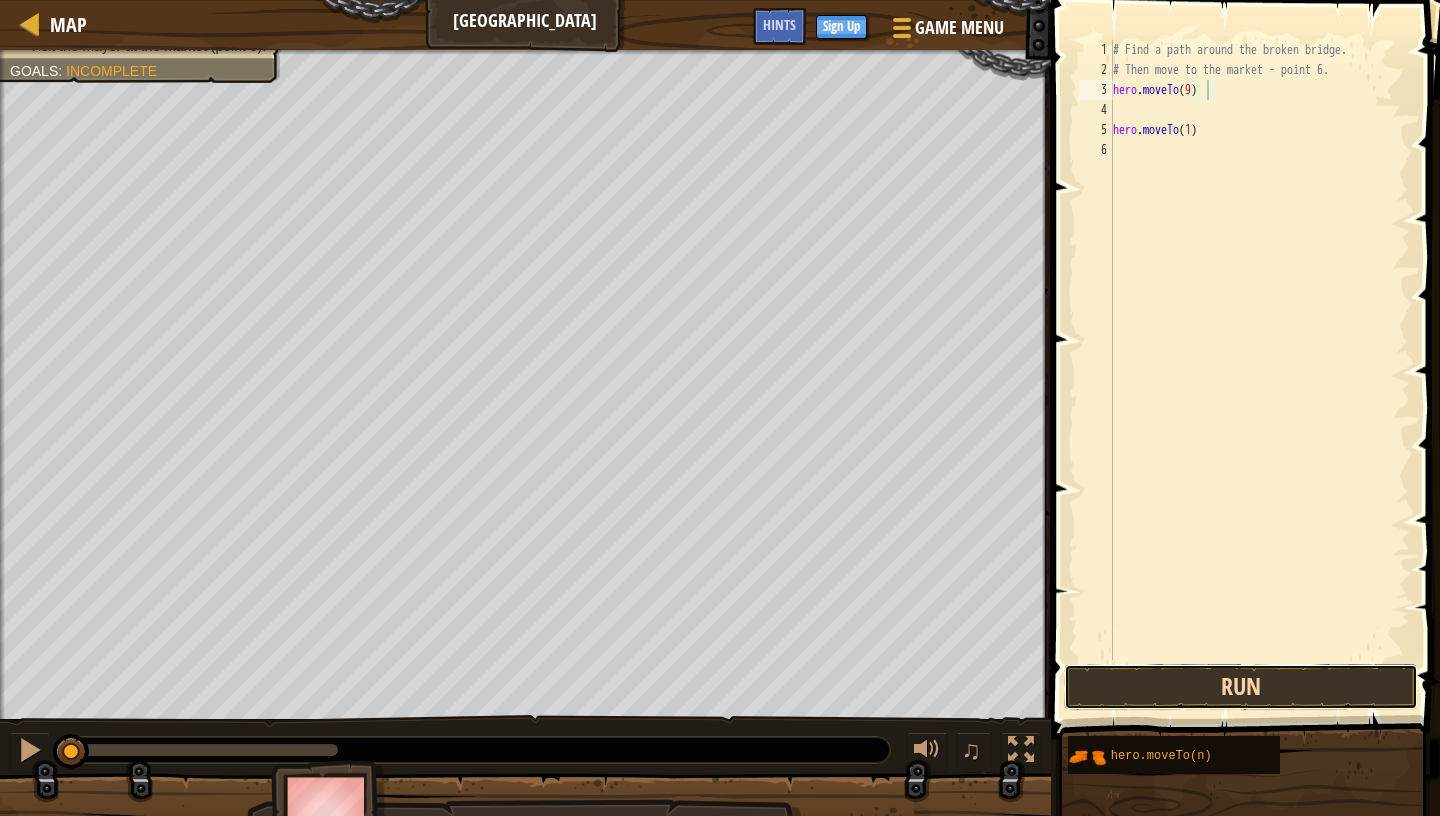 click on "Run" at bounding box center (1241, 687) 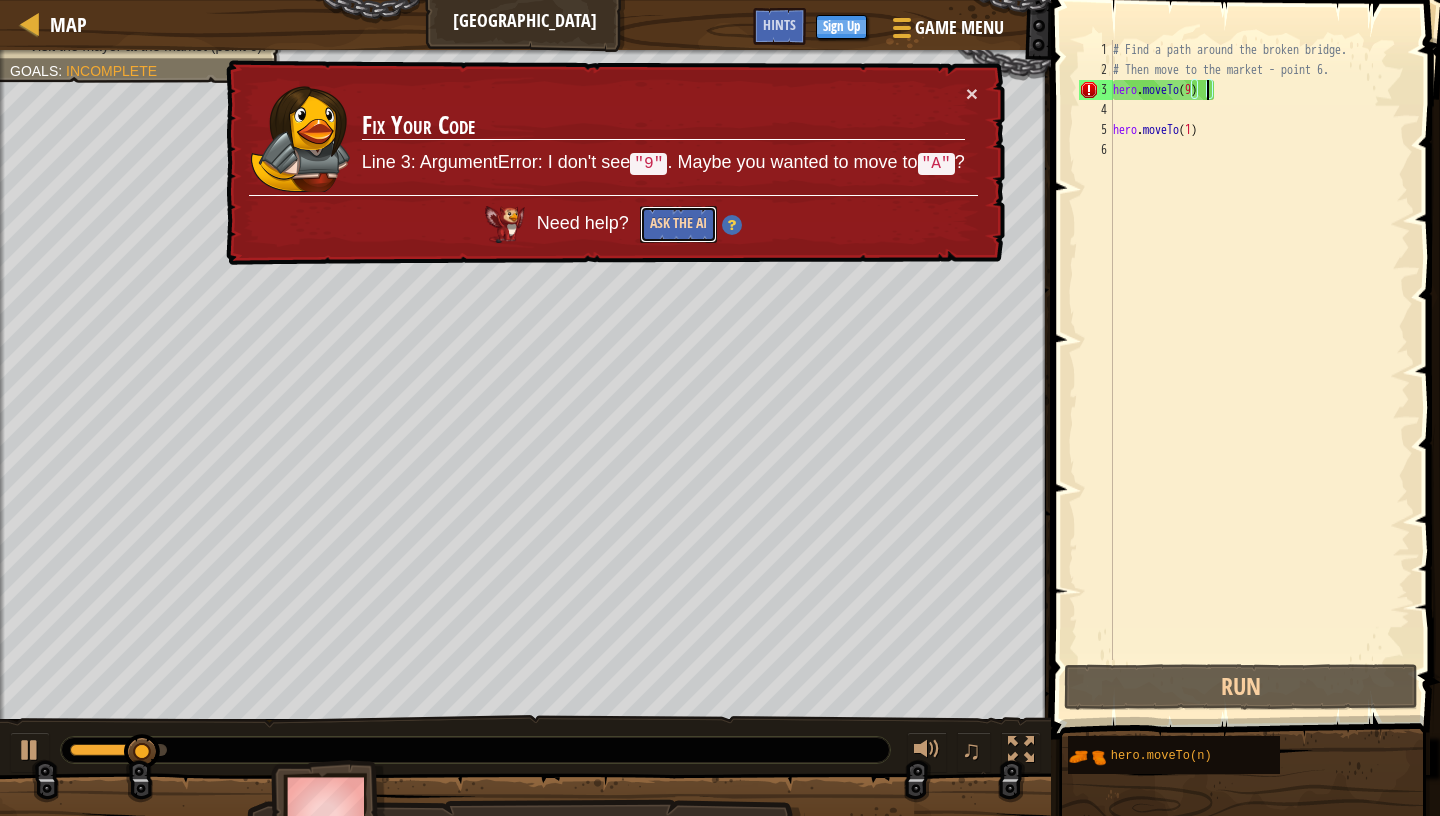 click on "Ask the AI" at bounding box center (678, 224) 